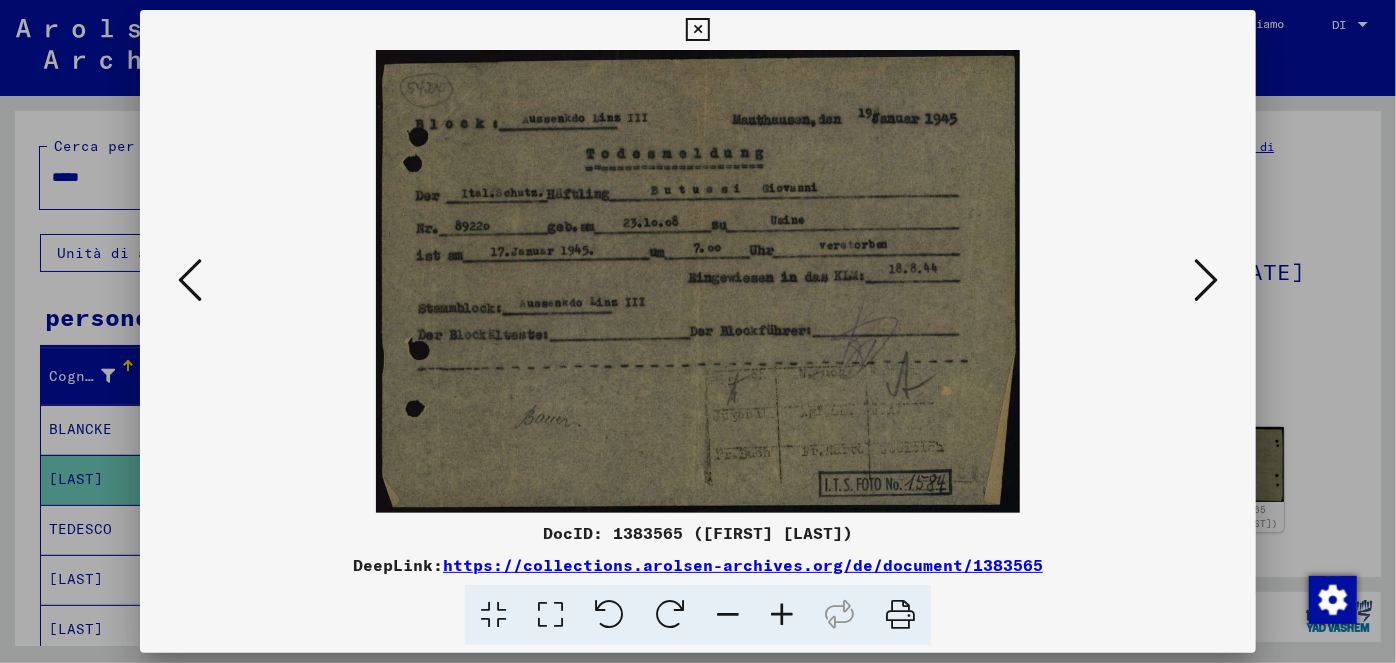 scroll, scrollTop: 0, scrollLeft: 0, axis: both 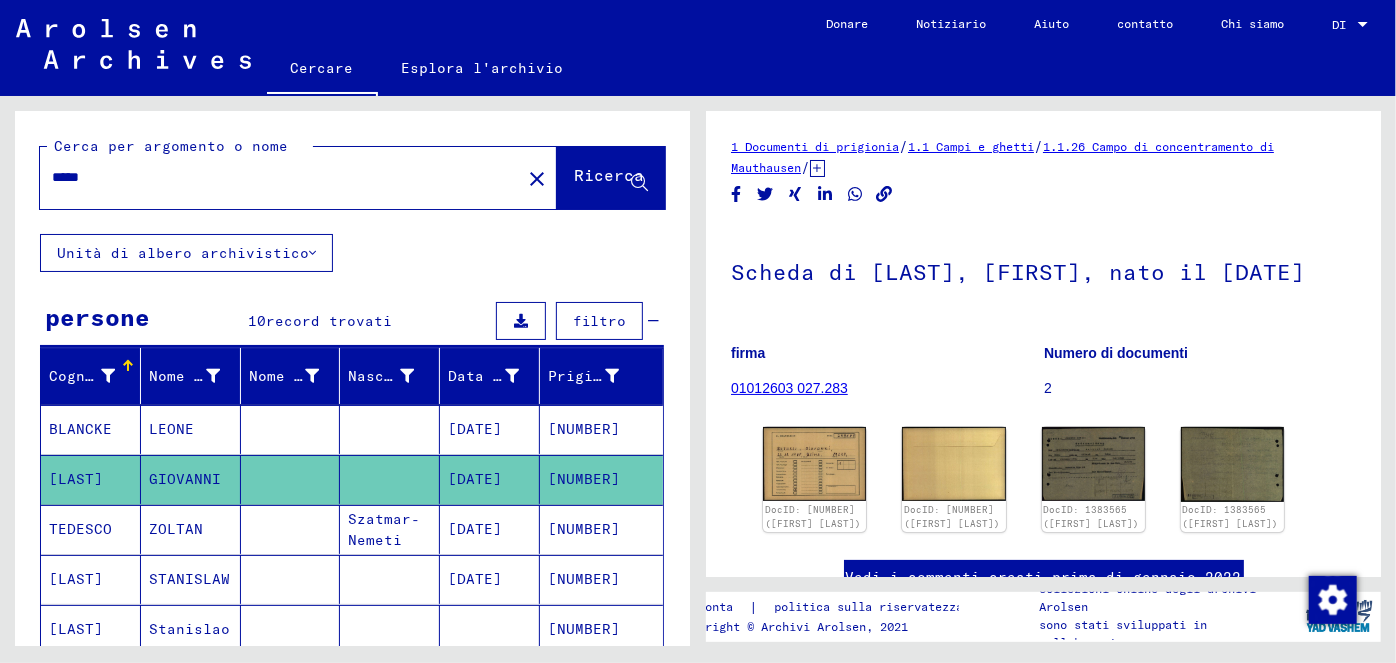 click on "*****" at bounding box center [280, 177] 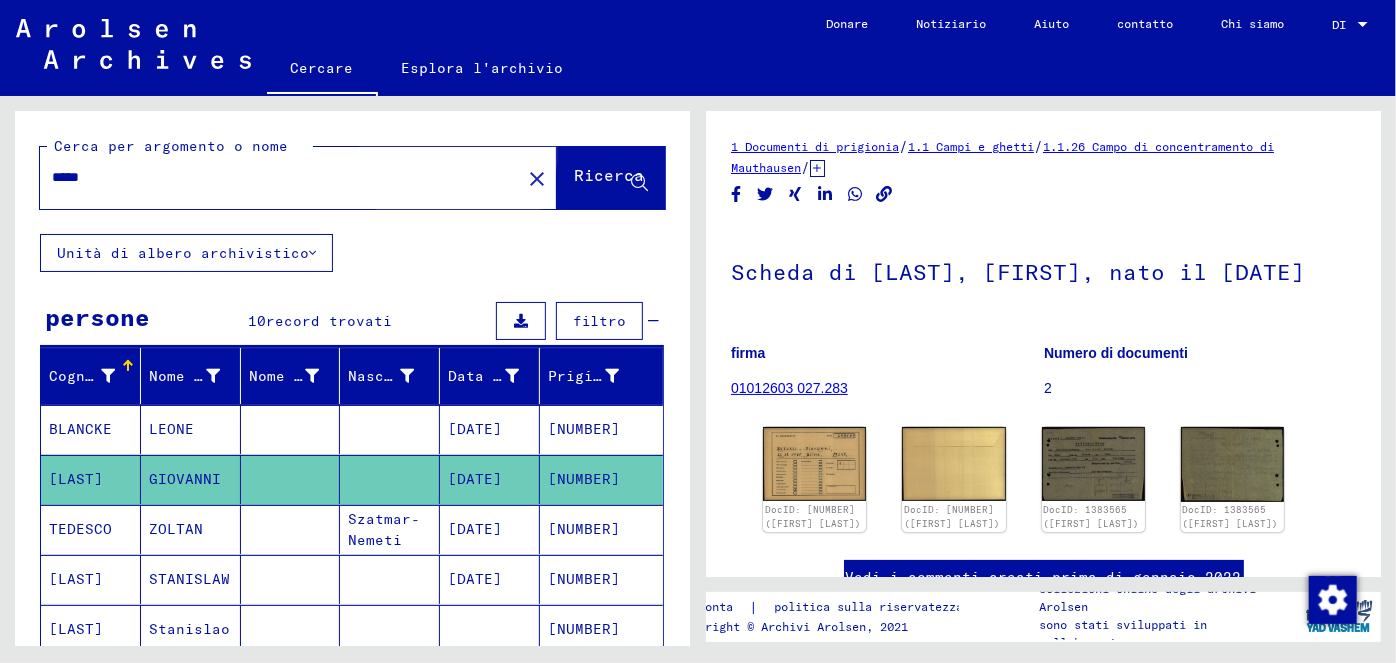 click on "Ricerca" at bounding box center [609, 175] 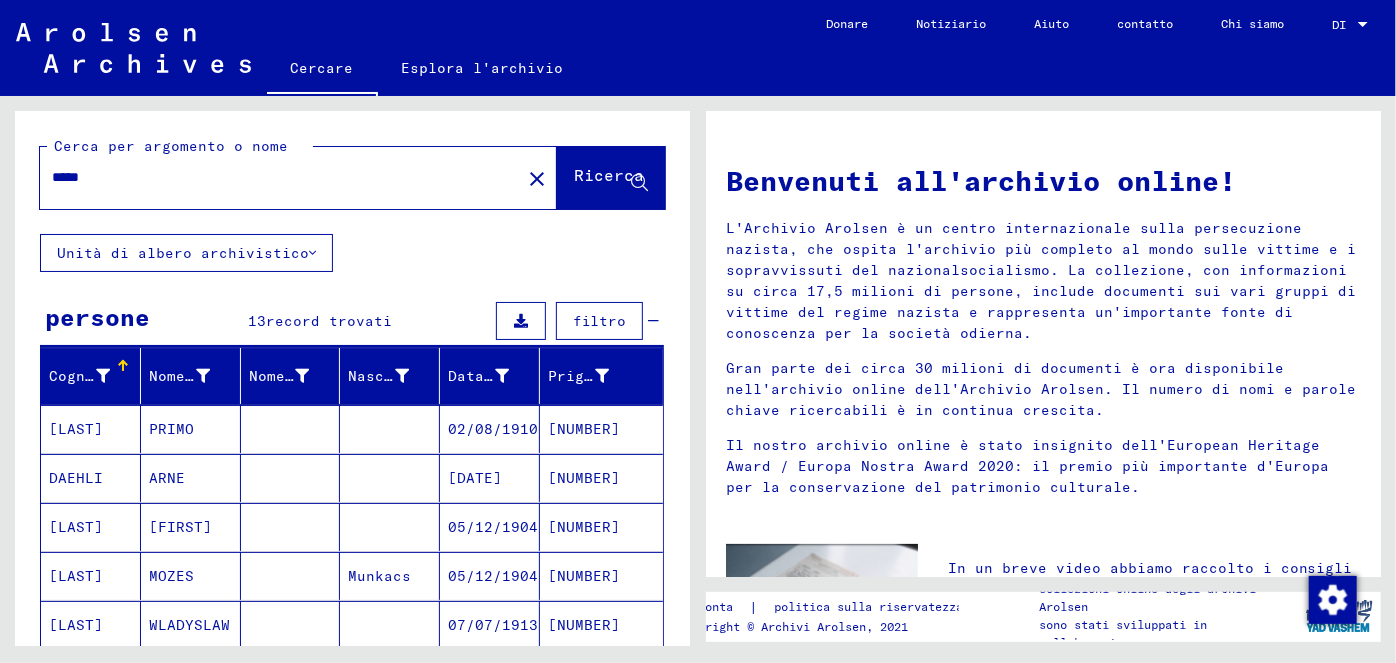 click on "02/08/1910" at bounding box center (475, 478) 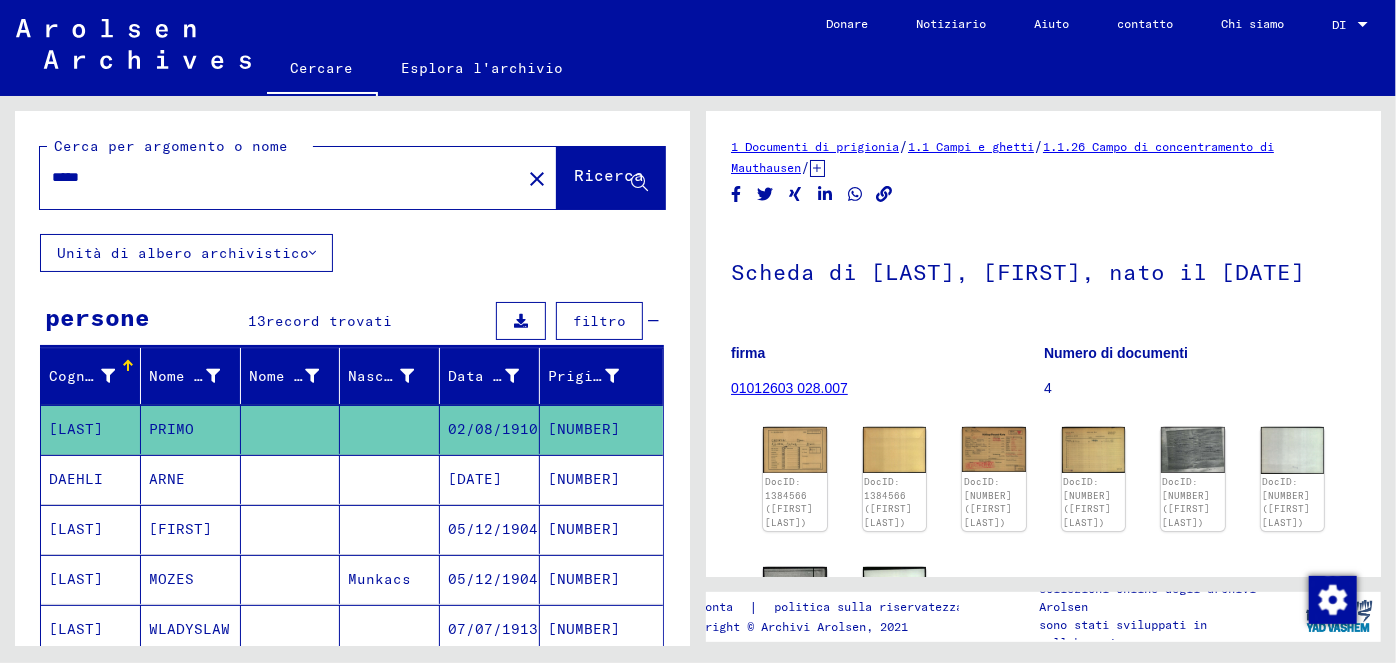 scroll, scrollTop: 0, scrollLeft: 0, axis: both 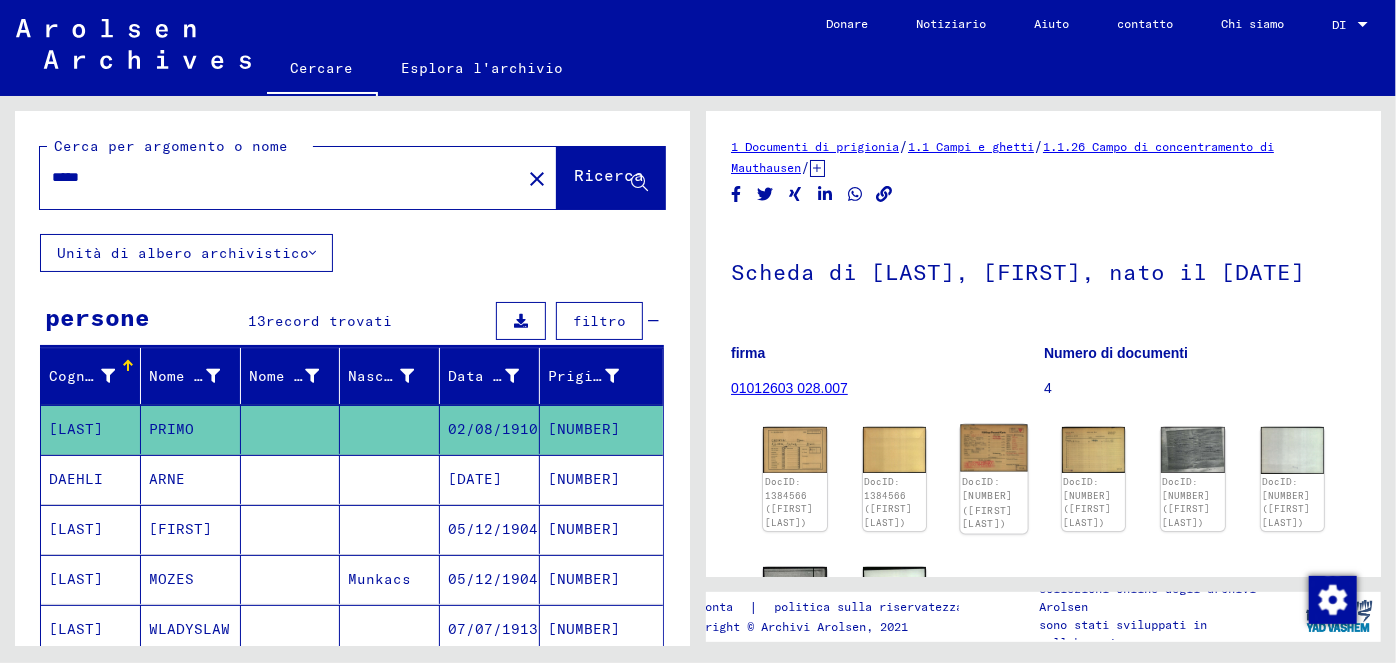 click 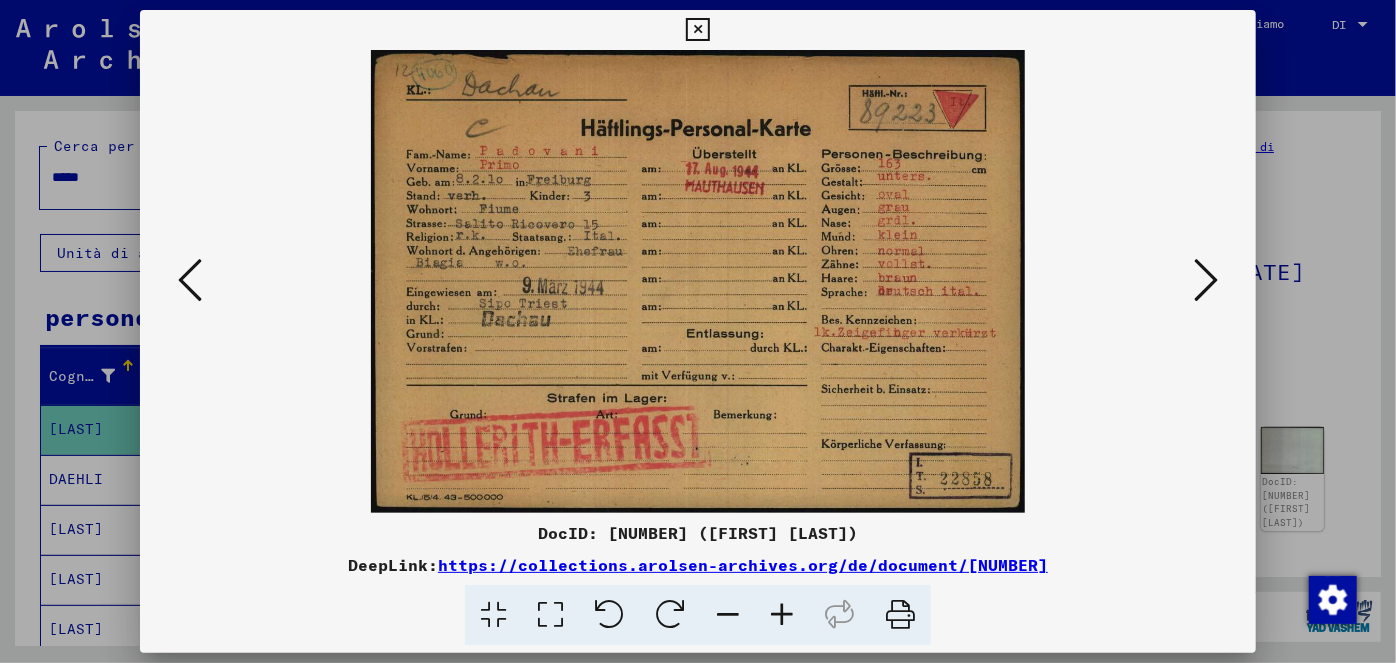 click at bounding box center [1206, 280] 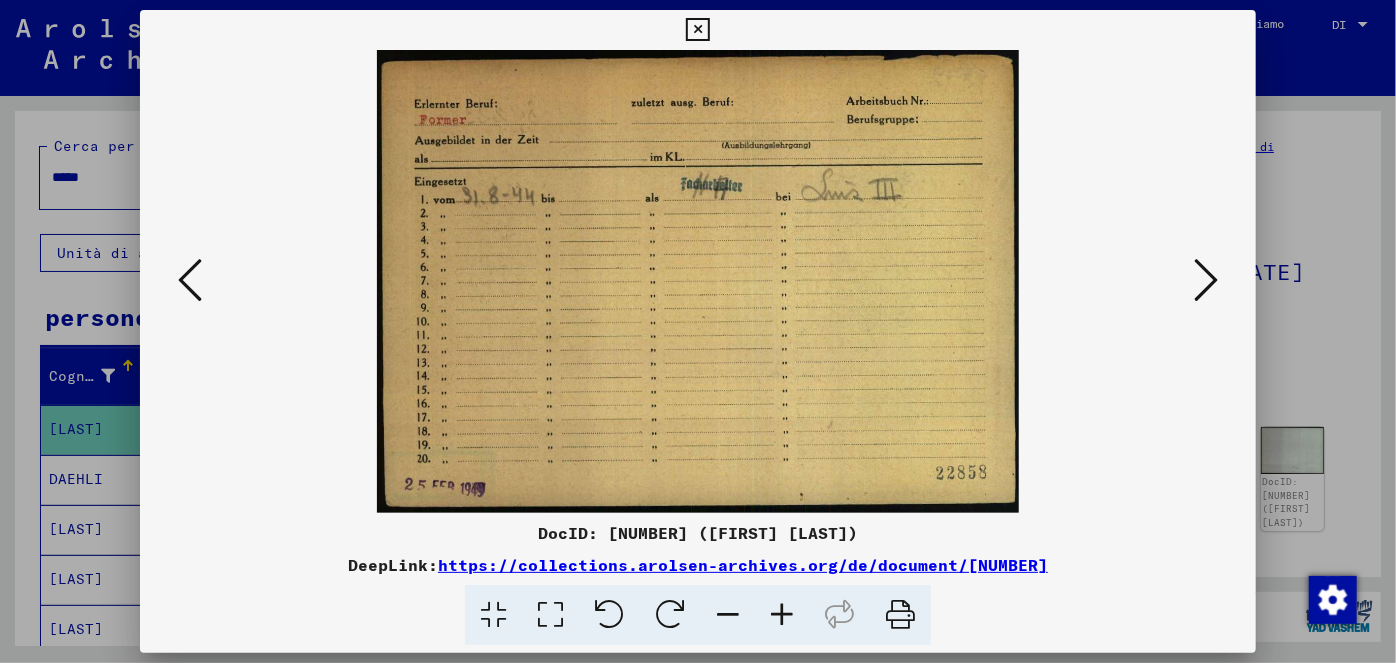 click at bounding box center [697, 30] 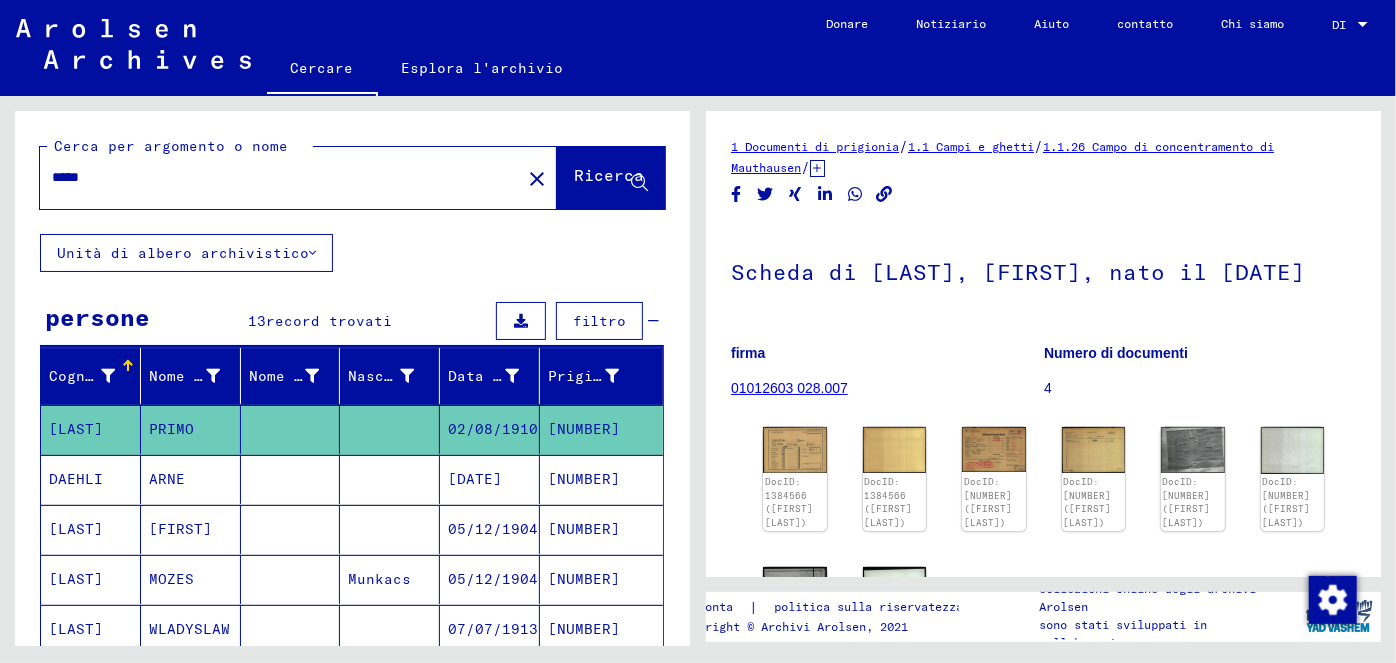 click on "*****" at bounding box center (280, 177) 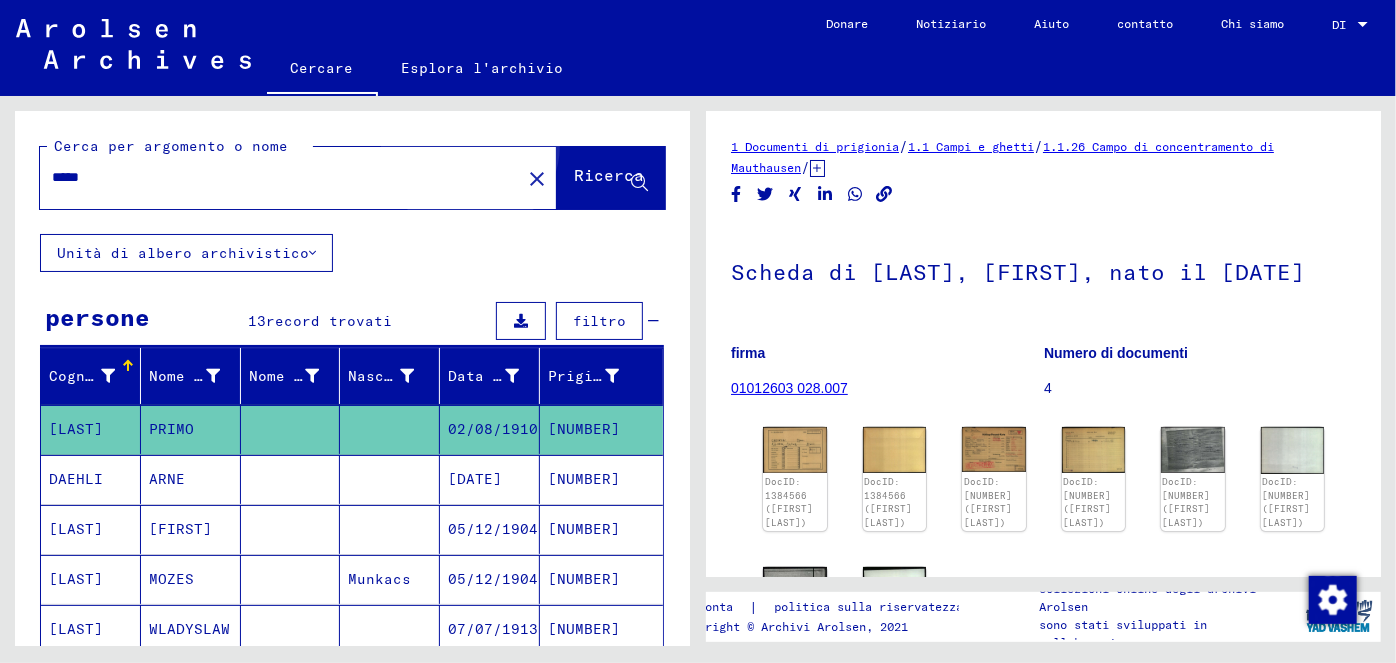 click on "Ricerca" at bounding box center (609, 175) 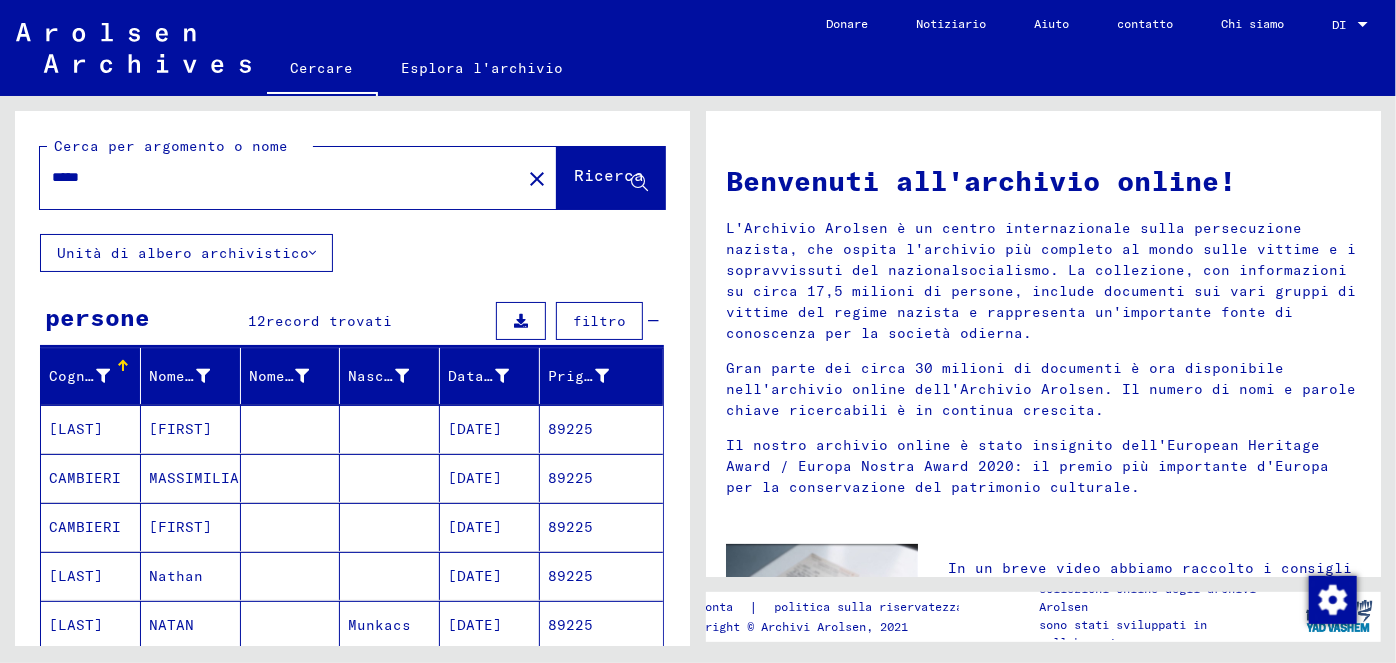 click on "[DATE]" at bounding box center [475, 527] 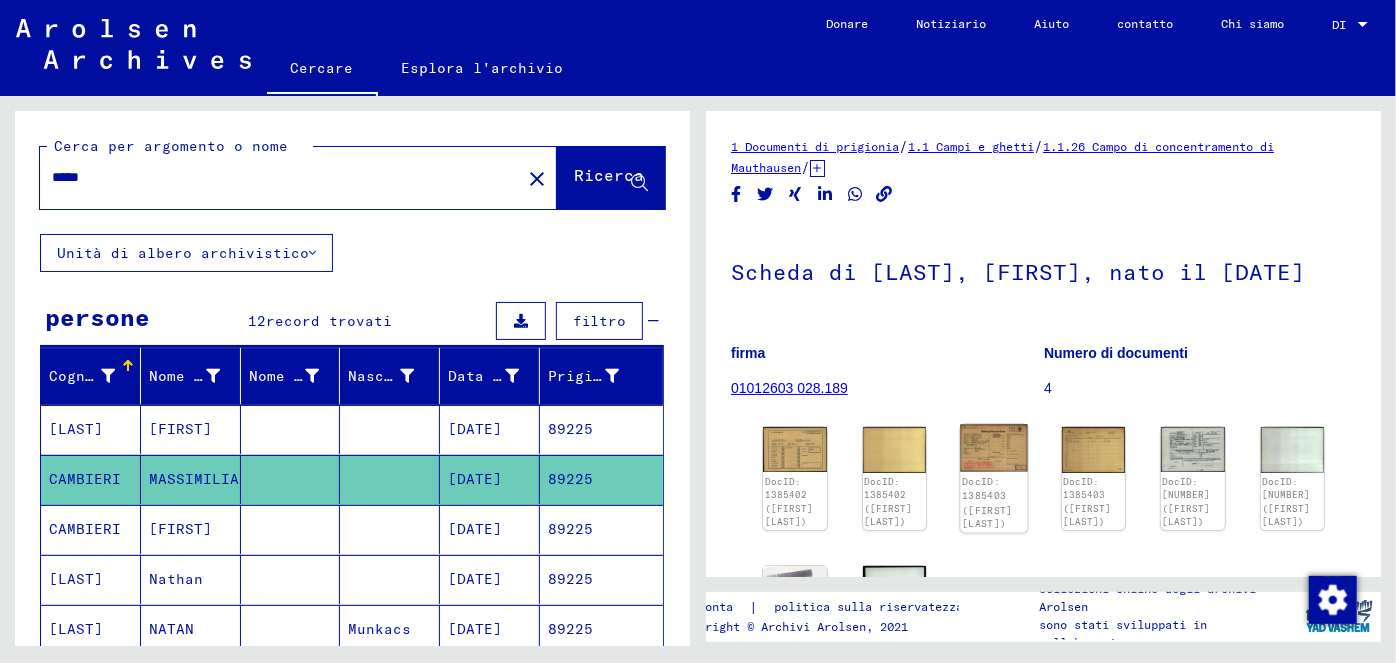 click 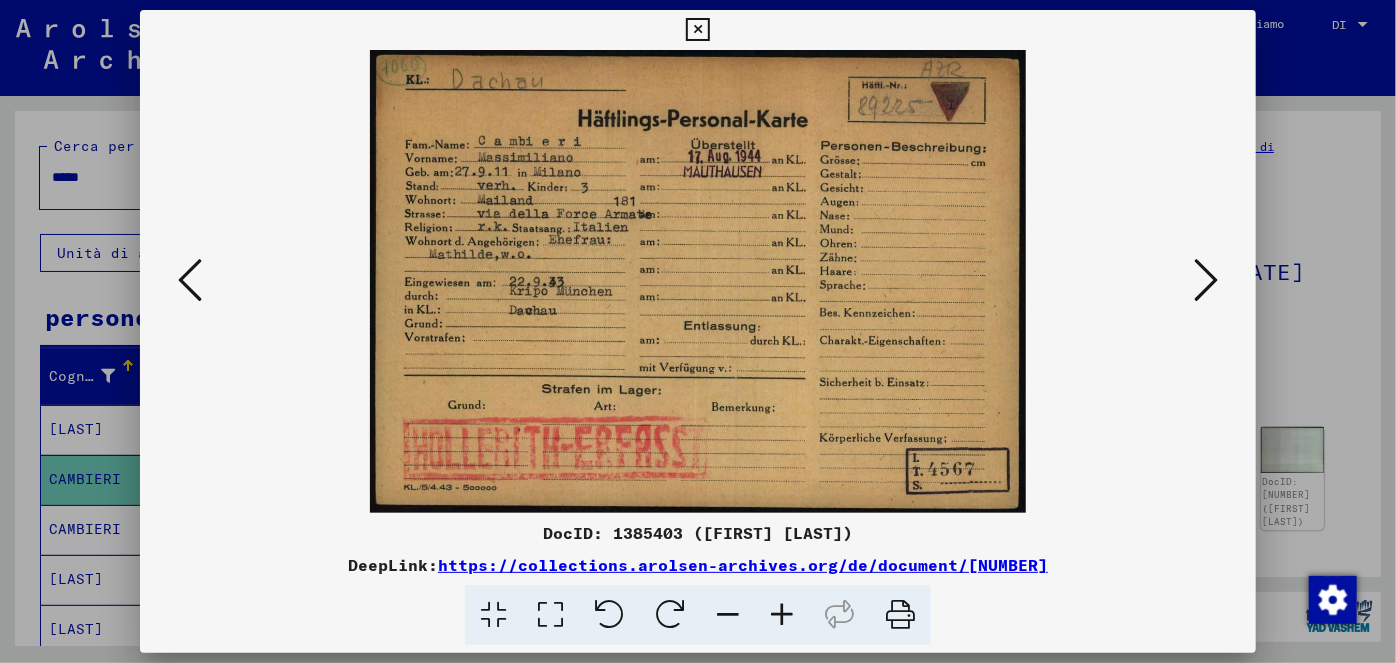 click at bounding box center [697, 30] 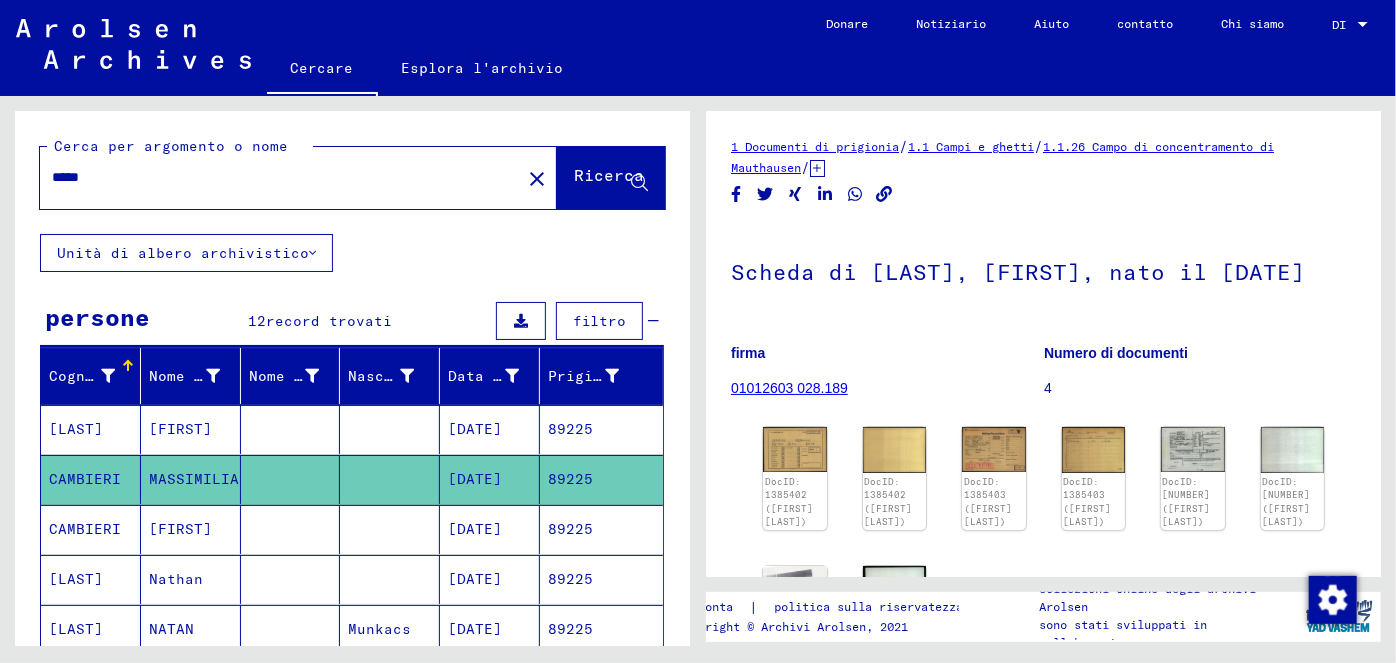 click on "*****" at bounding box center (280, 177) 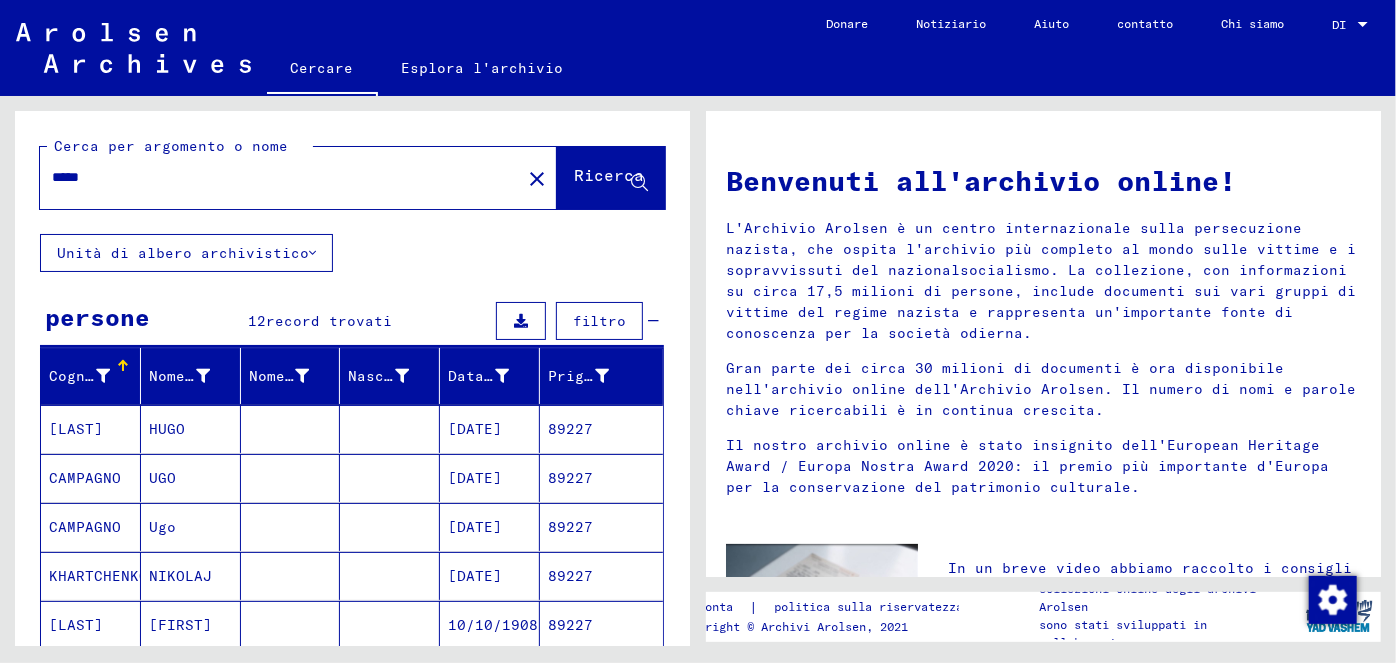 click on "[DATE]" at bounding box center (475, 478) 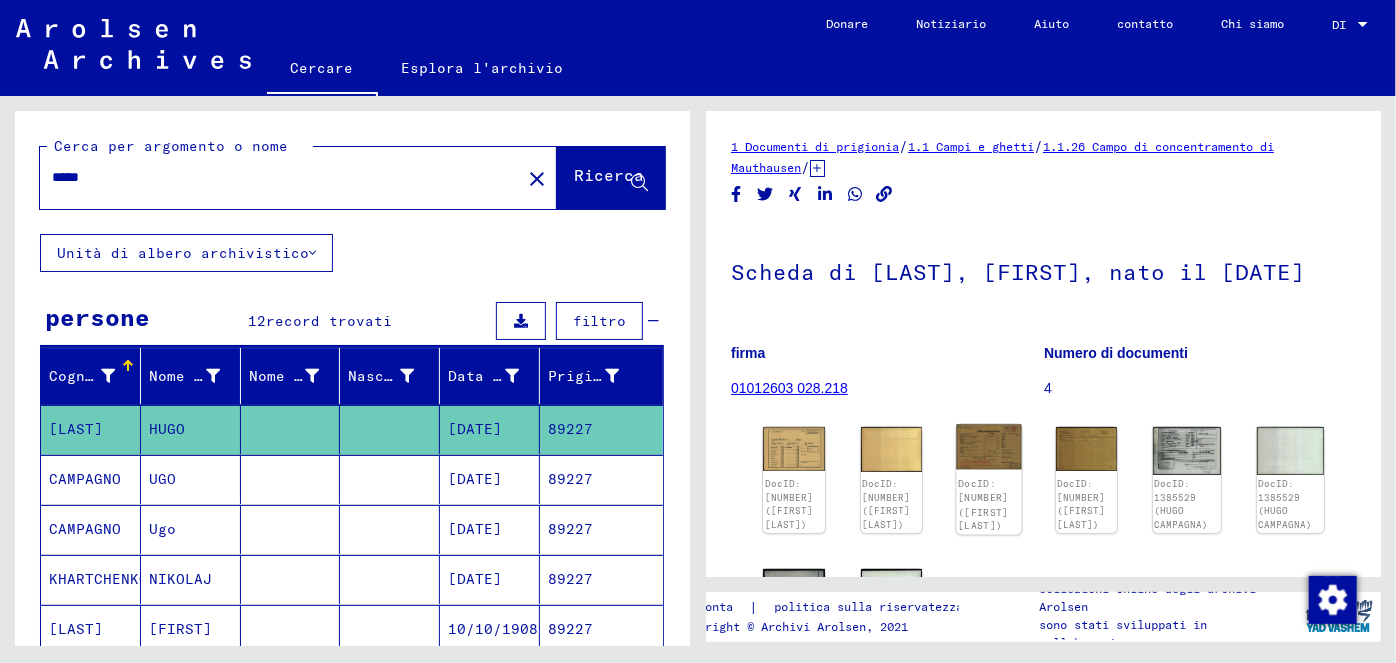 click 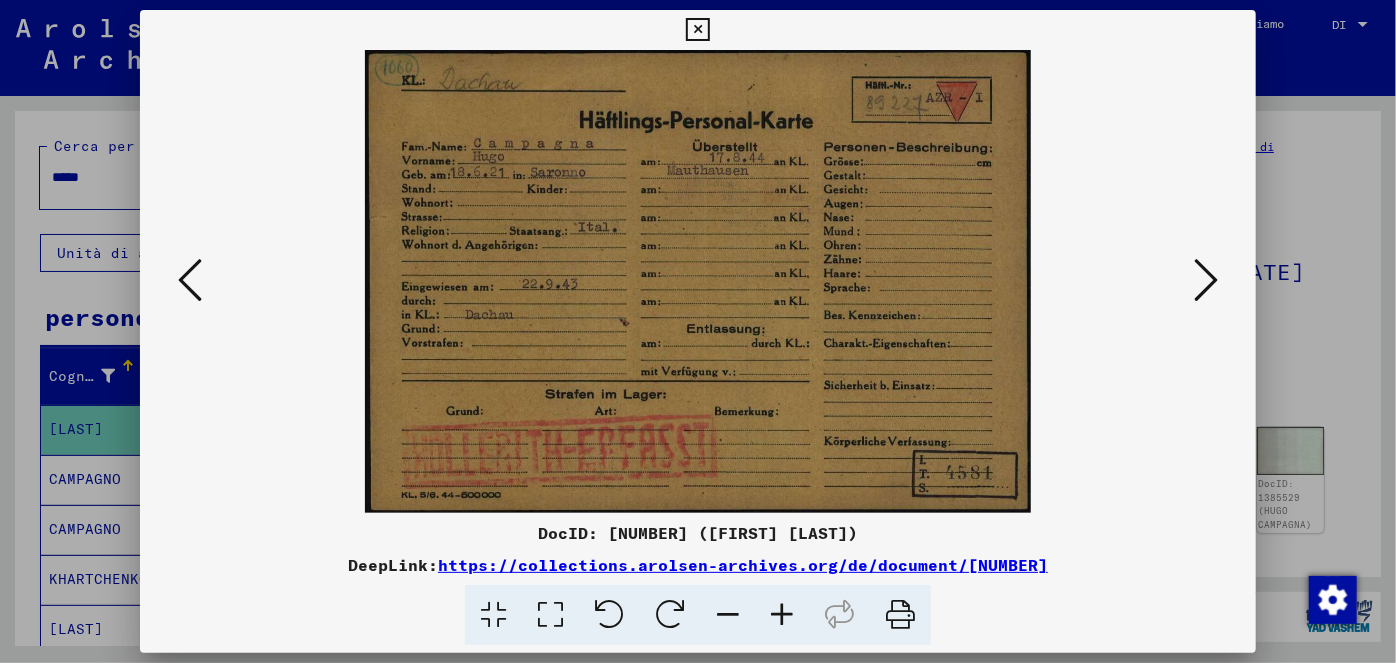 click at bounding box center [1206, 280] 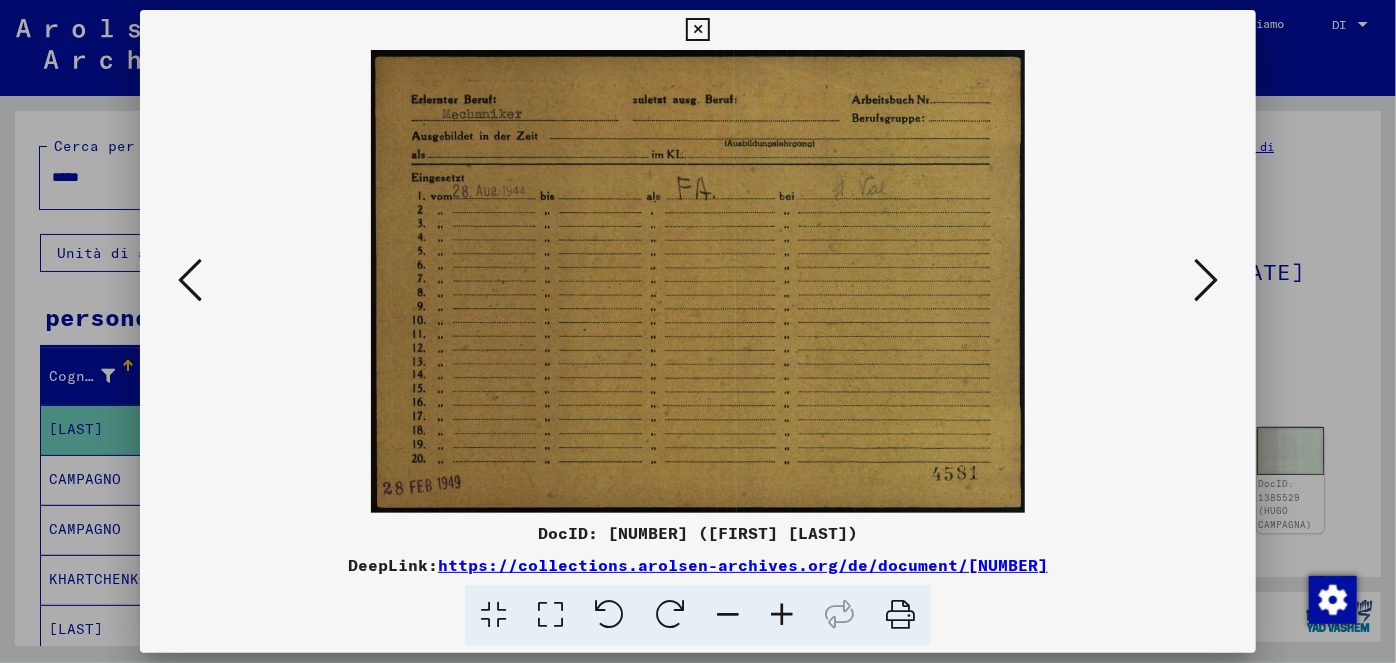 click at bounding box center [1206, 280] 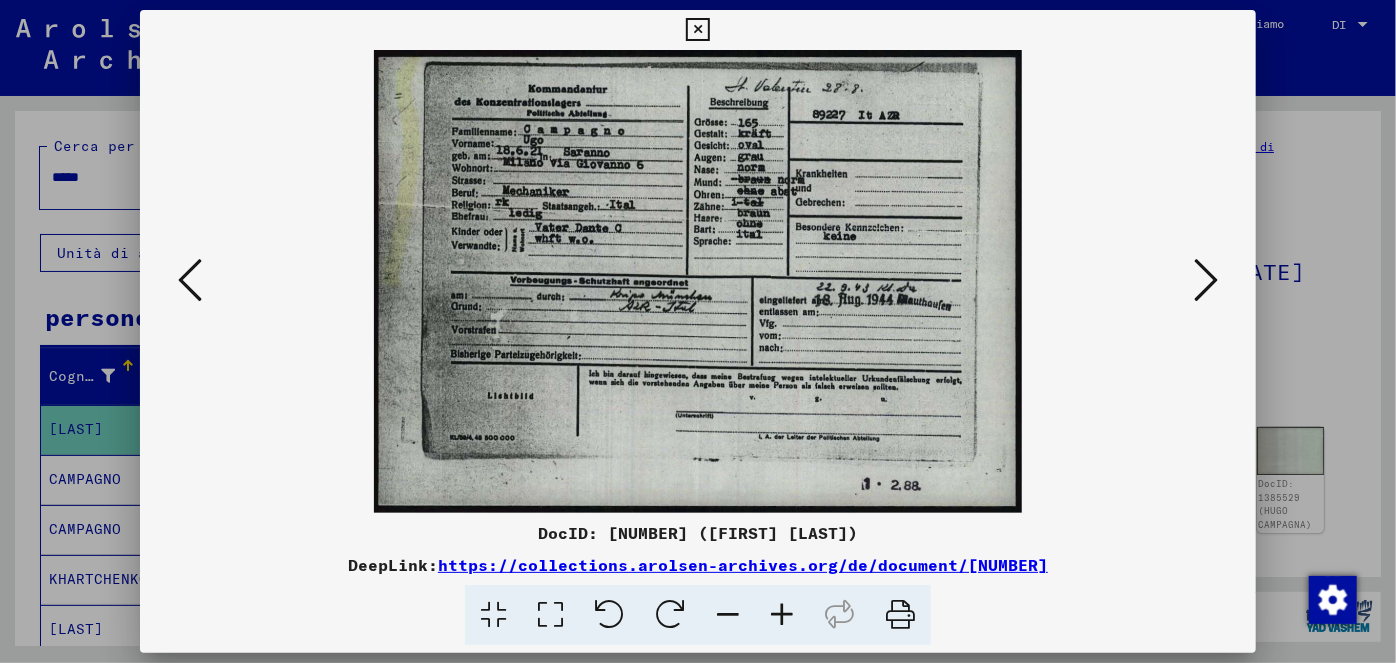 click at bounding box center [1206, 280] 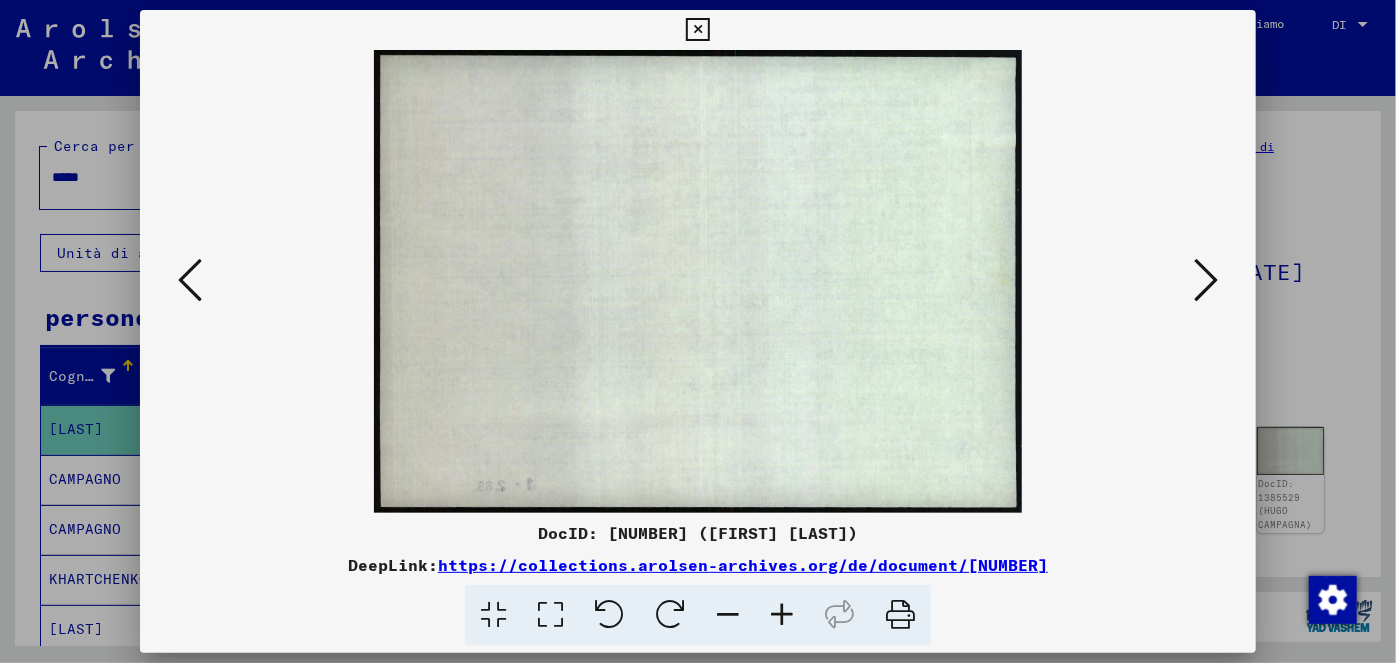 click at bounding box center [190, 280] 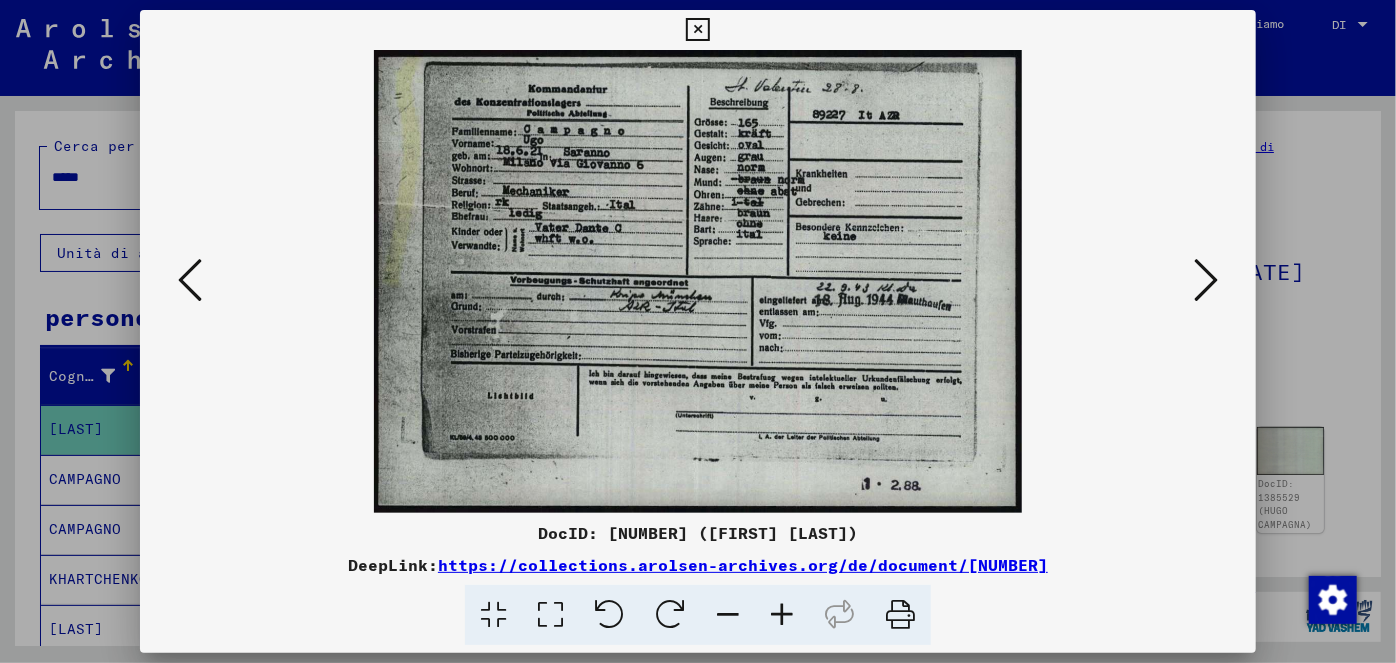 click at bounding box center [697, 30] 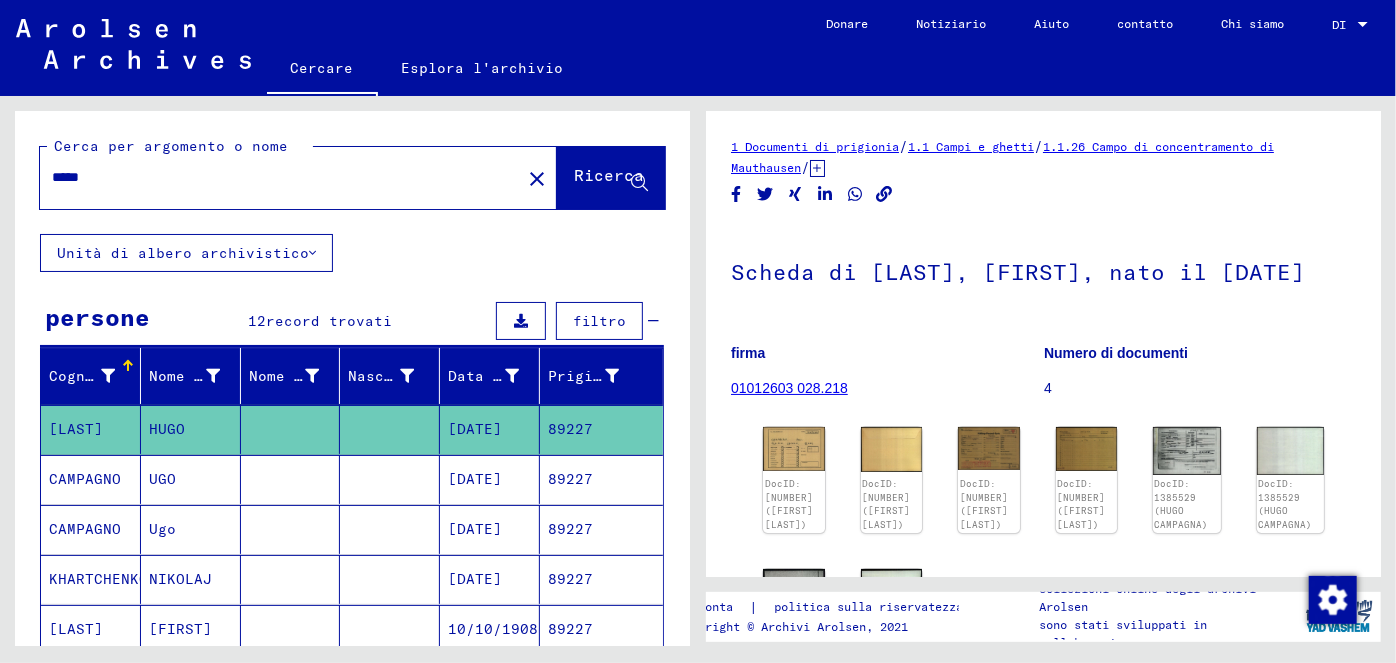 drag, startPoint x: 104, startPoint y: 174, endPoint x: 2, endPoint y: 171, distance: 102.044106 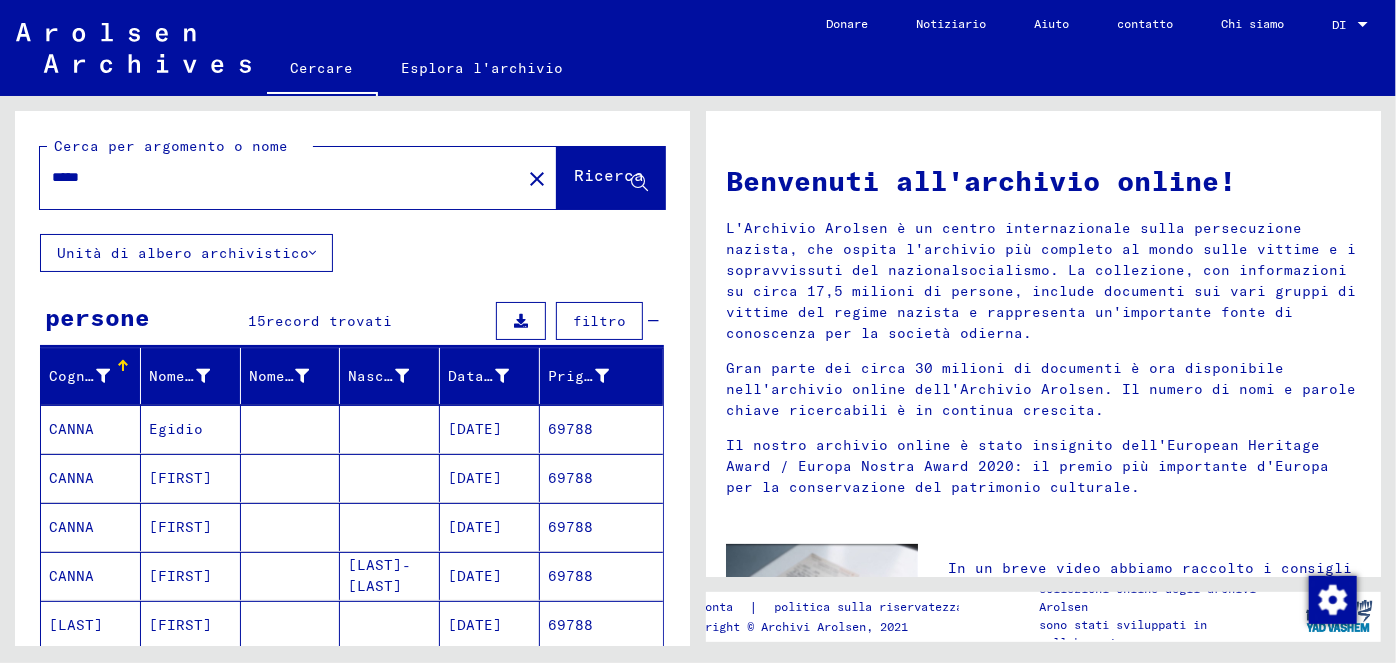 click on "[DATE]" at bounding box center [475, 478] 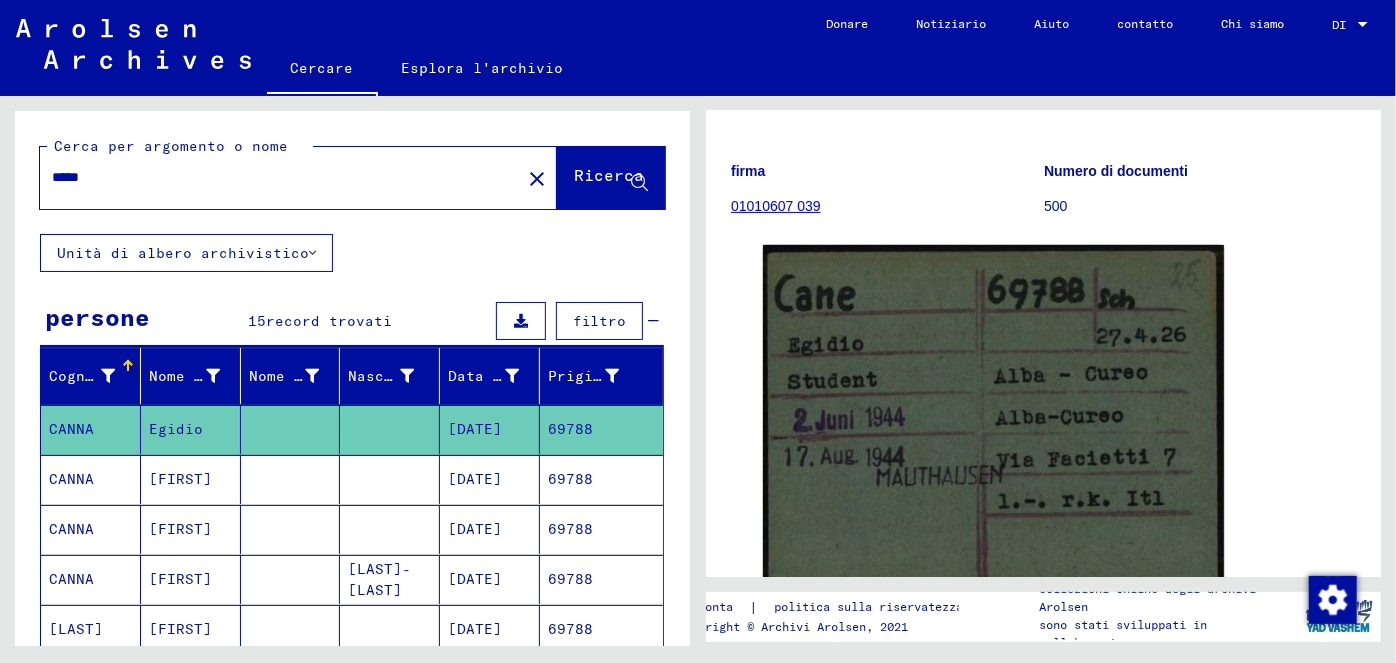 scroll, scrollTop: 197, scrollLeft: 0, axis: vertical 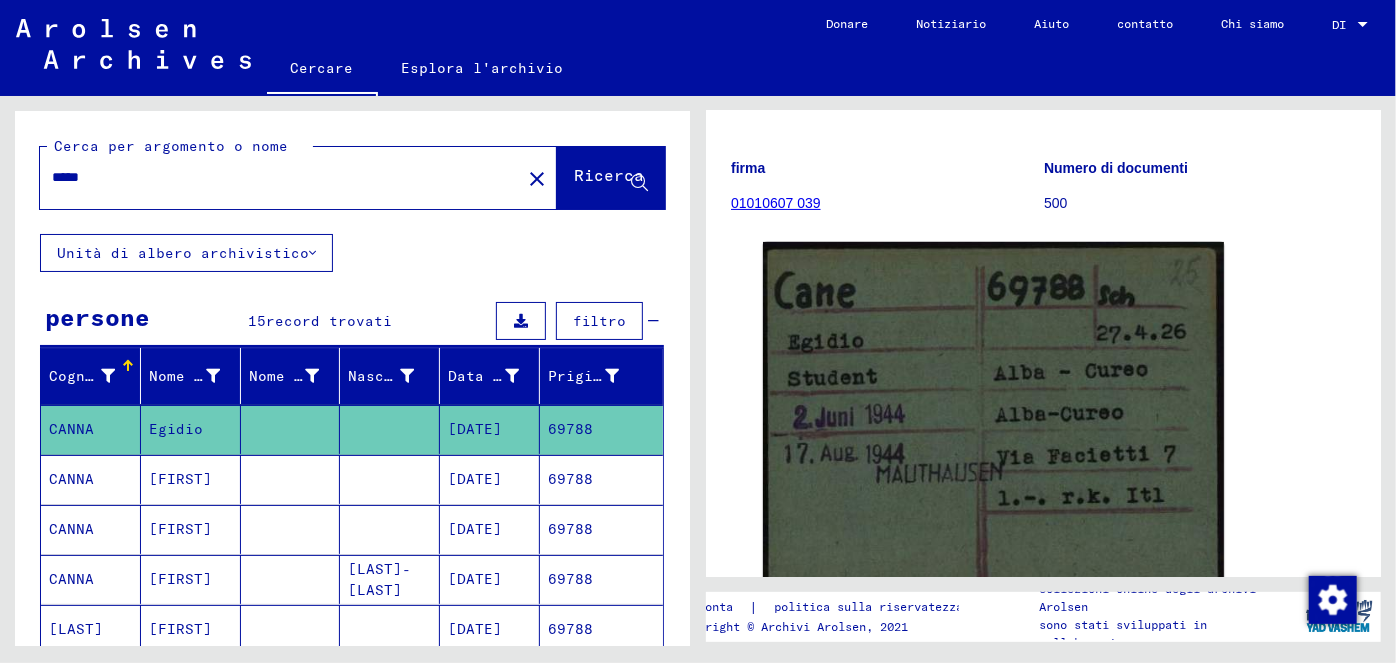 click on "[DATE]" at bounding box center [475, 529] 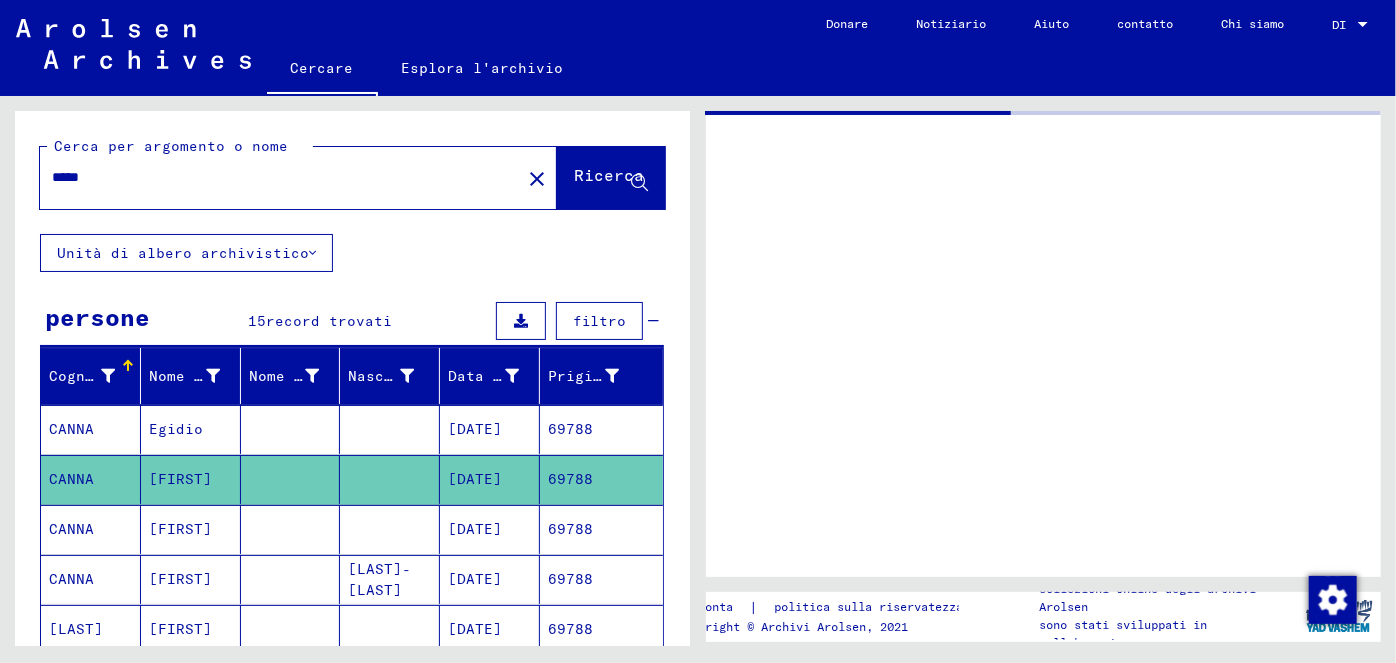 scroll, scrollTop: 0, scrollLeft: 0, axis: both 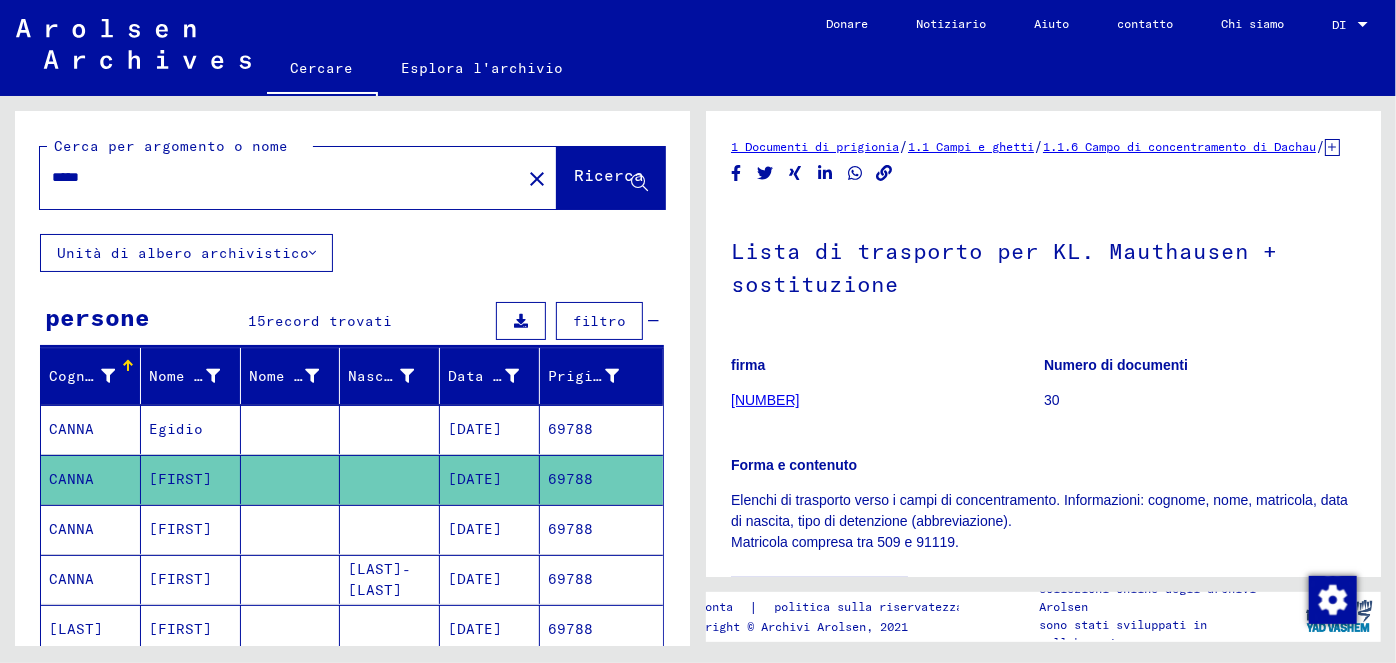 click on "[DATE]" at bounding box center [475, 579] 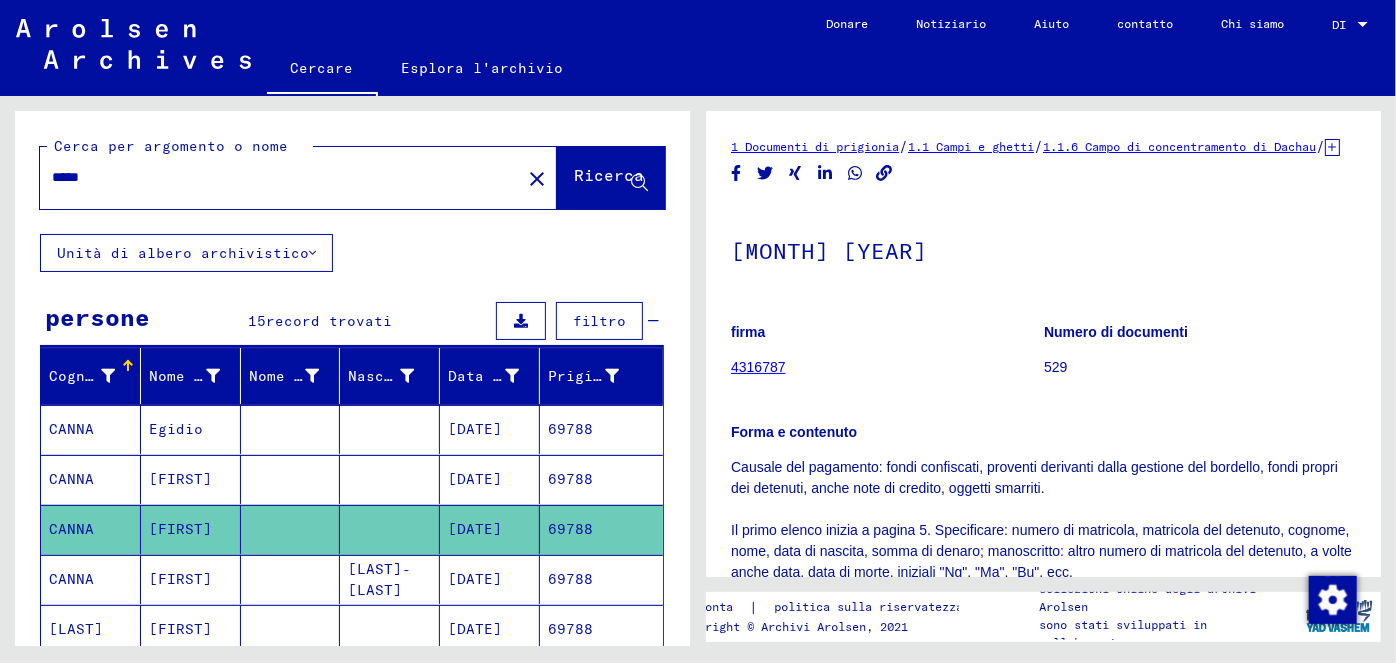 click on "[DATE]" at bounding box center [475, 629] 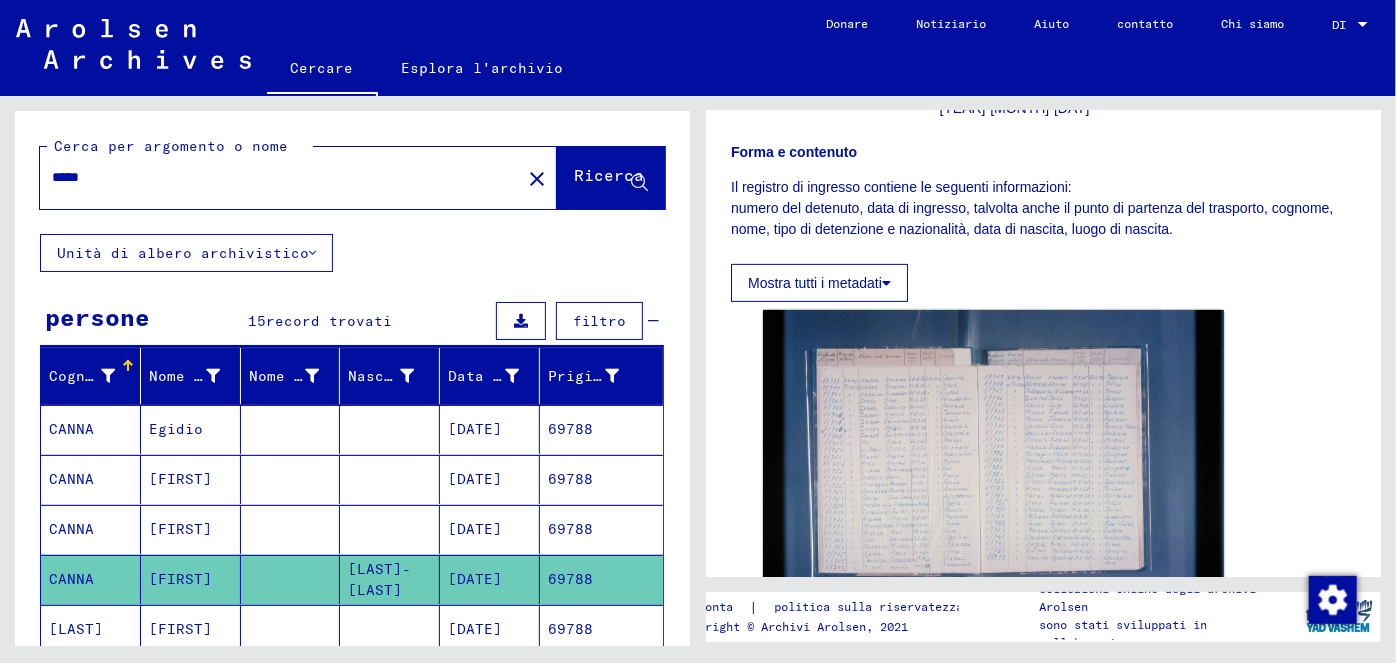 scroll, scrollTop: 445, scrollLeft: 0, axis: vertical 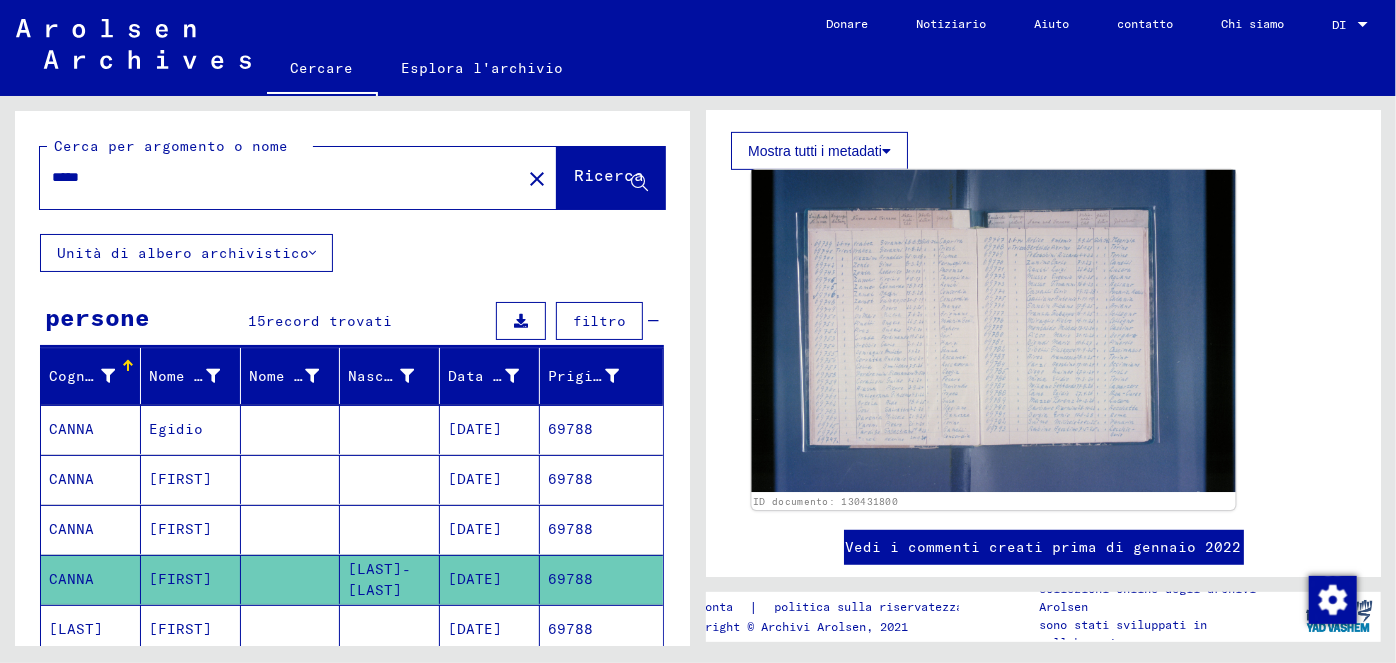 click 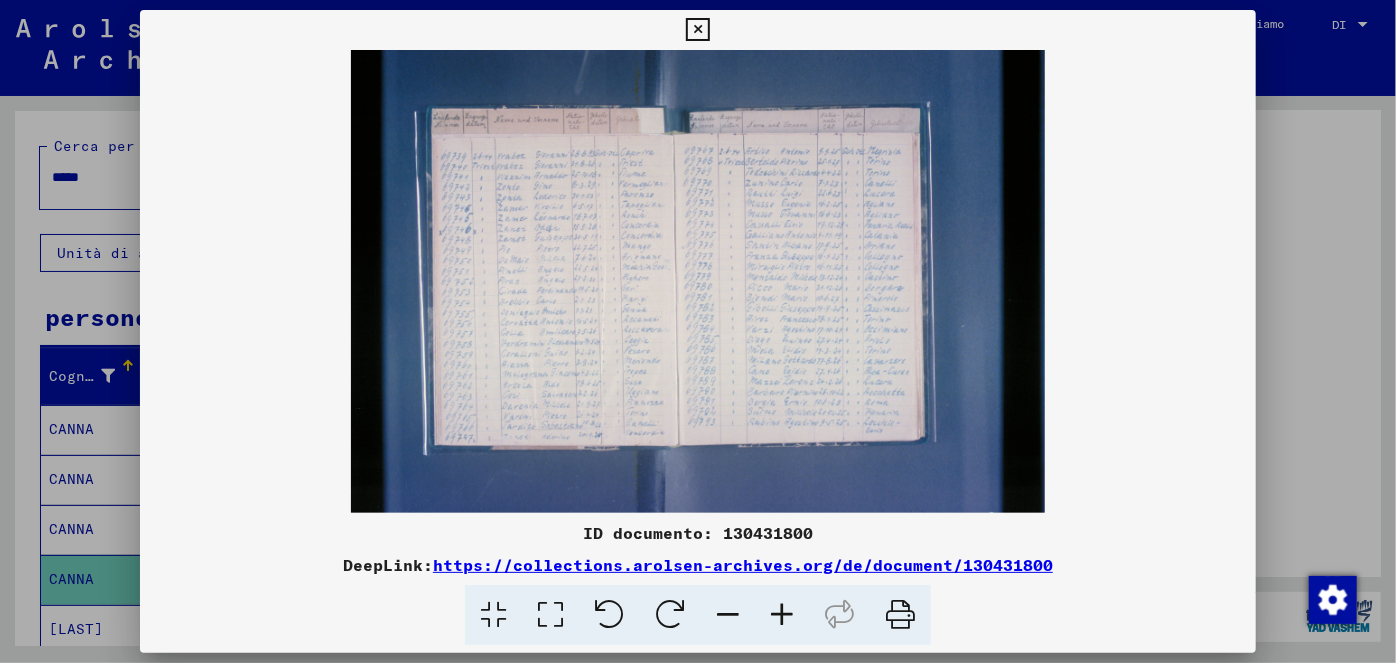 click at bounding box center (782, 615) 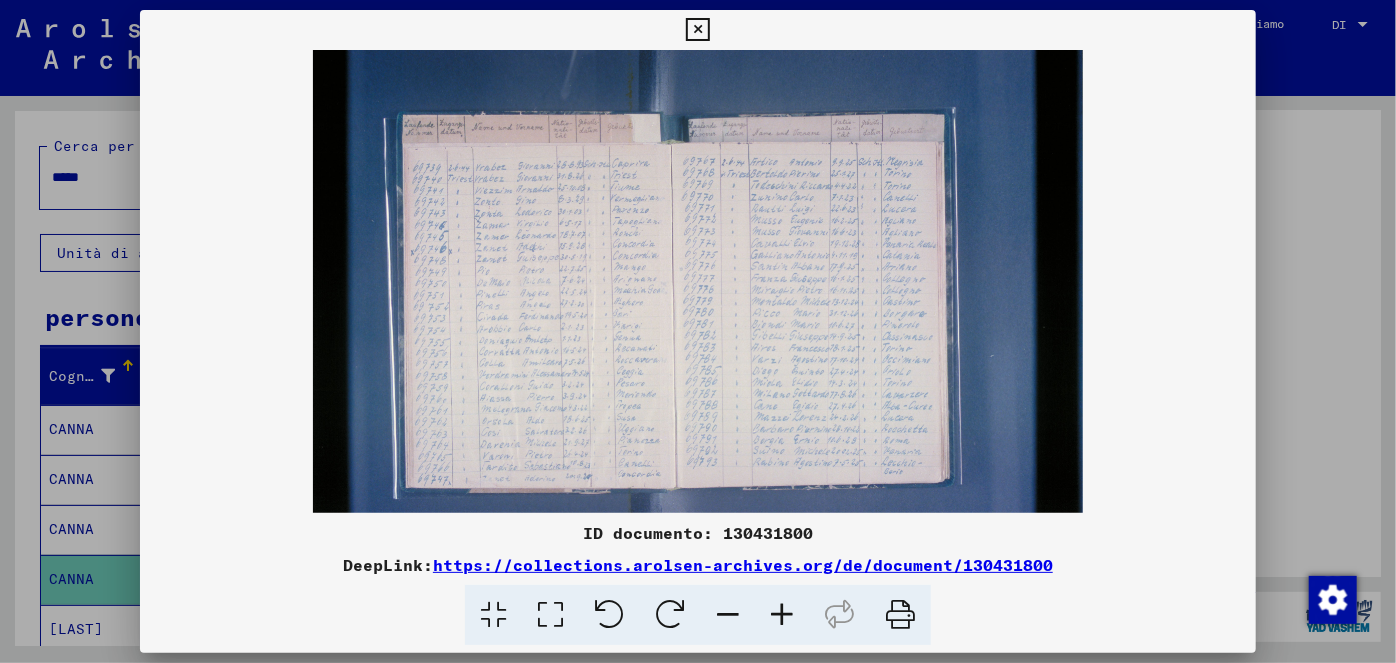 click at bounding box center (782, 615) 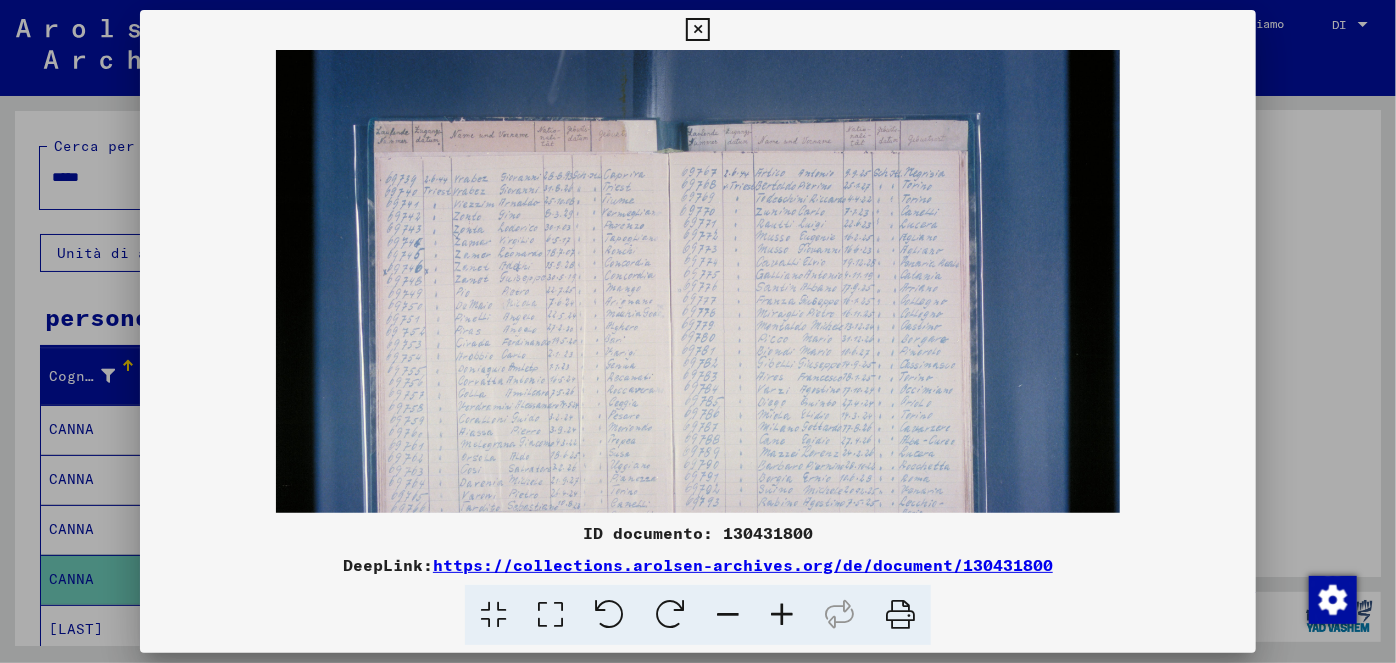 click at bounding box center (782, 615) 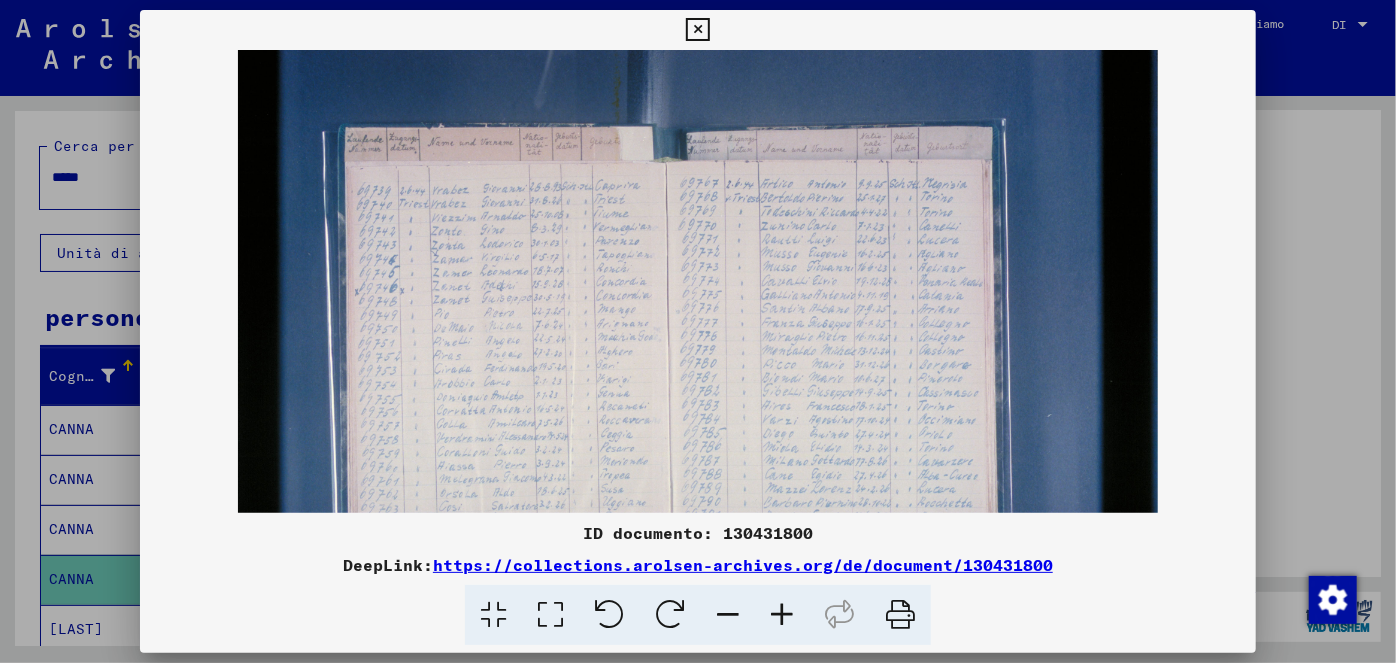 click at bounding box center [782, 615] 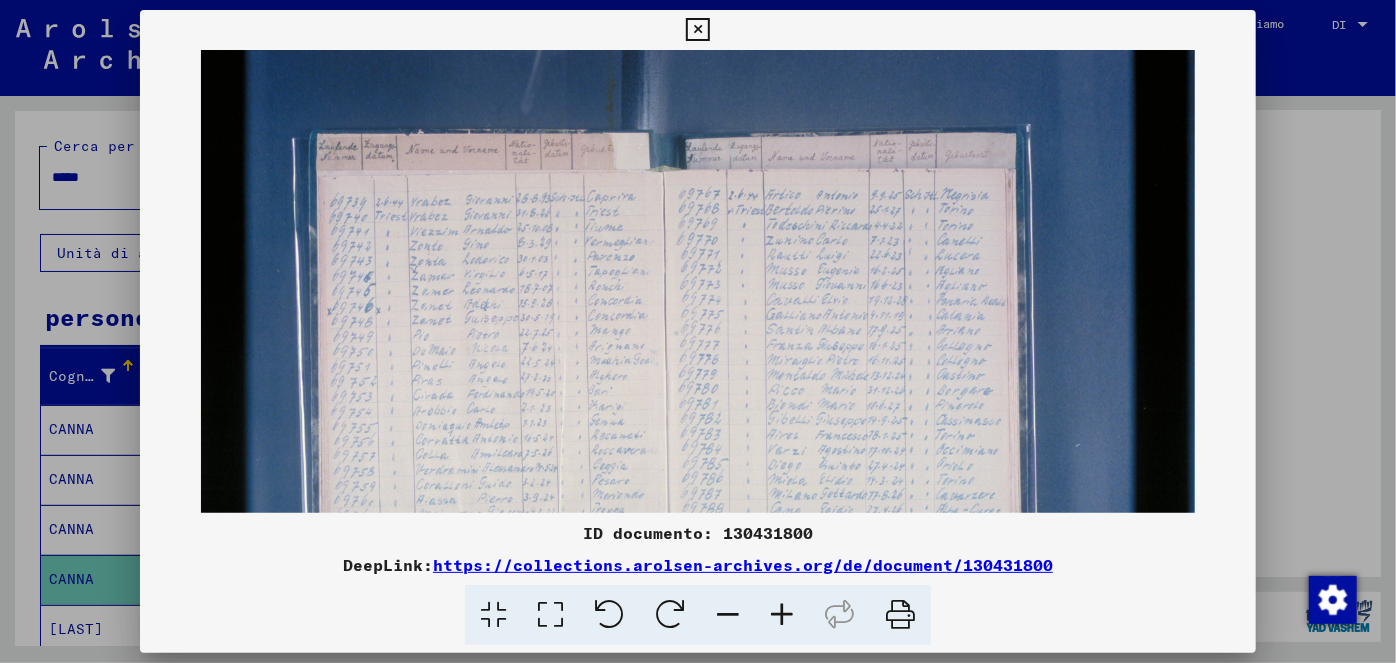 click at bounding box center (782, 615) 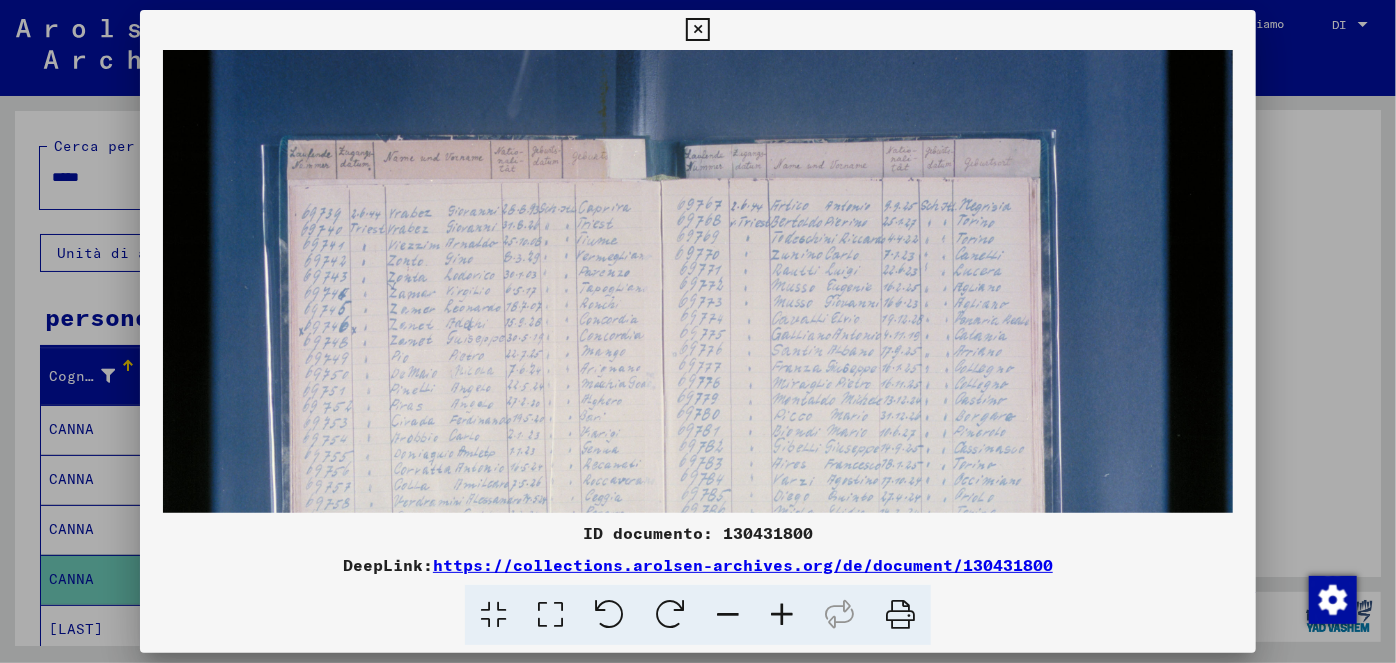 click at bounding box center [782, 615] 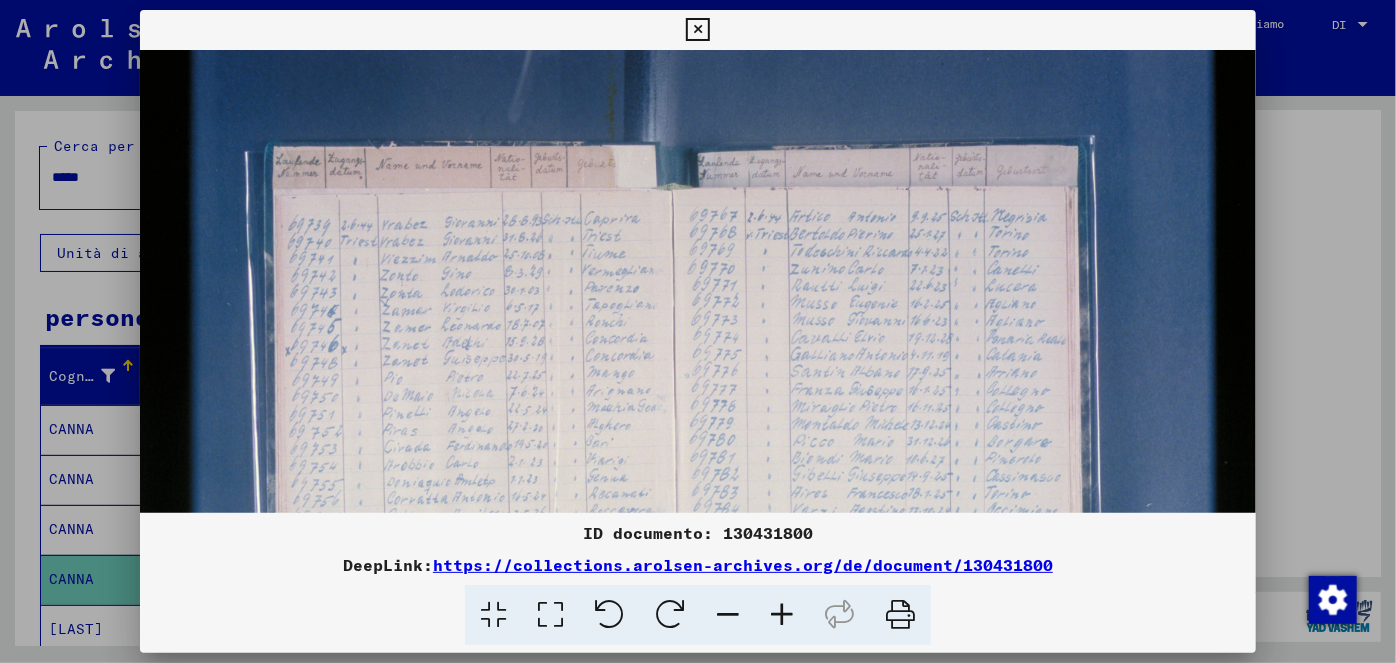 click at bounding box center [782, 615] 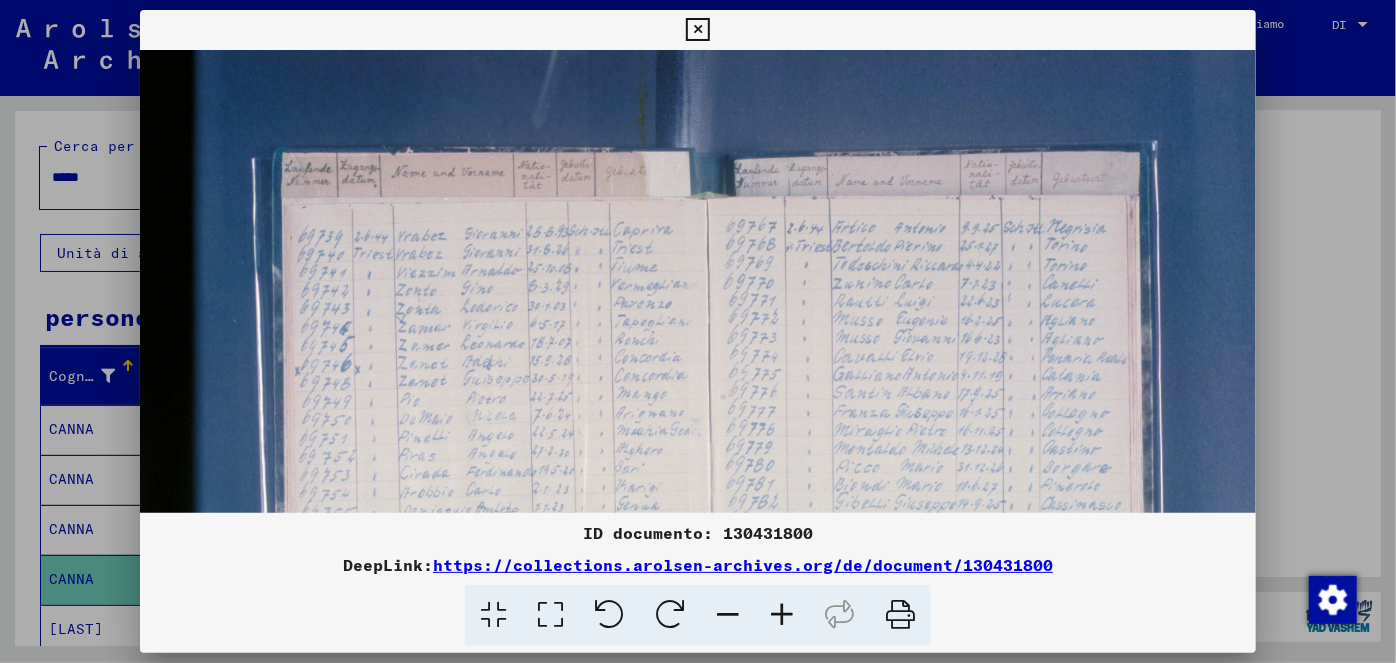 click at bounding box center (782, 615) 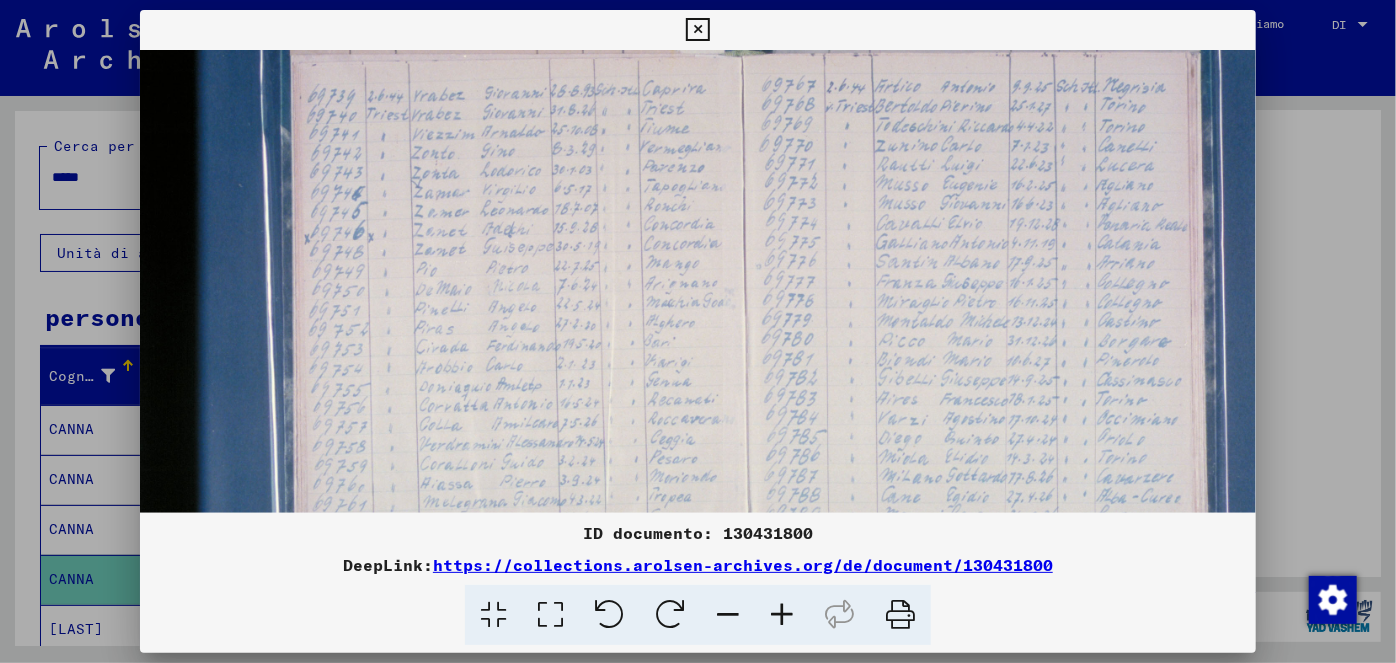 scroll, scrollTop: 162, scrollLeft: 0, axis: vertical 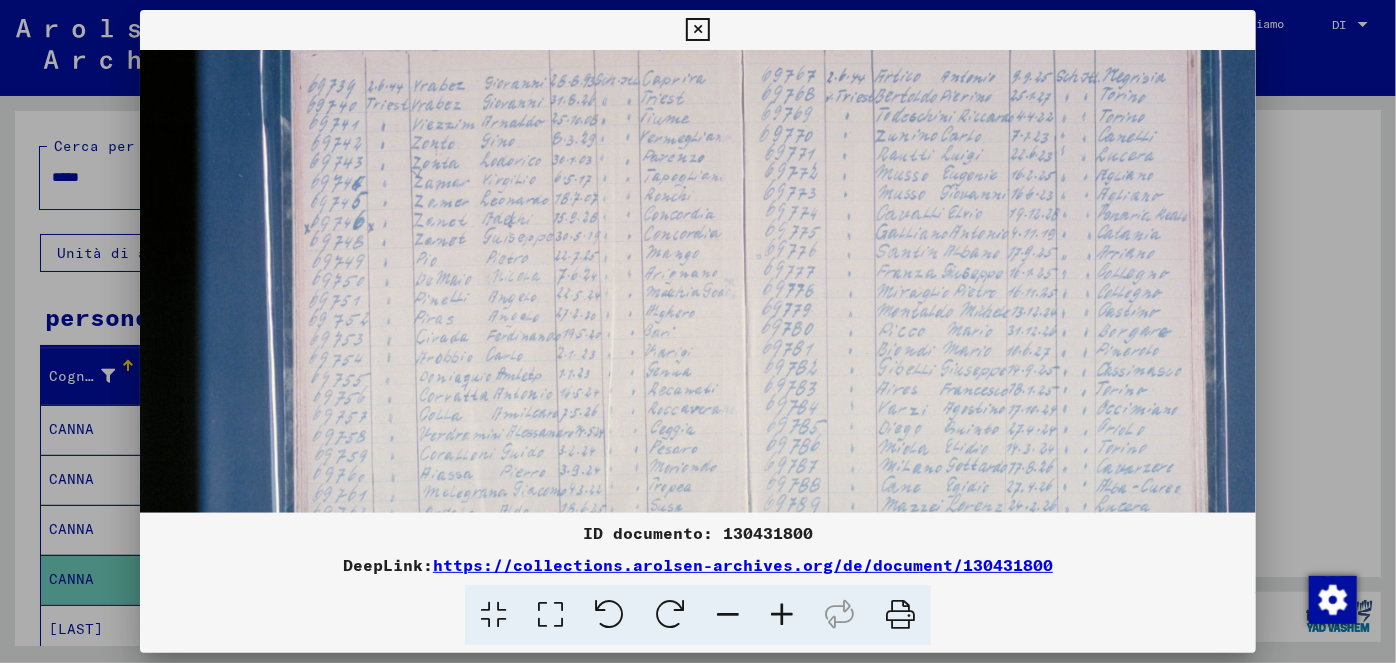 drag, startPoint x: 712, startPoint y: 429, endPoint x: 761, endPoint y: 251, distance: 184.62123 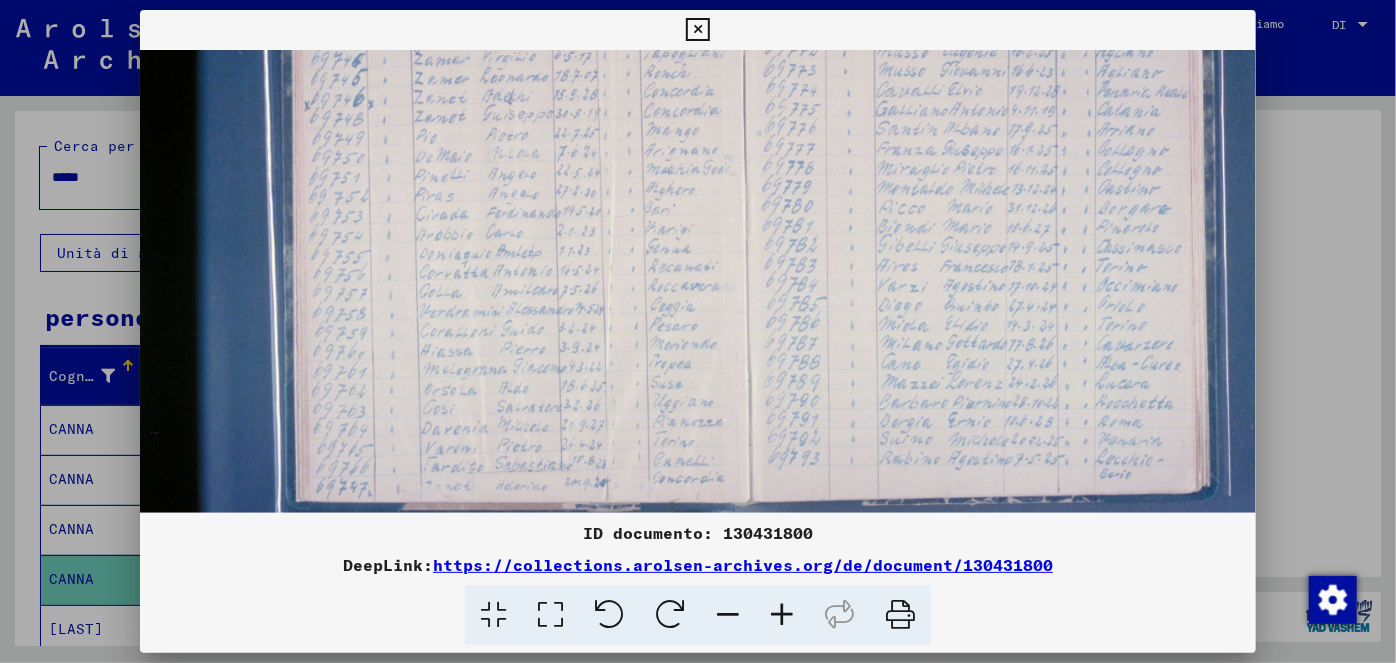scroll, scrollTop: 293, scrollLeft: 0, axis: vertical 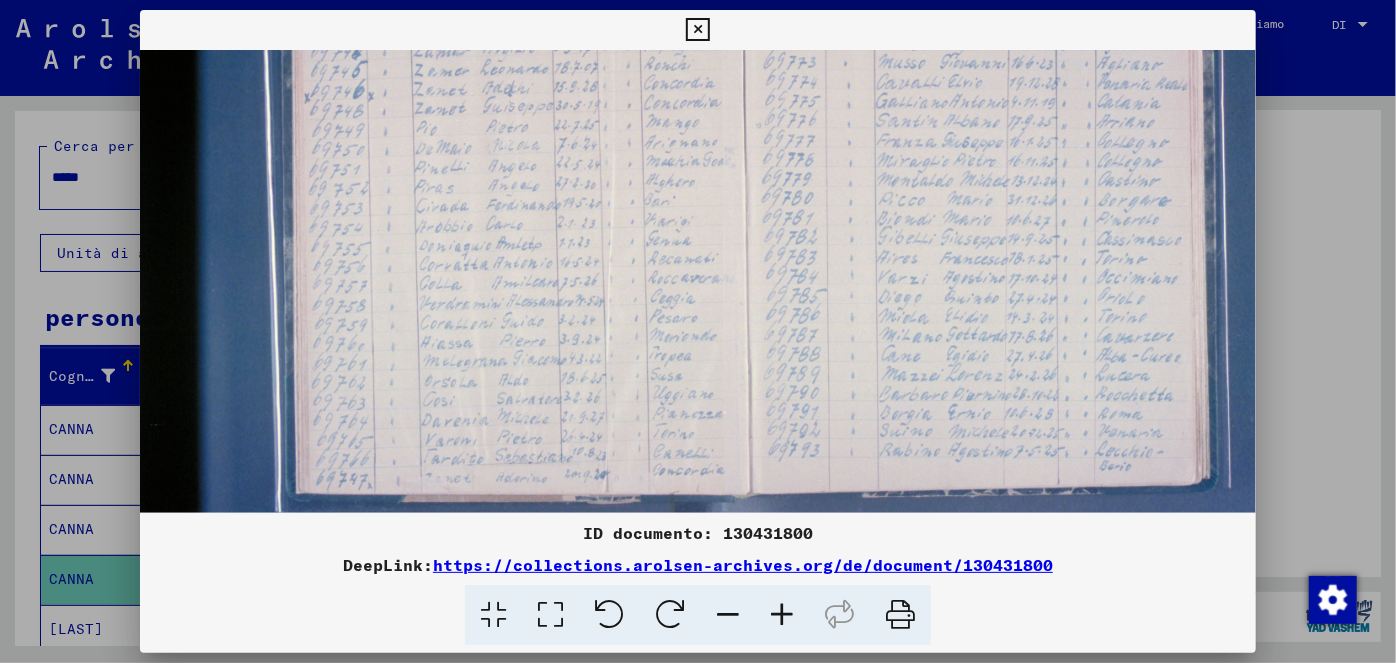 drag, startPoint x: 720, startPoint y: 371, endPoint x: 754, endPoint y: 238, distance: 137.2771 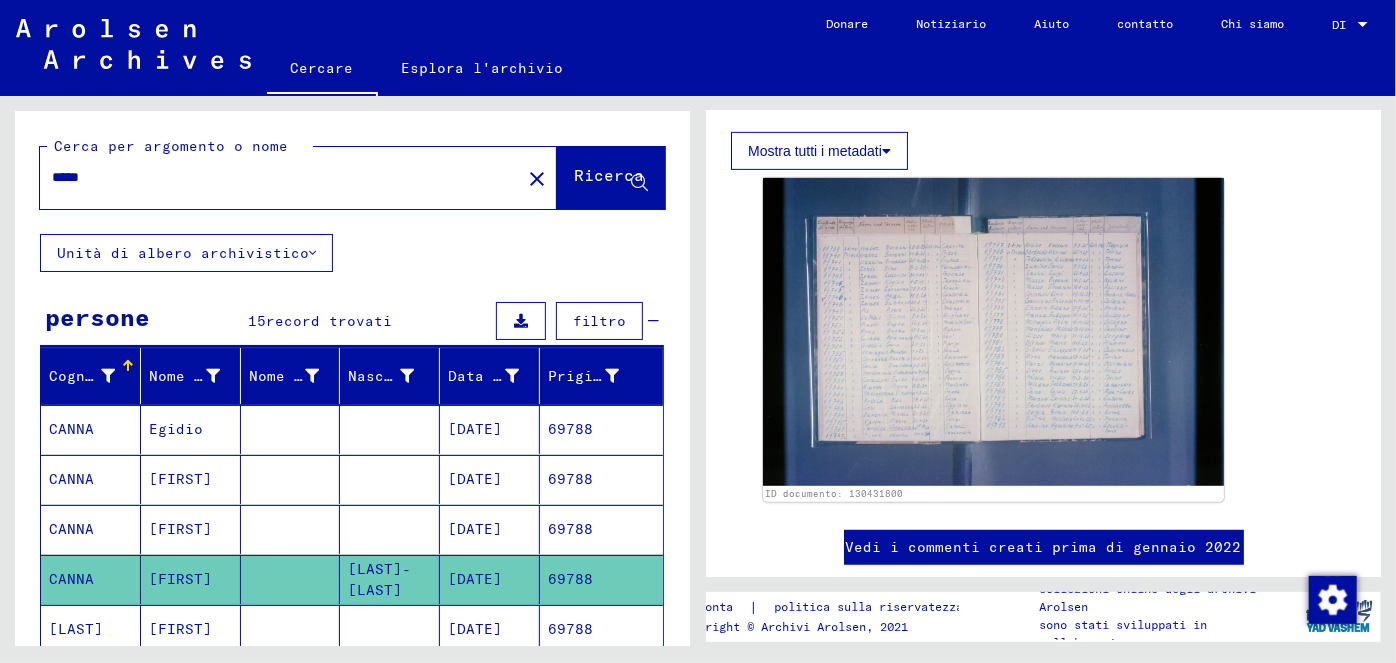 click on "*****" at bounding box center [274, 177] 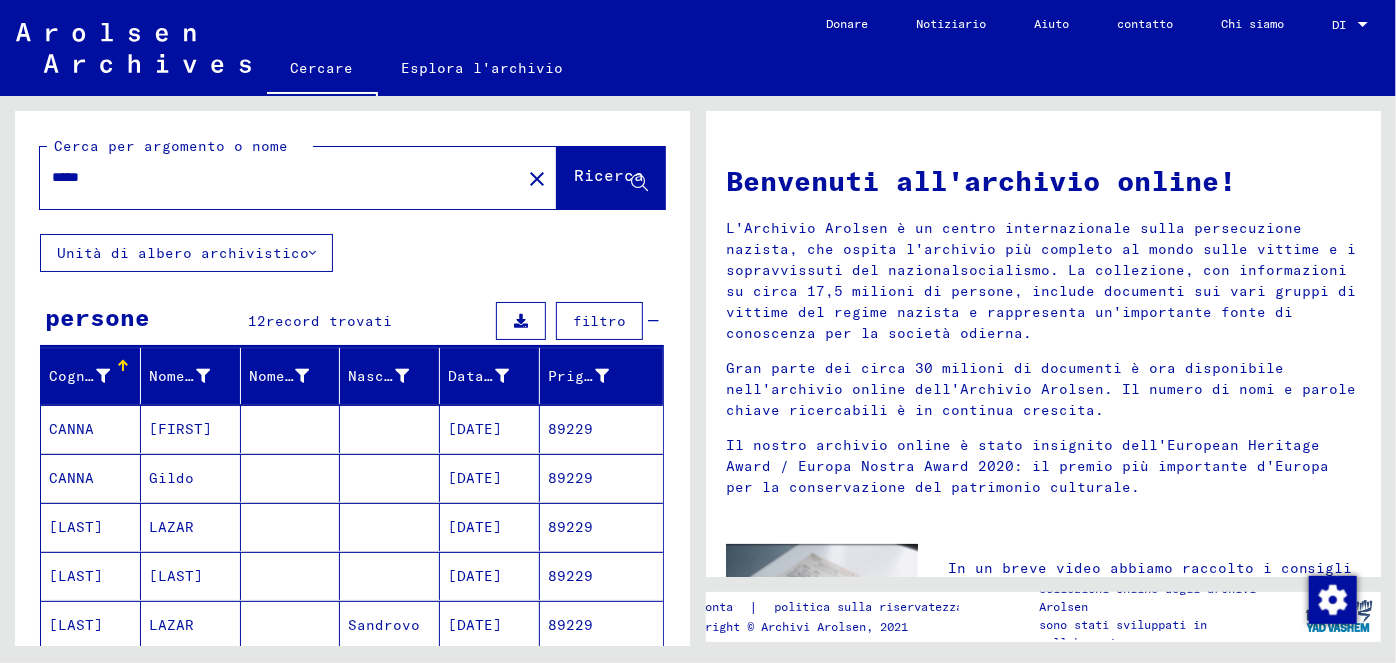 click on "[DATE]" at bounding box center [475, 478] 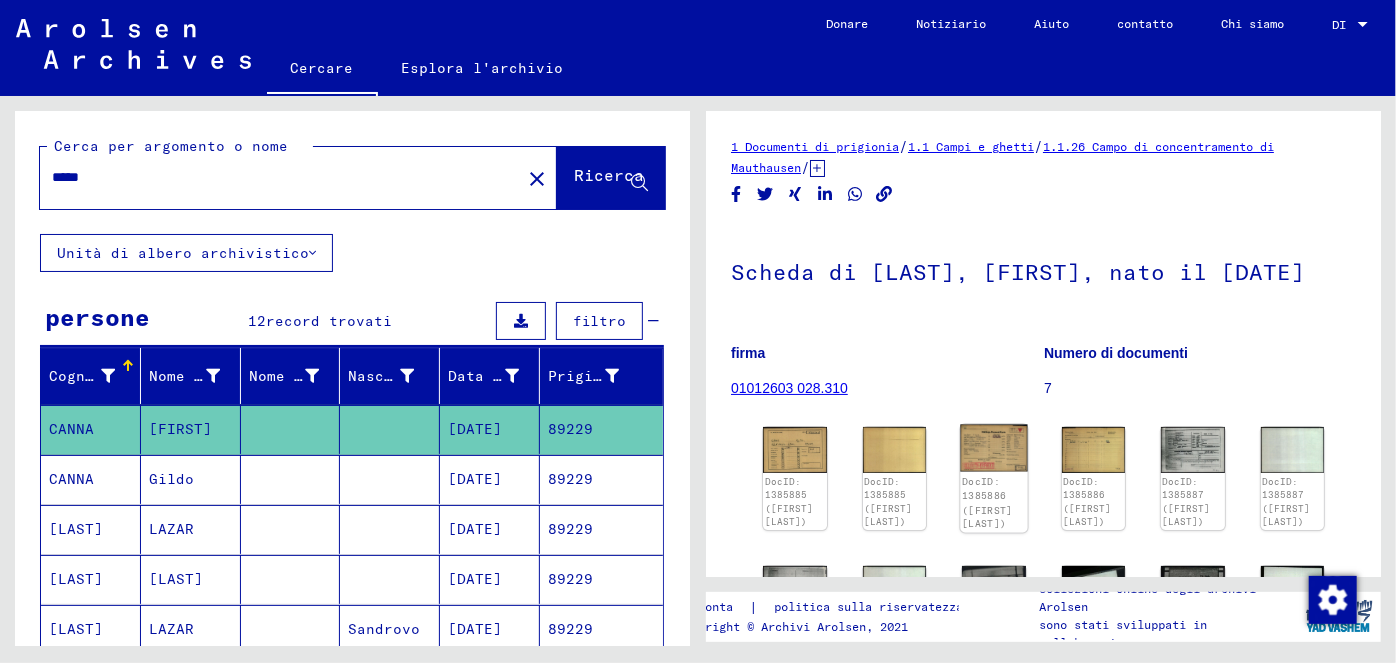 click 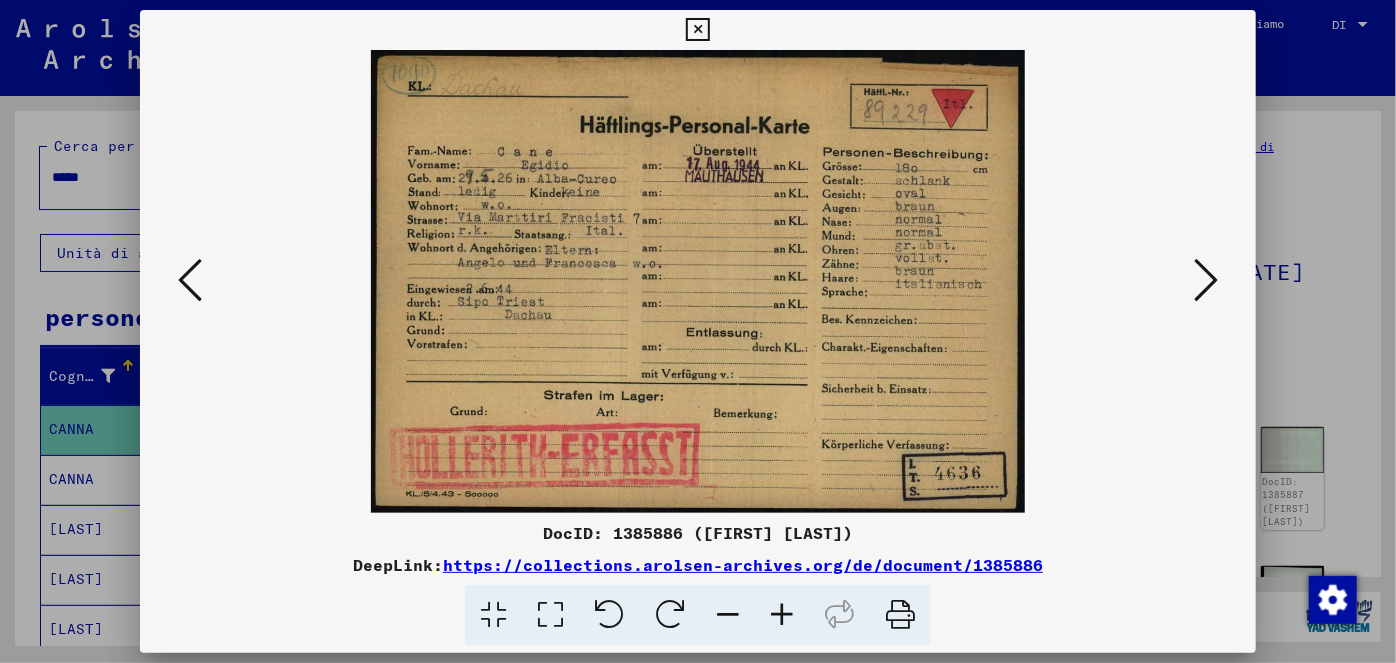 click at bounding box center [1206, 280] 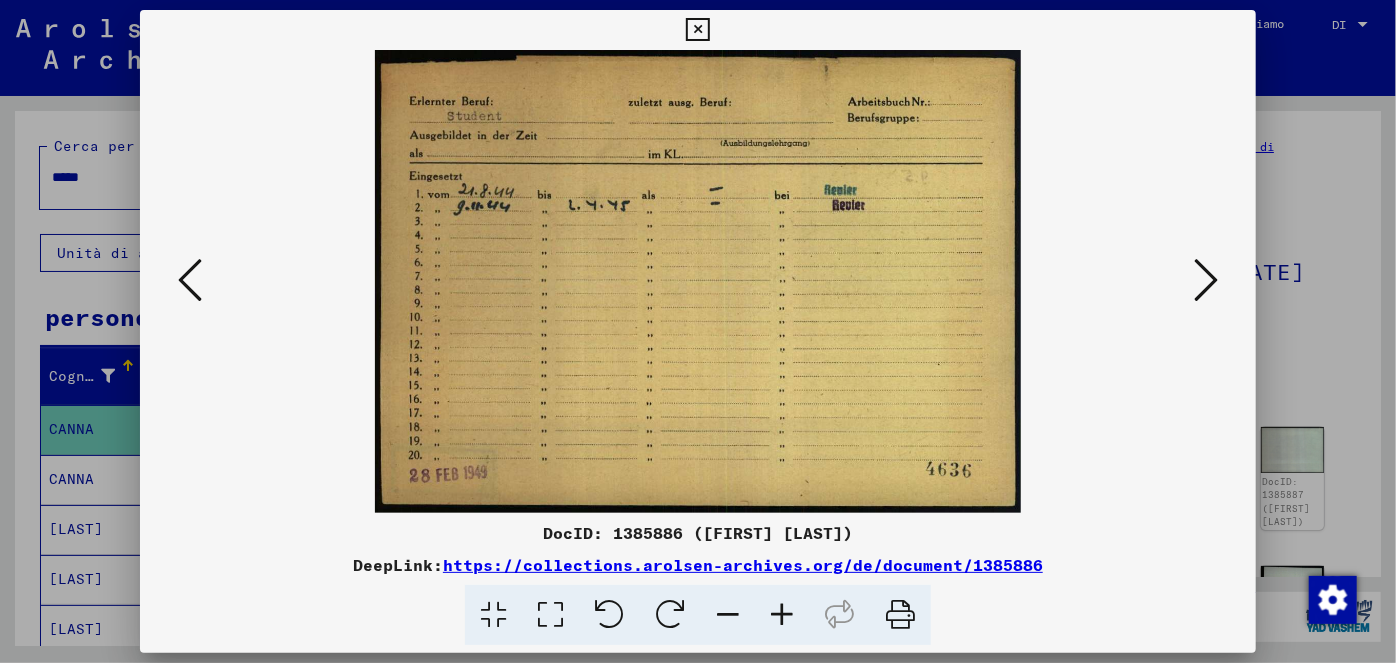 click at bounding box center [1206, 280] 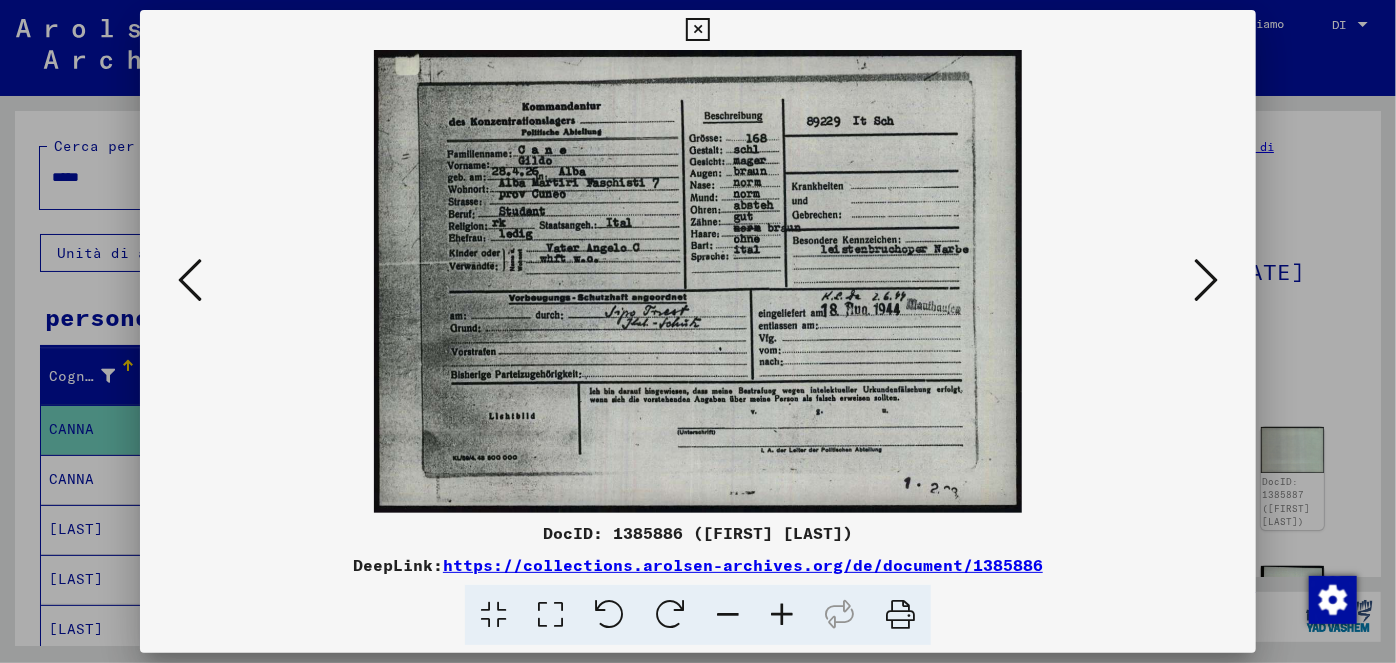 click at bounding box center [1206, 280] 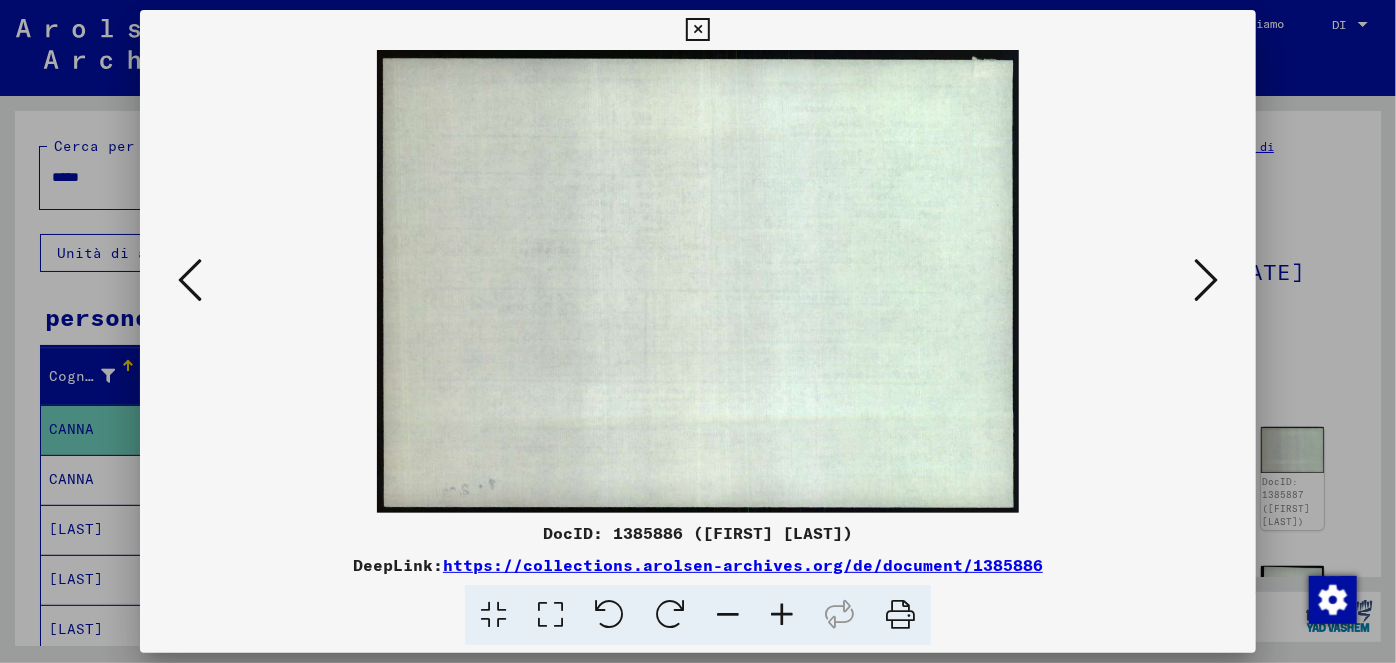 click at bounding box center [1206, 280] 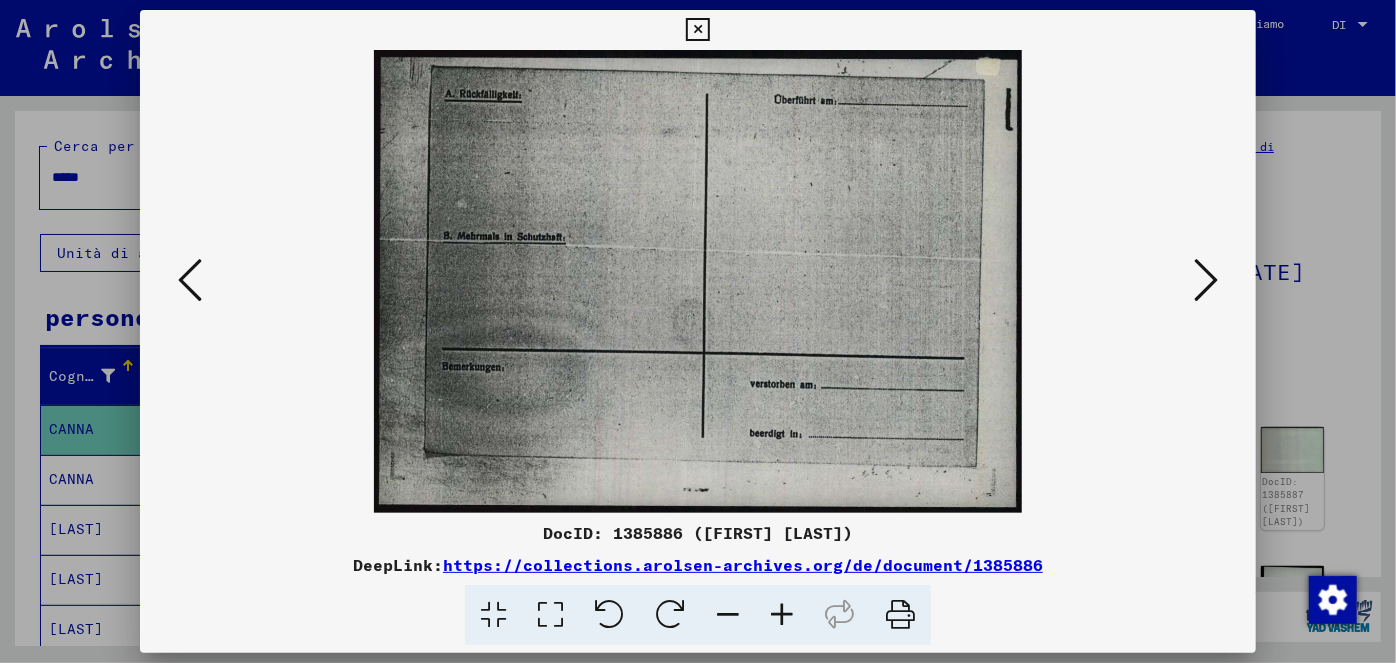 click at bounding box center (1206, 280) 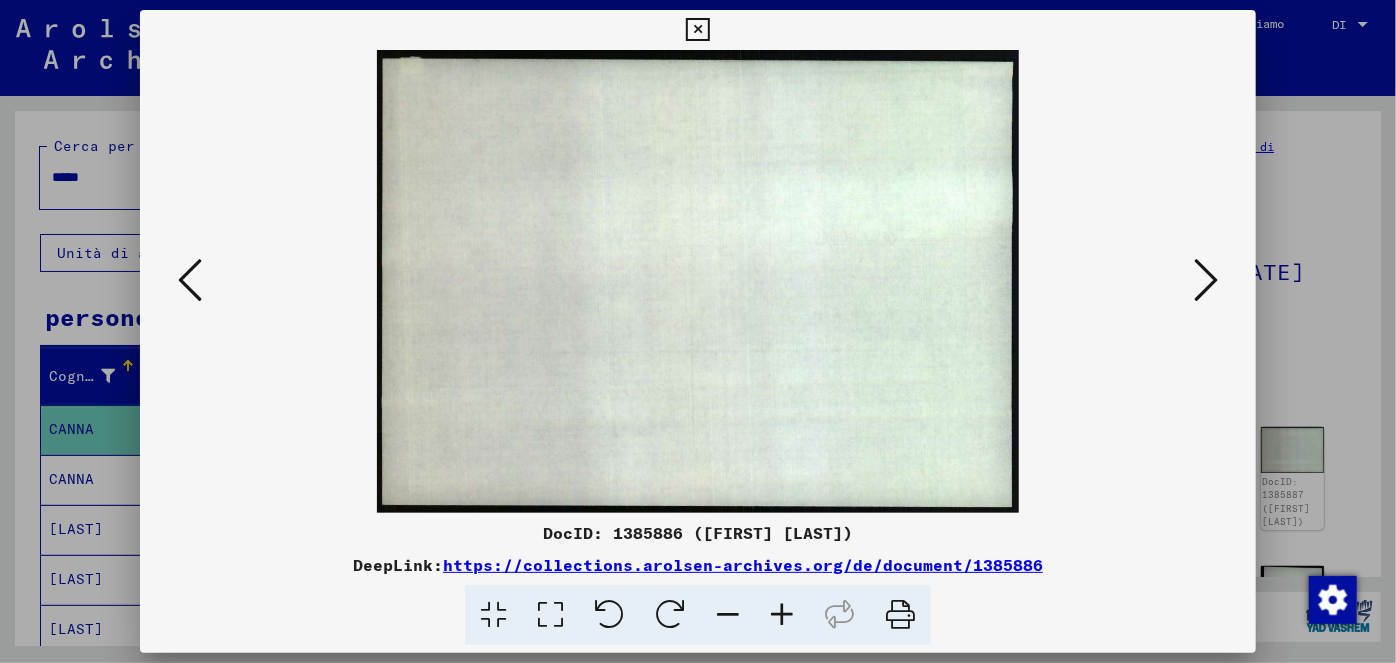 click at bounding box center (1206, 280) 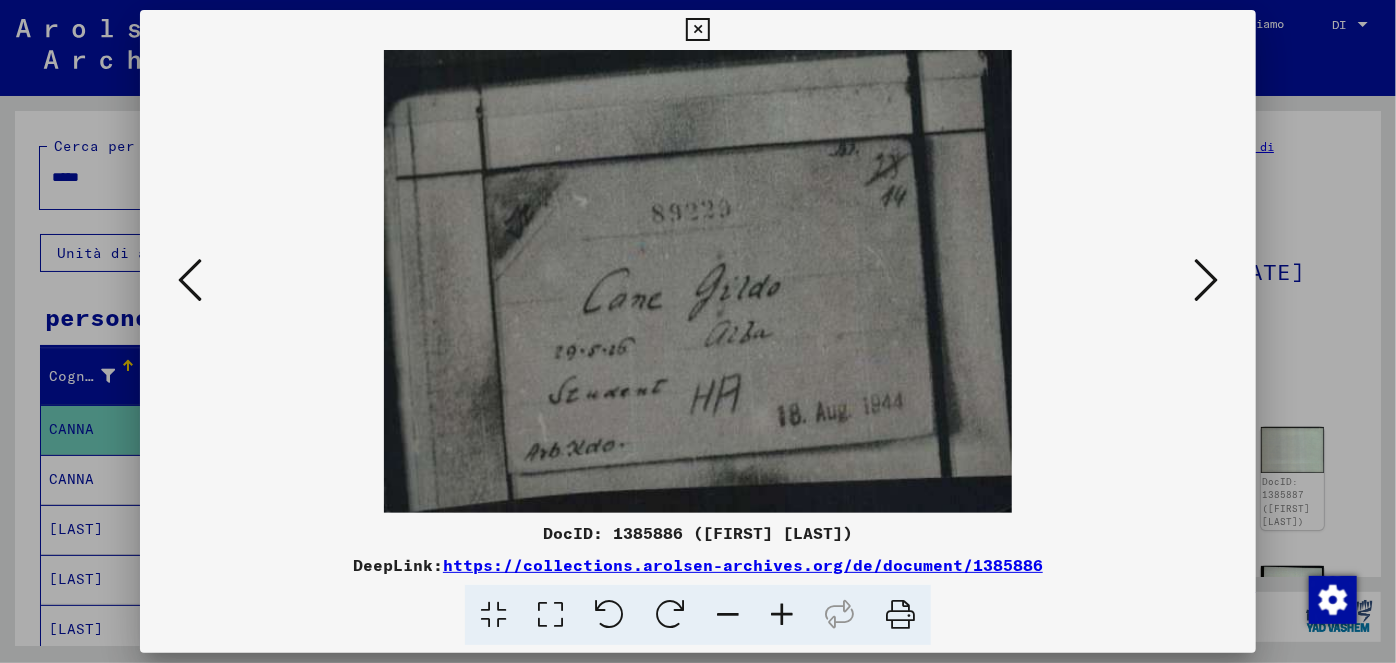 click at bounding box center [1206, 280] 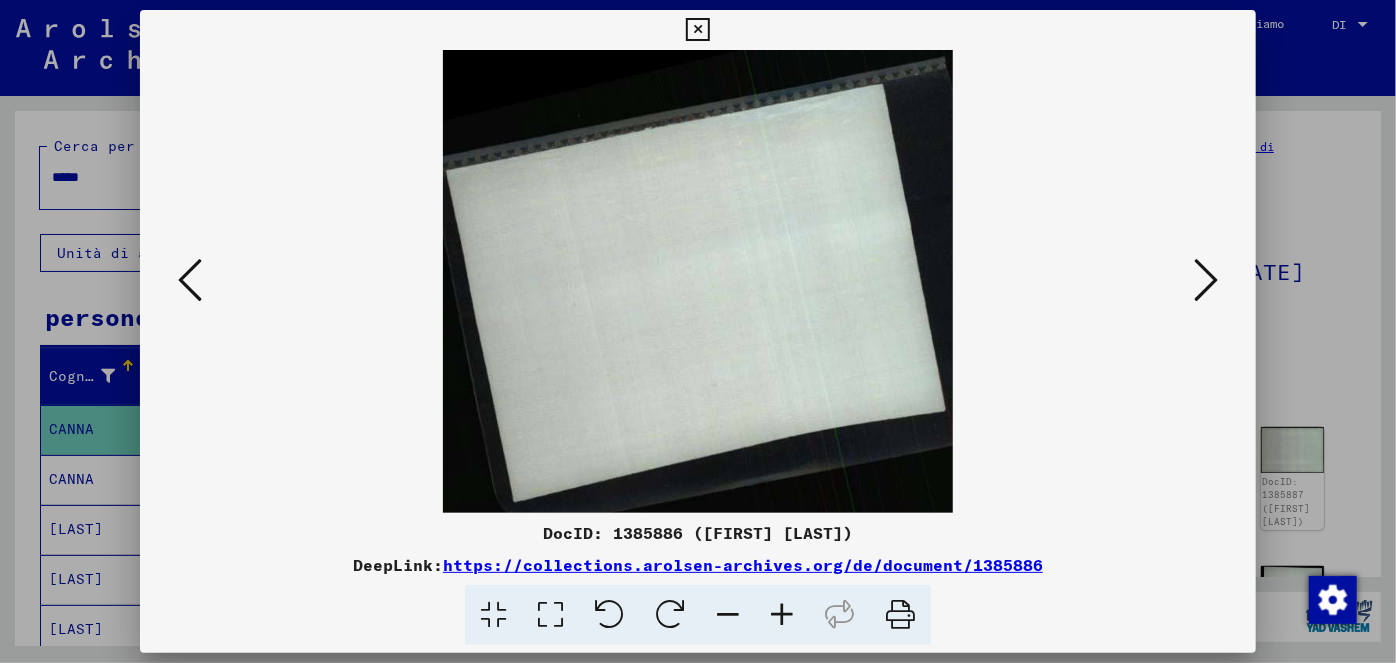 click at bounding box center [1206, 280] 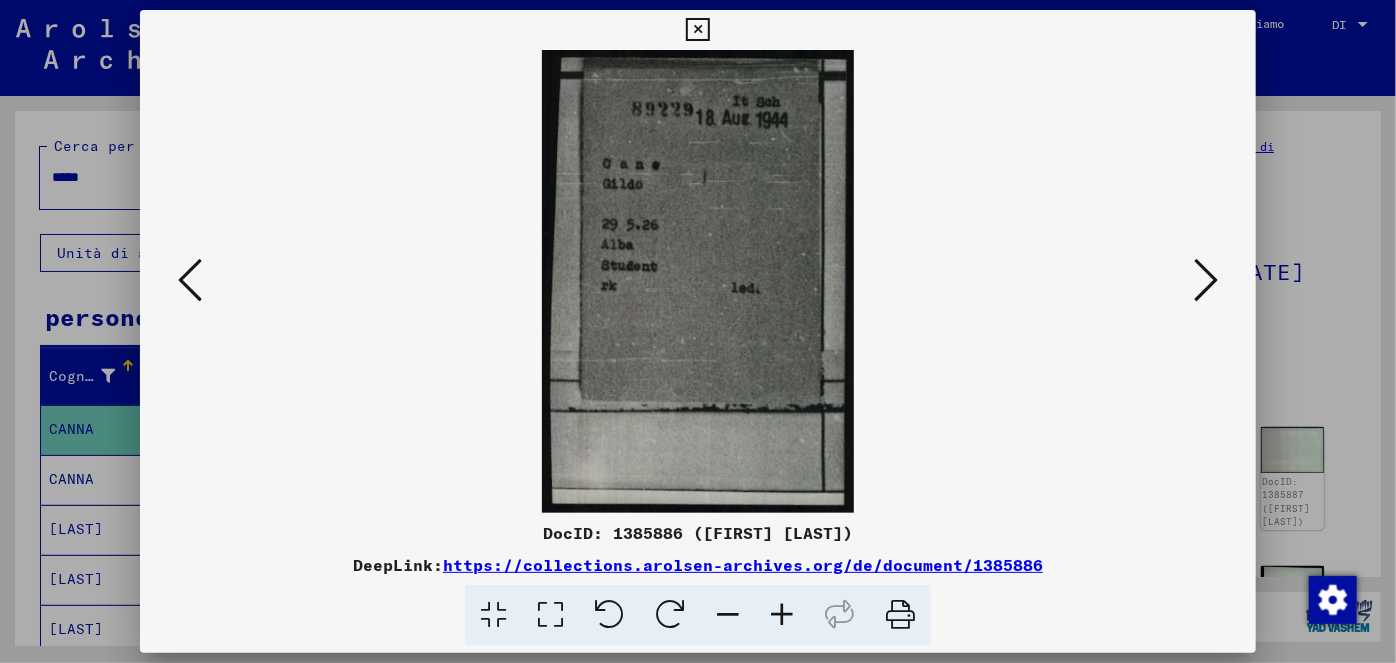 click at bounding box center (697, 30) 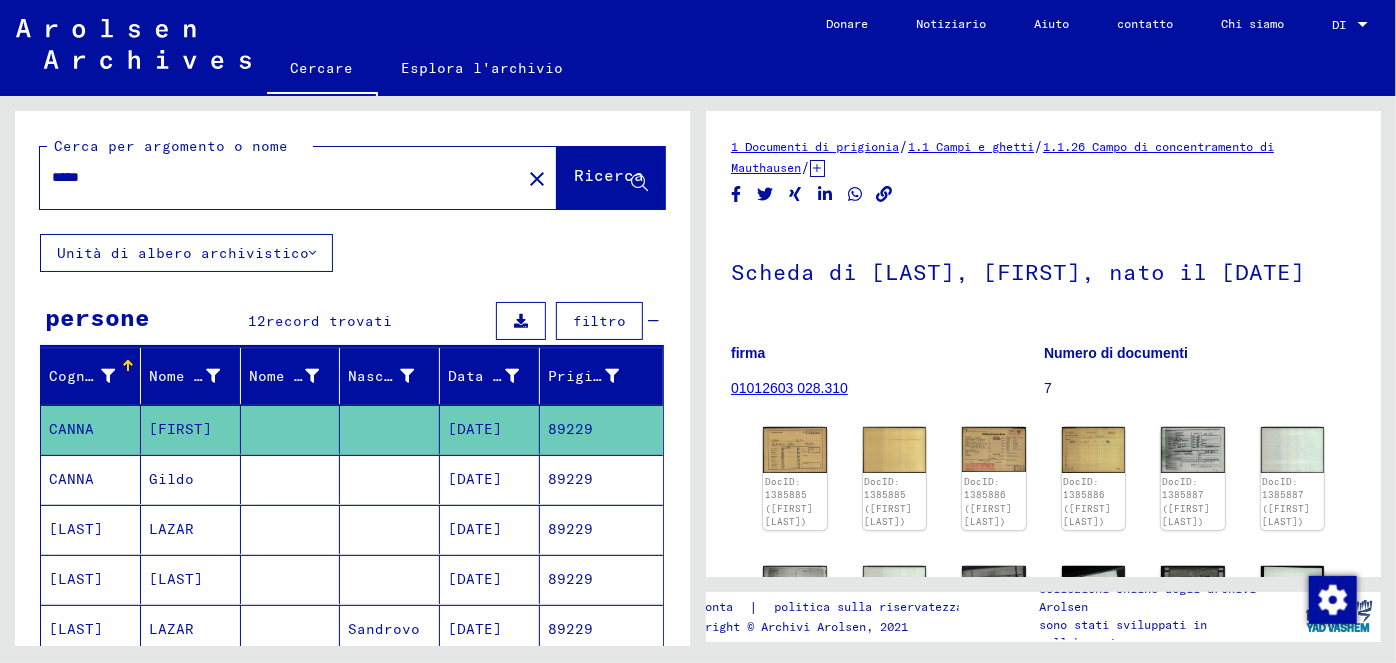 click on "[DATE]" at bounding box center [475, 529] 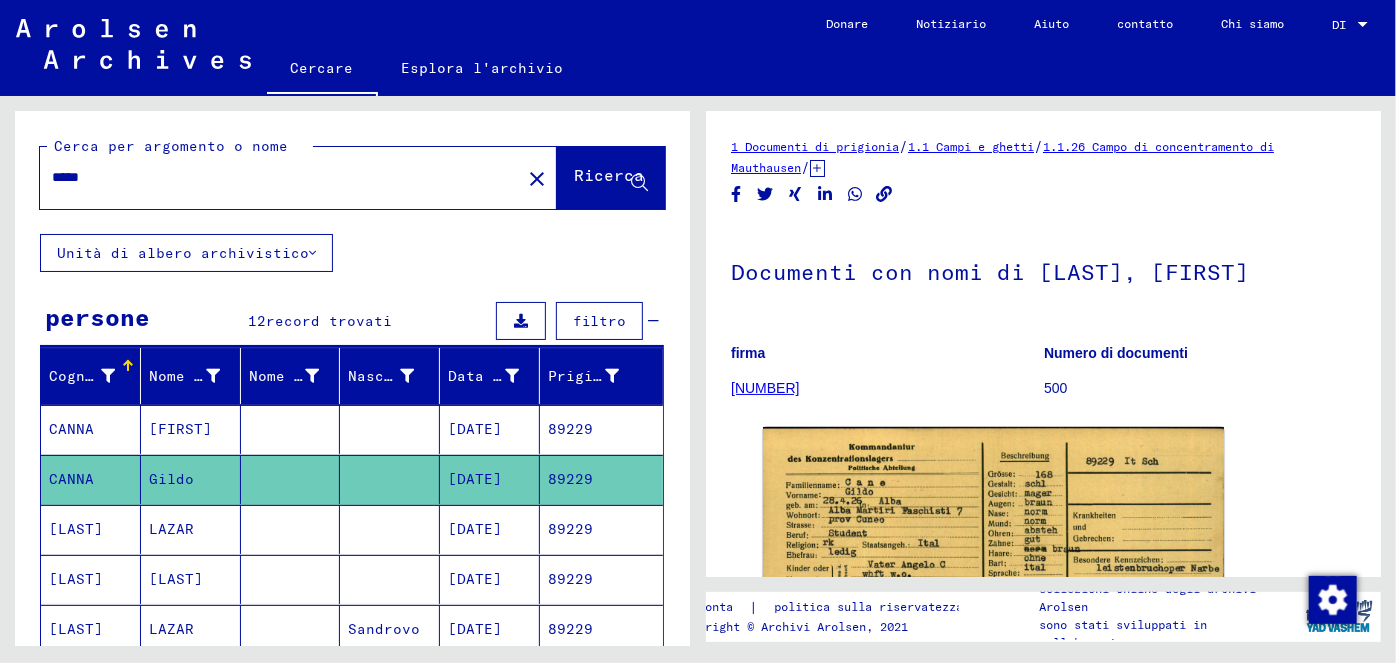 drag, startPoint x: 106, startPoint y: 178, endPoint x: 39, endPoint y: 179, distance: 67.00746 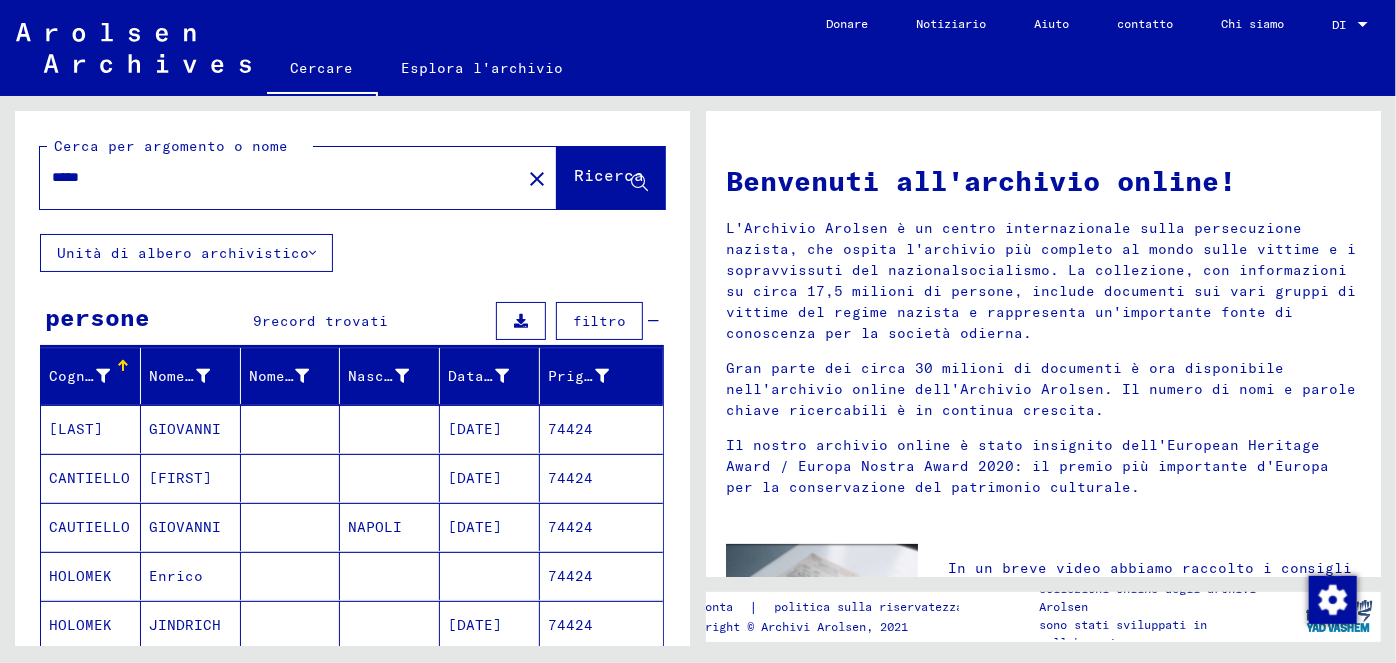 click on "[DATE]" at bounding box center [475, 478] 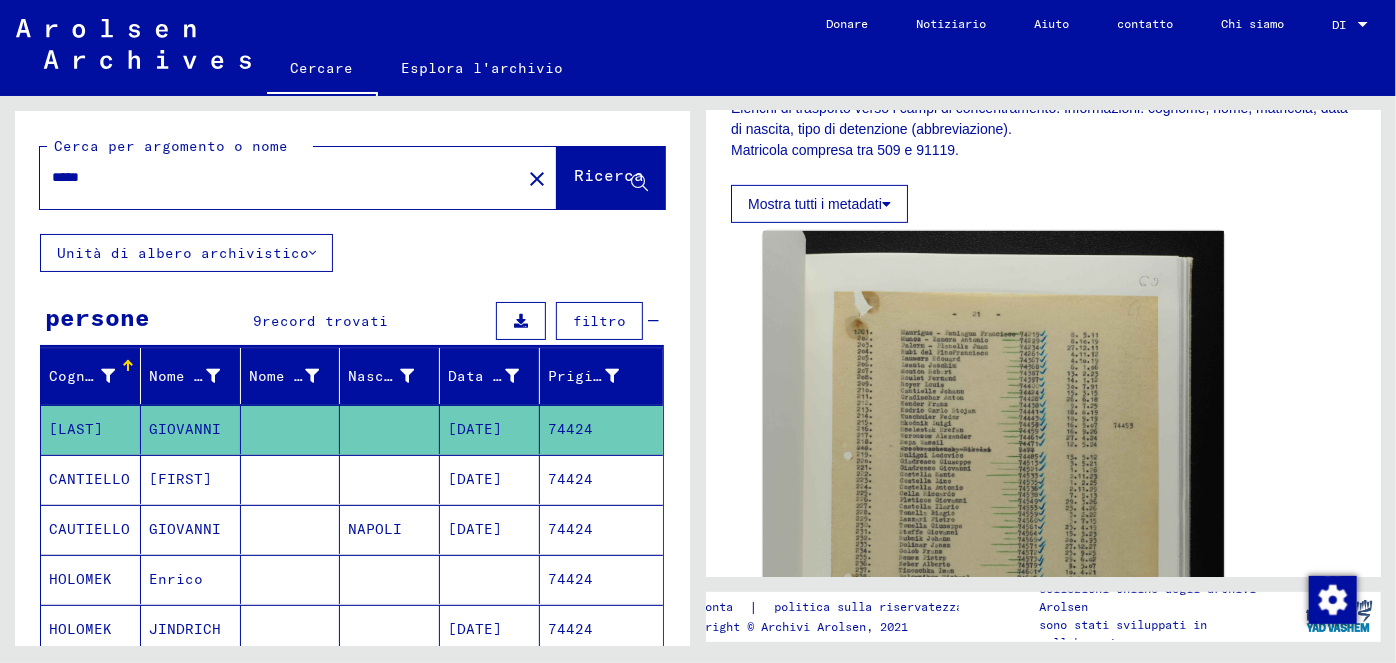 scroll, scrollTop: 396, scrollLeft: 0, axis: vertical 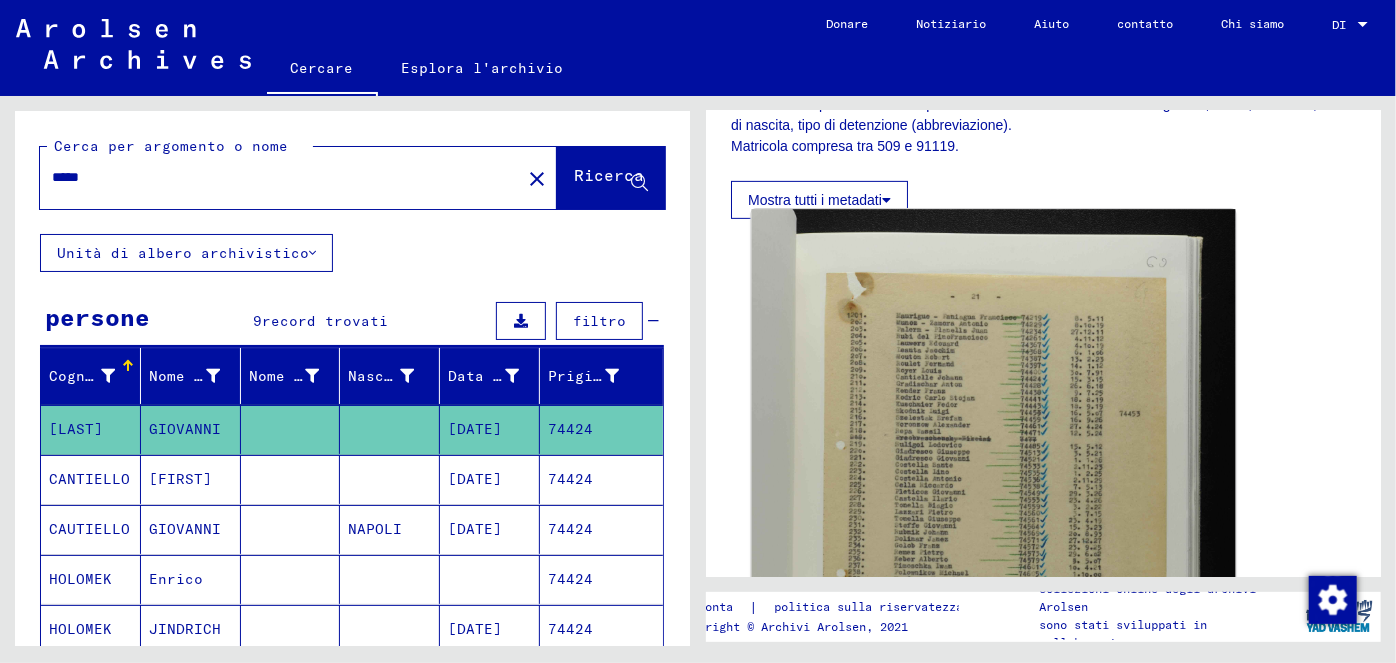click 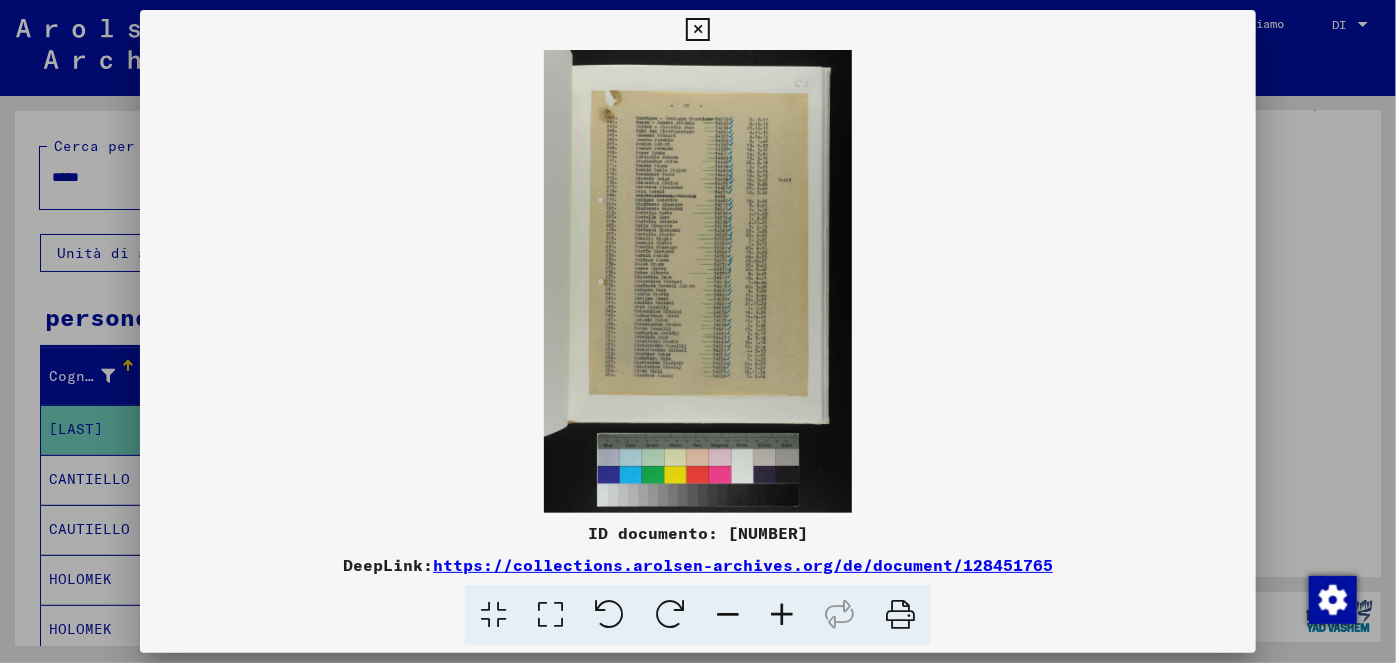 click at bounding box center (782, 615) 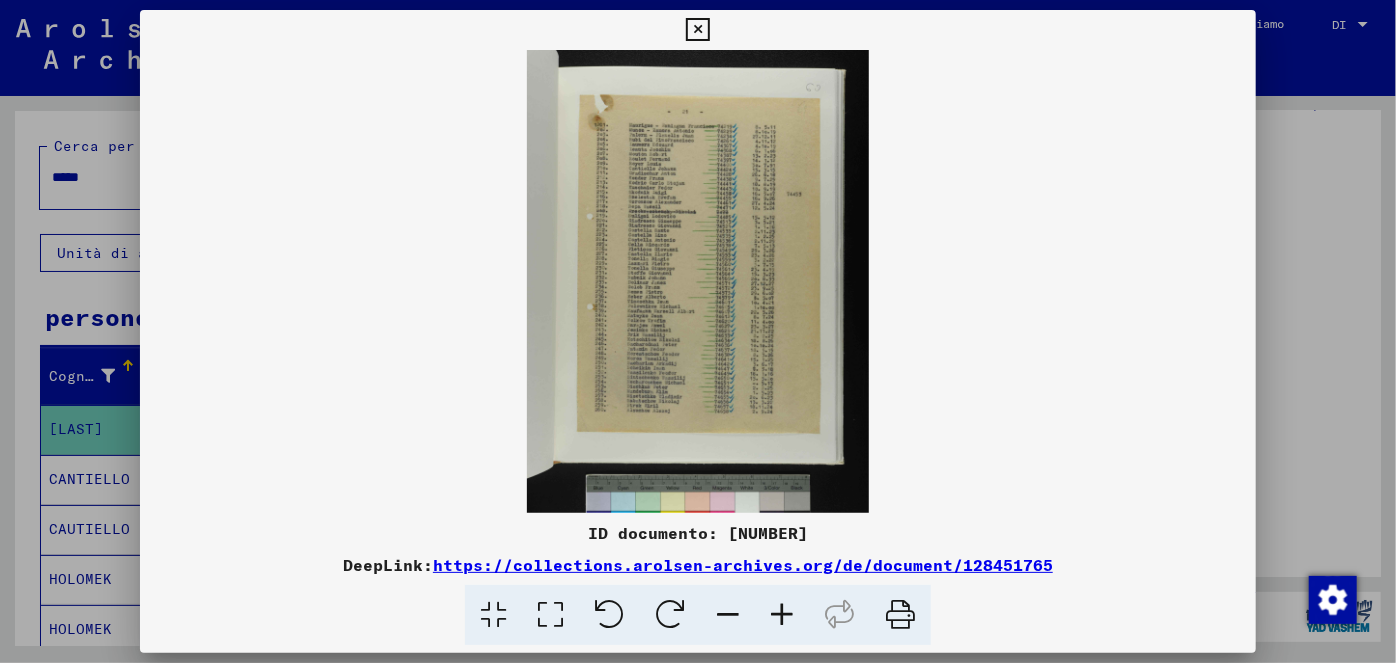click at bounding box center (782, 615) 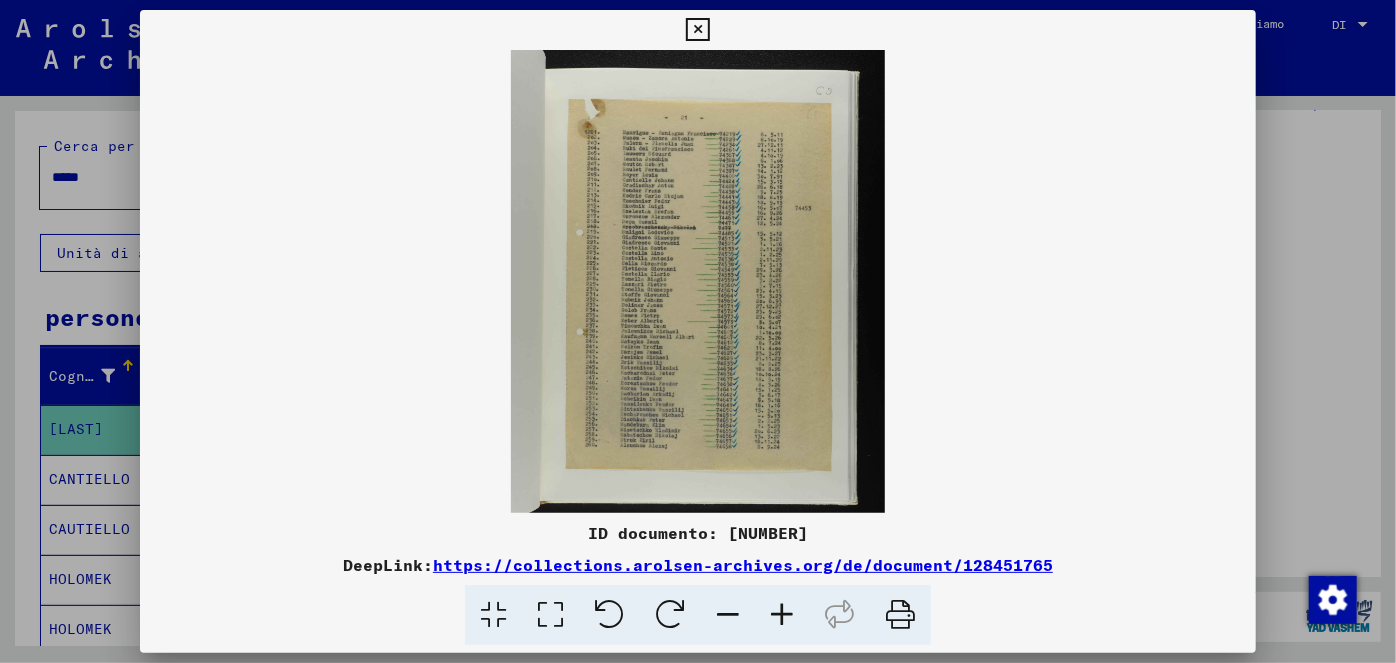 click at bounding box center [782, 615] 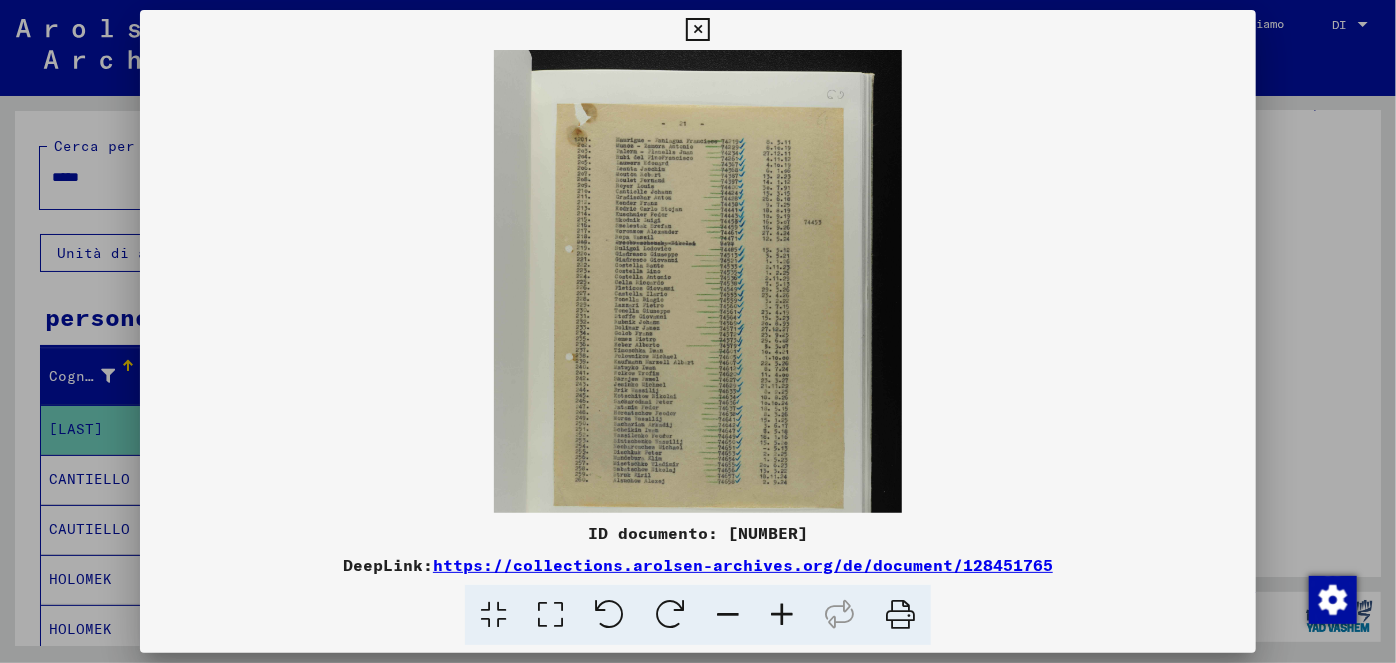 click at bounding box center (782, 615) 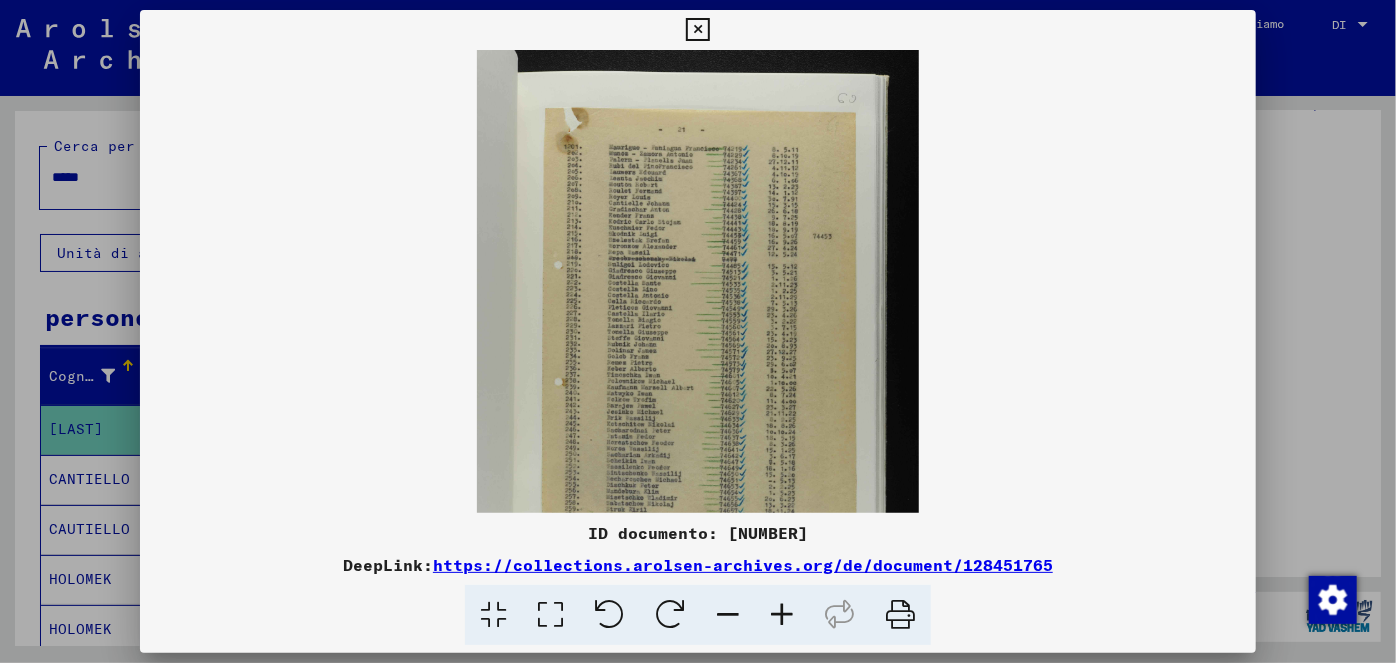 click at bounding box center (782, 615) 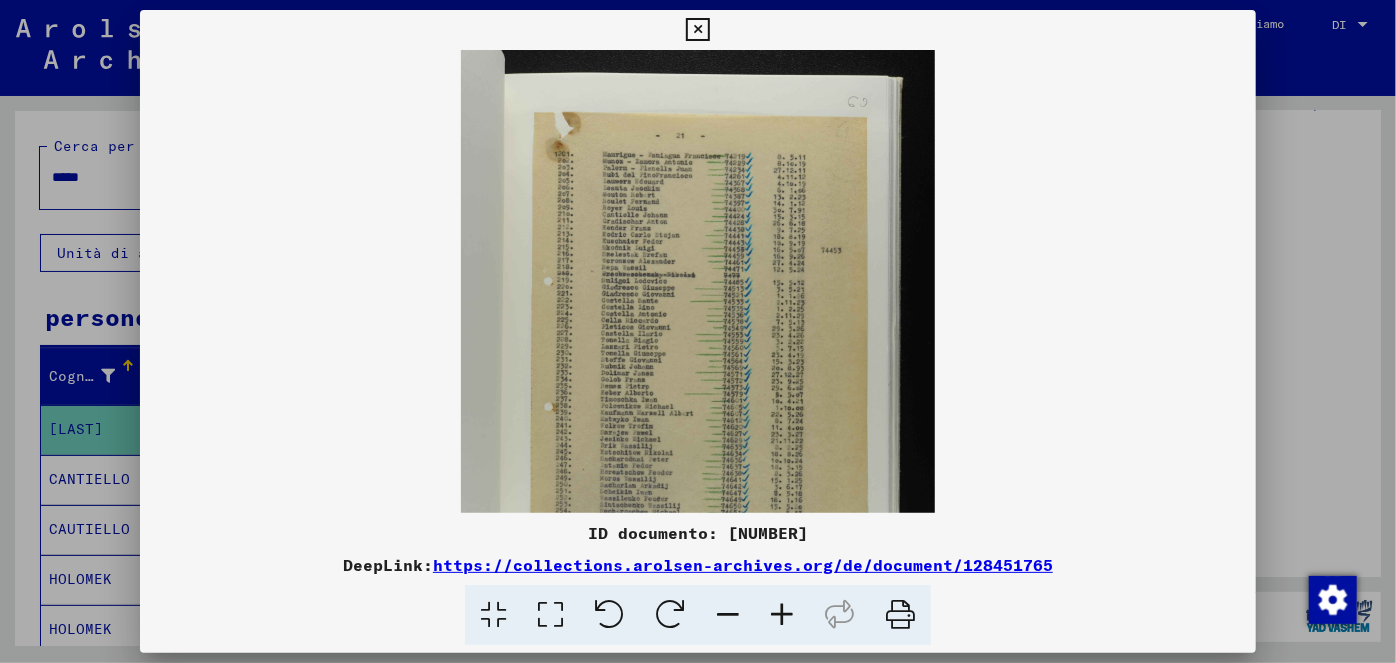 click at bounding box center [782, 615] 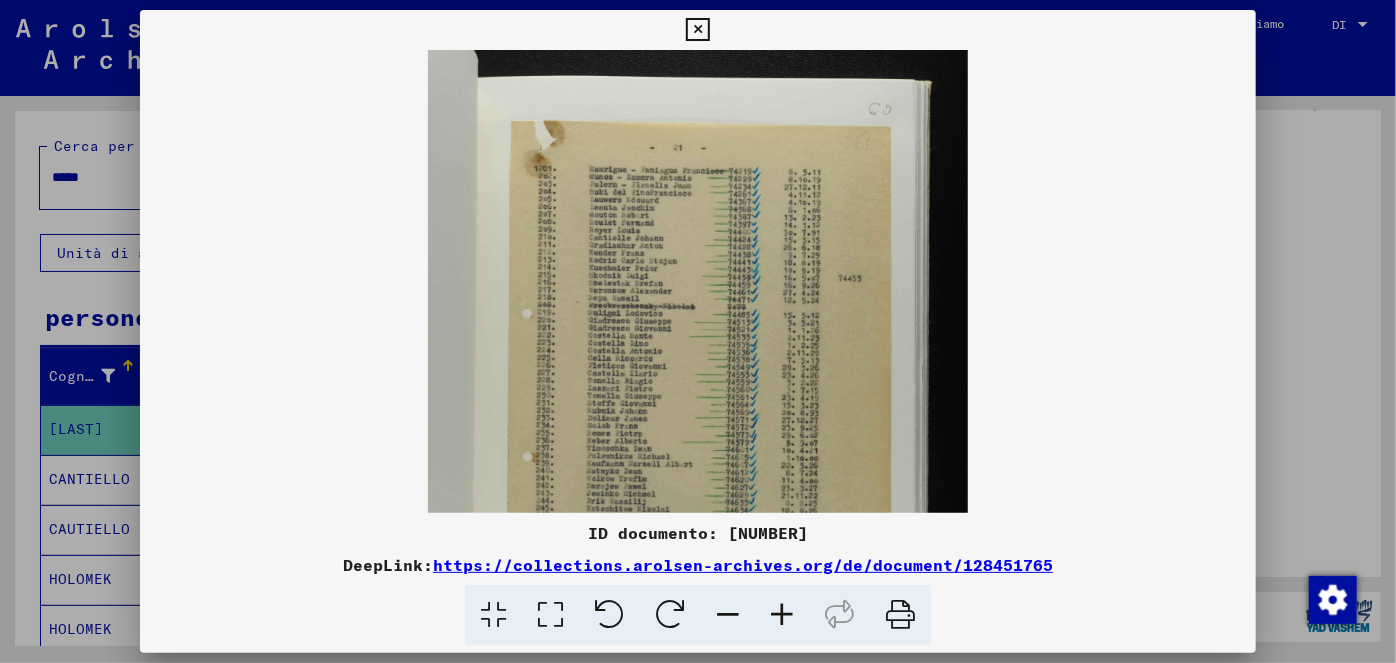 click at bounding box center [782, 615] 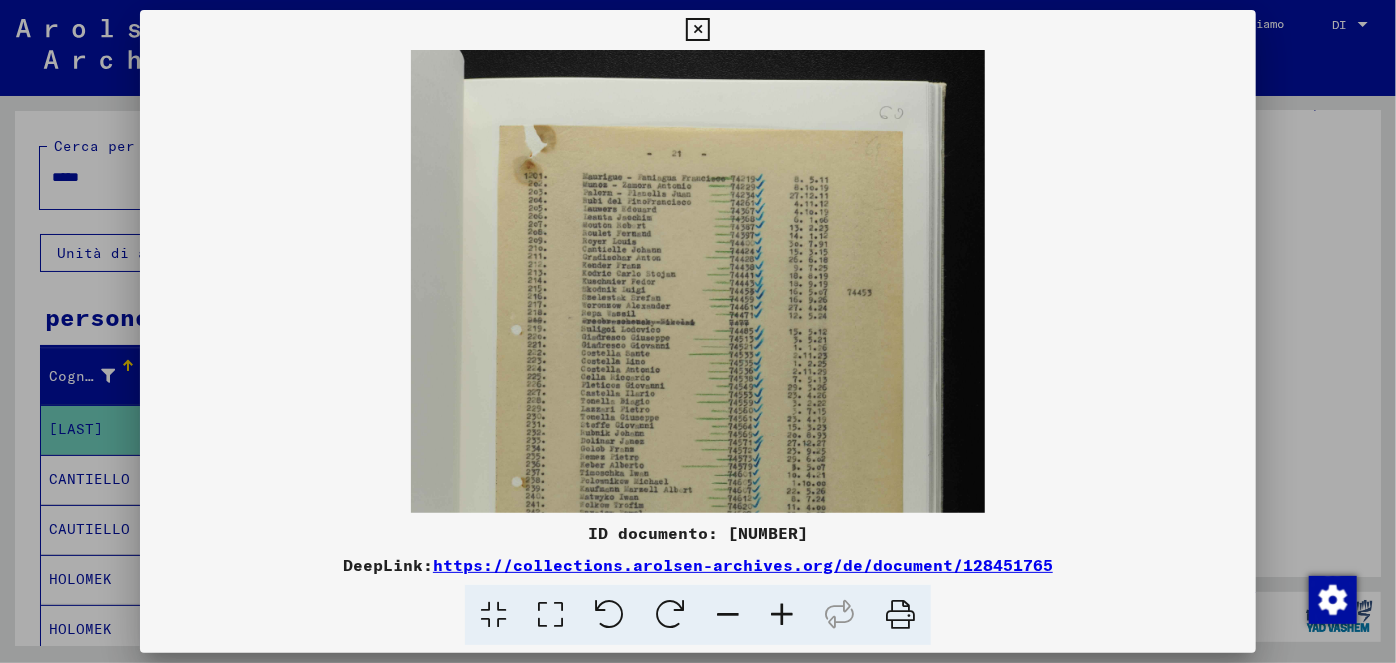 click at bounding box center [782, 615] 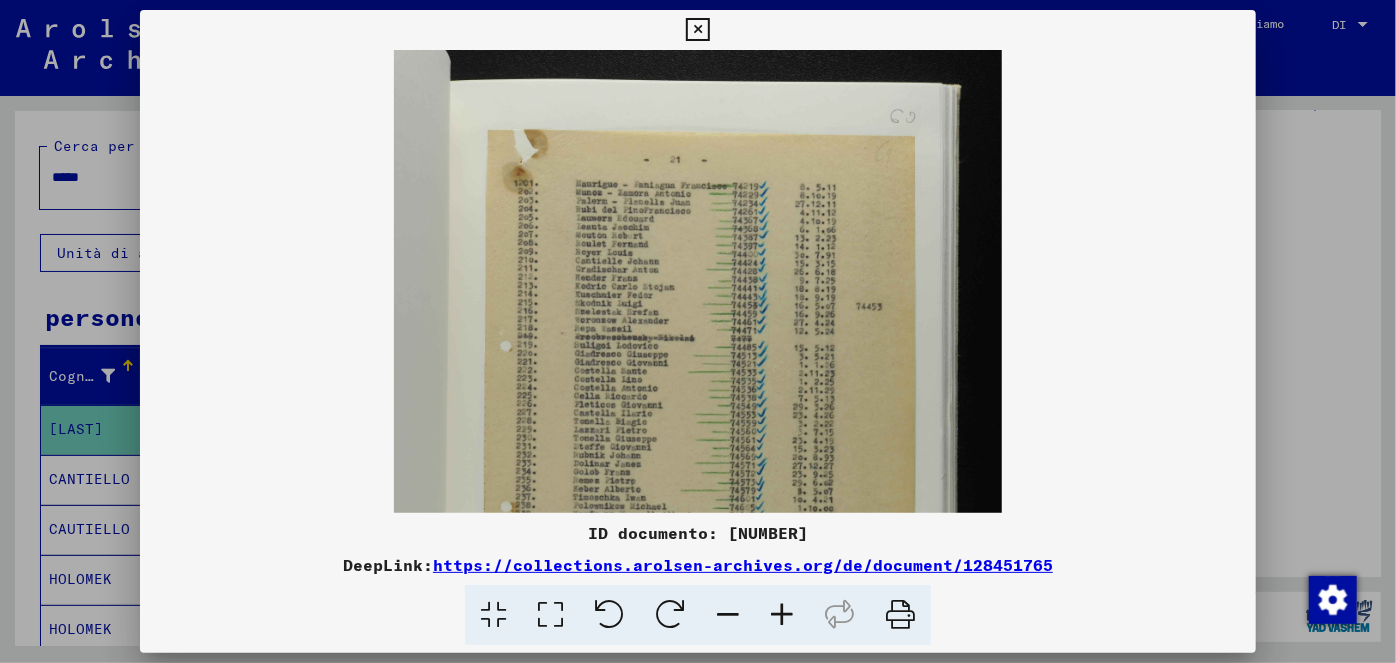 click at bounding box center (782, 615) 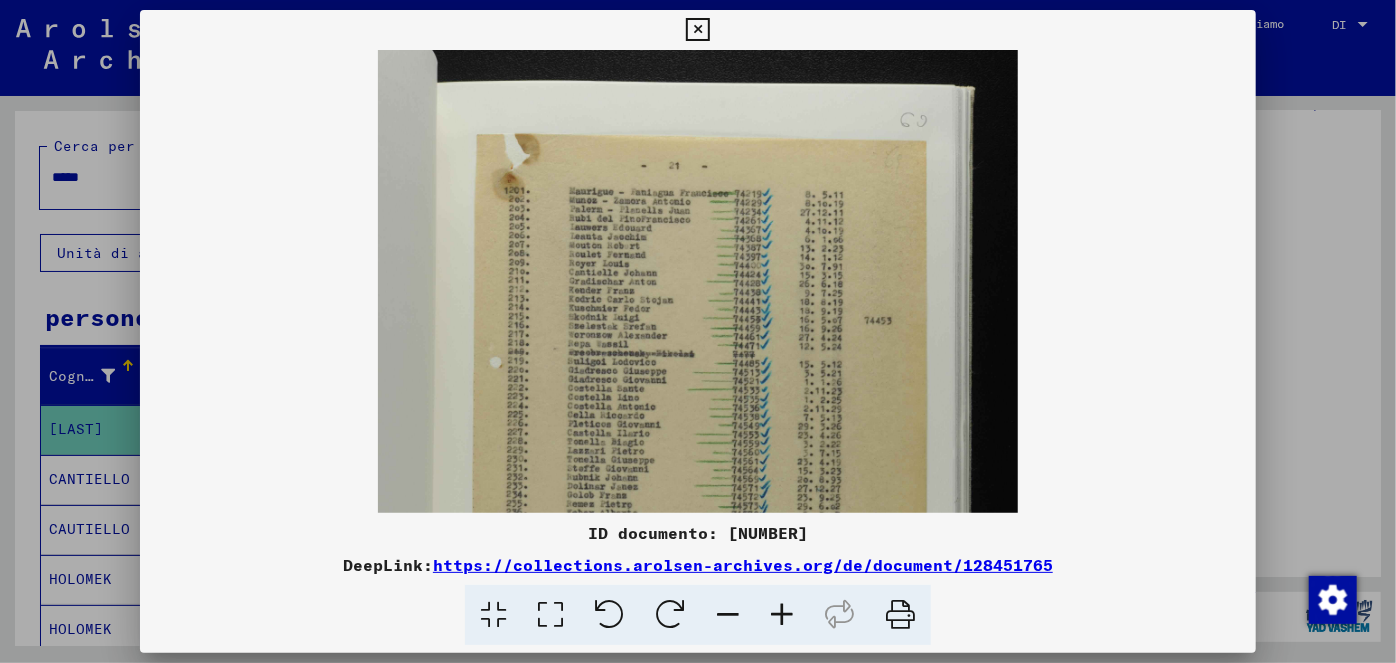 click at bounding box center [782, 615] 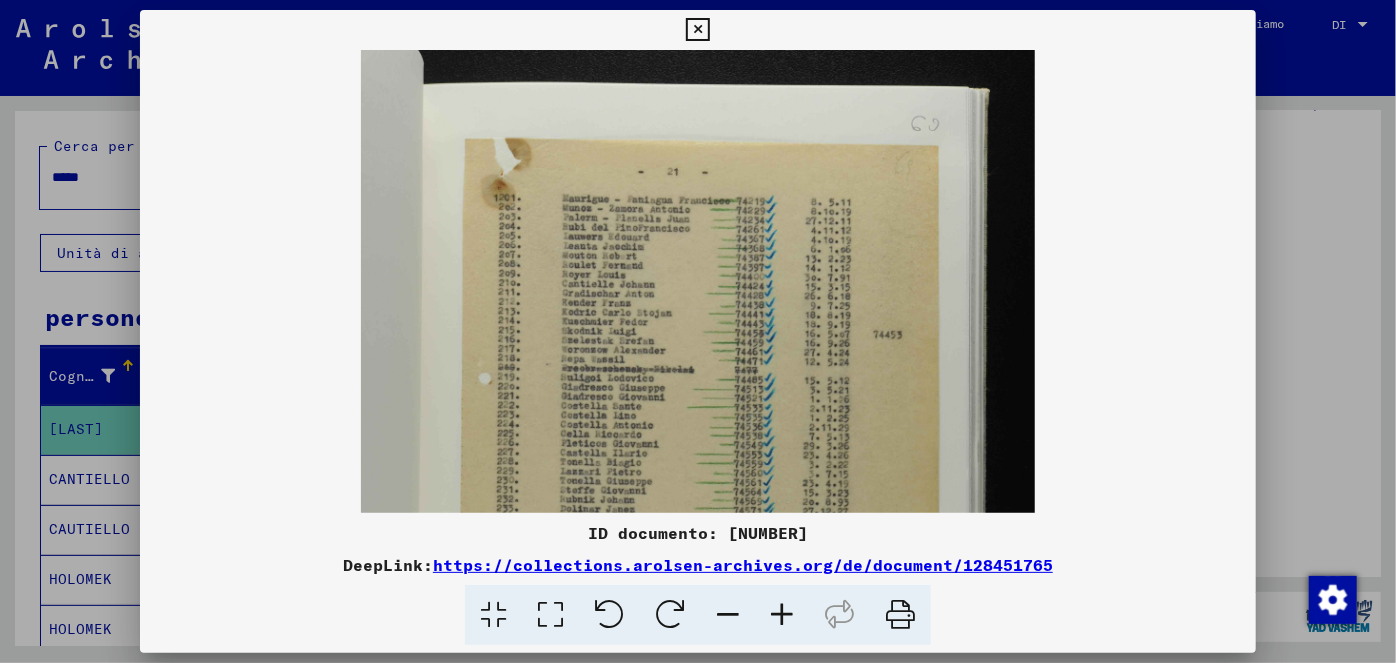 click at bounding box center [782, 615] 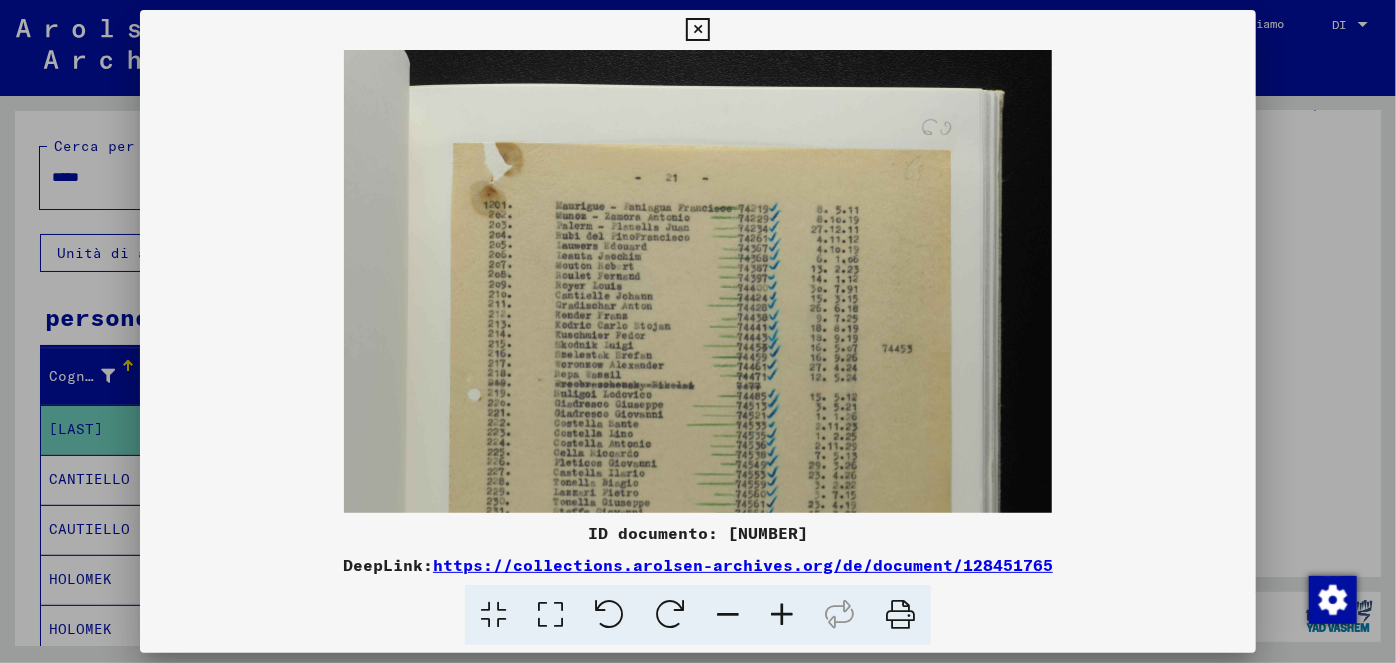 click at bounding box center [782, 615] 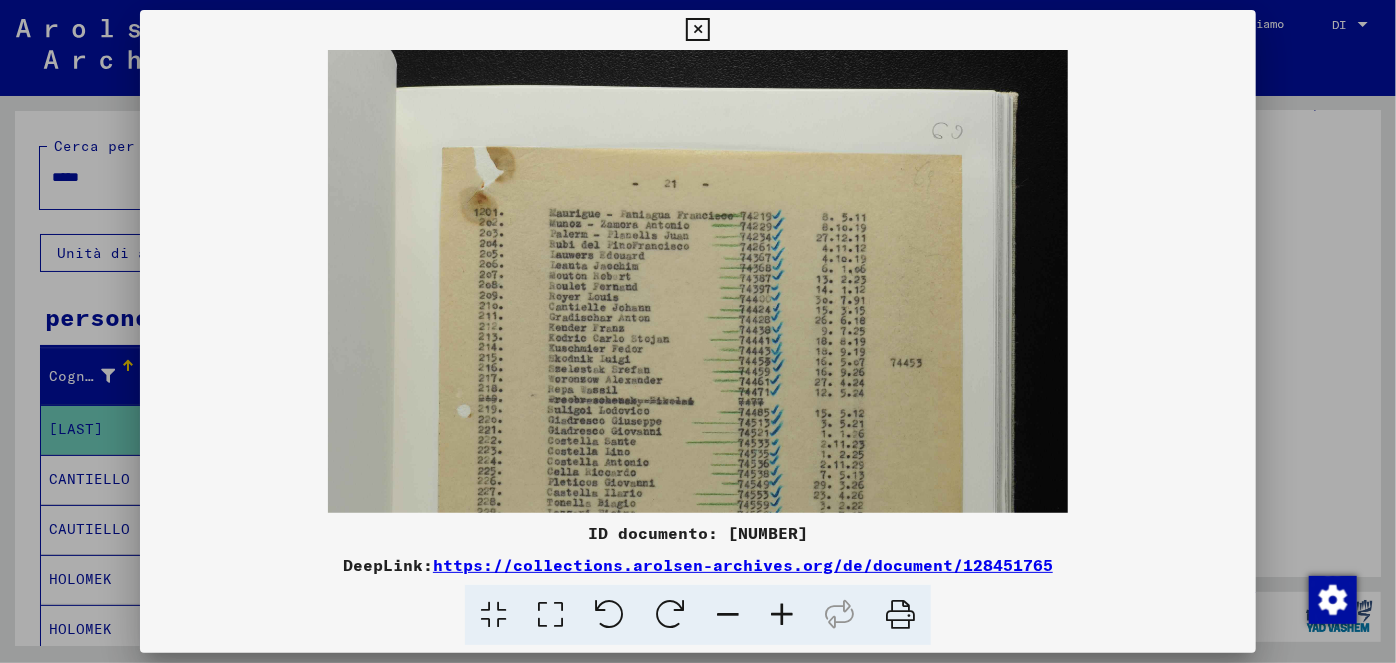 click at bounding box center (782, 615) 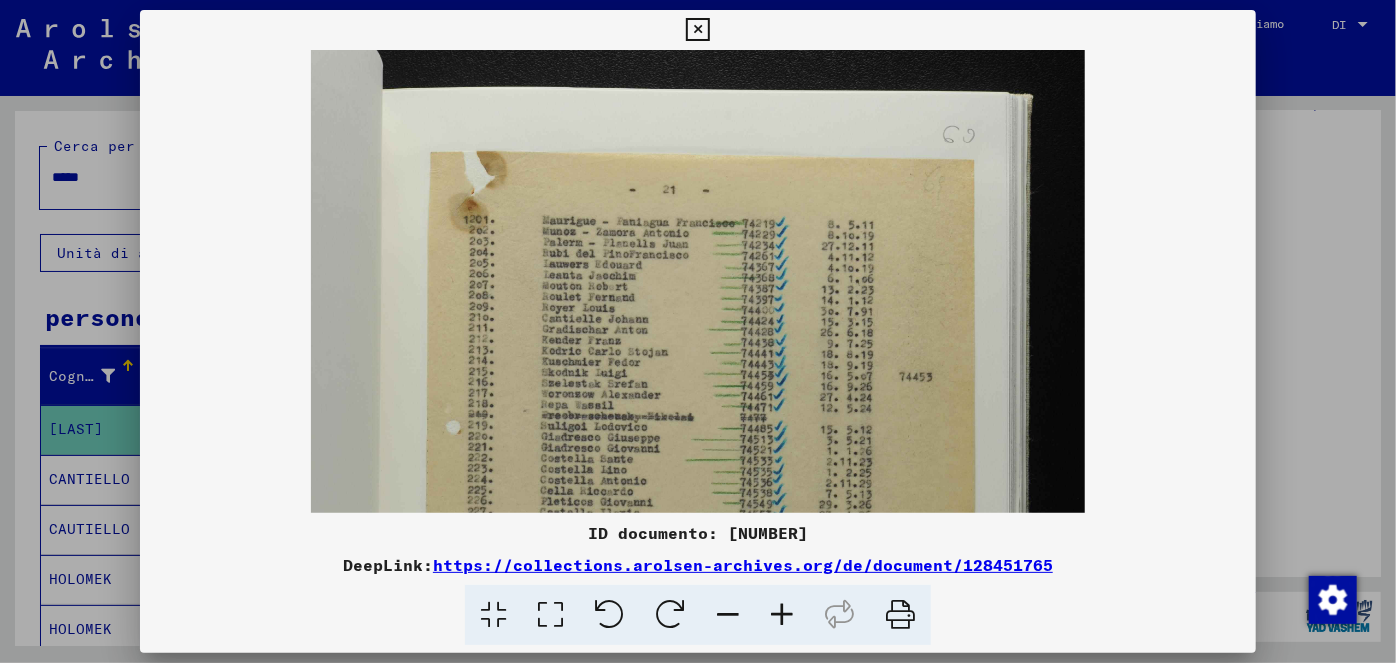 click at bounding box center (782, 615) 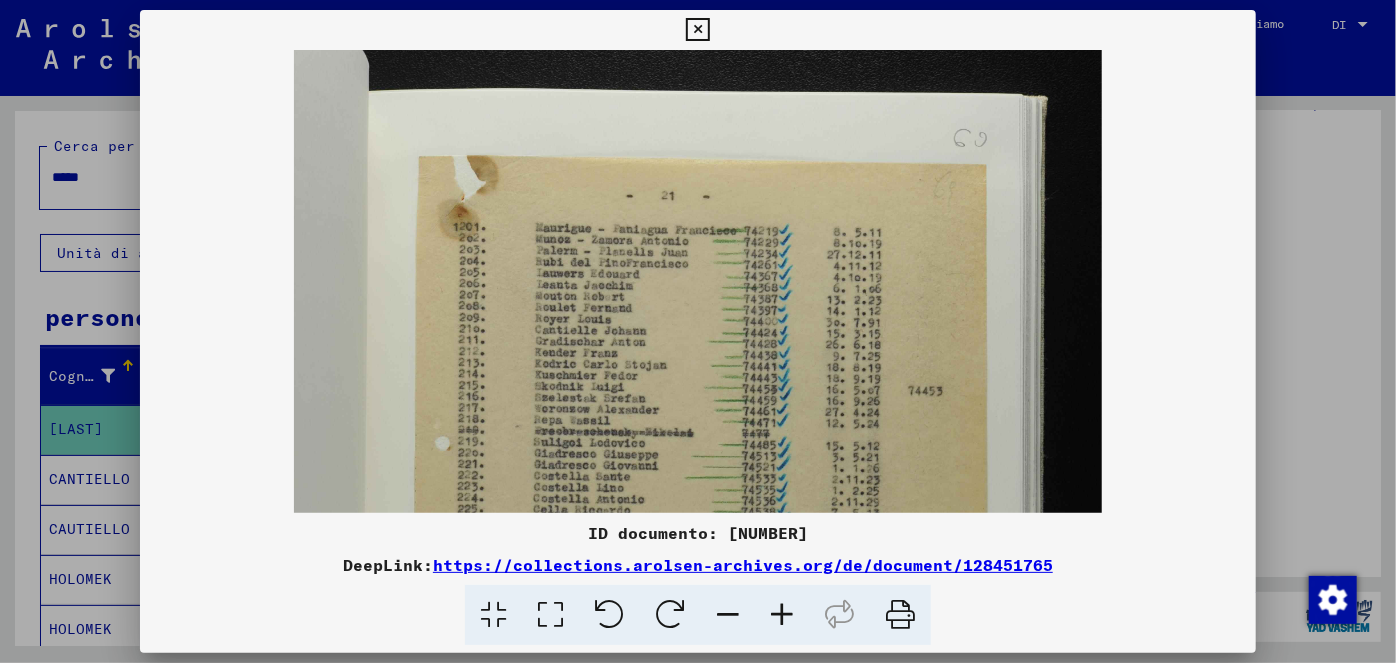 click at bounding box center (782, 615) 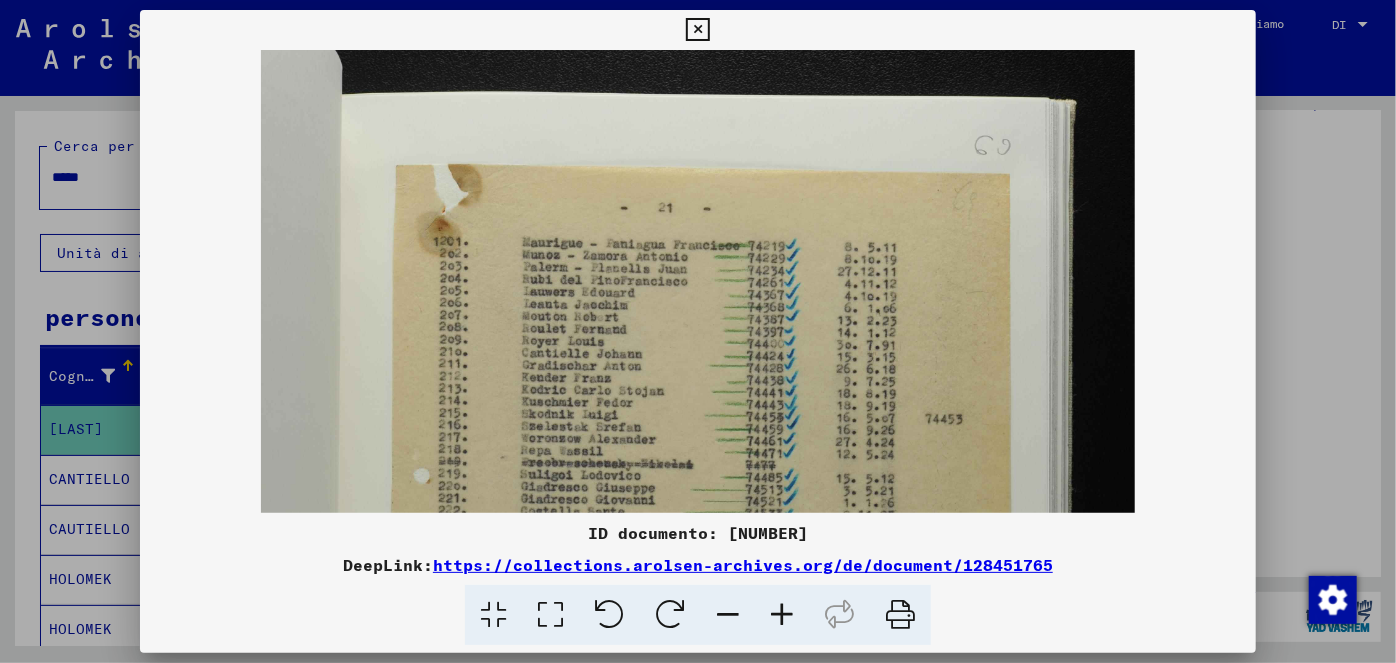 click at bounding box center (782, 615) 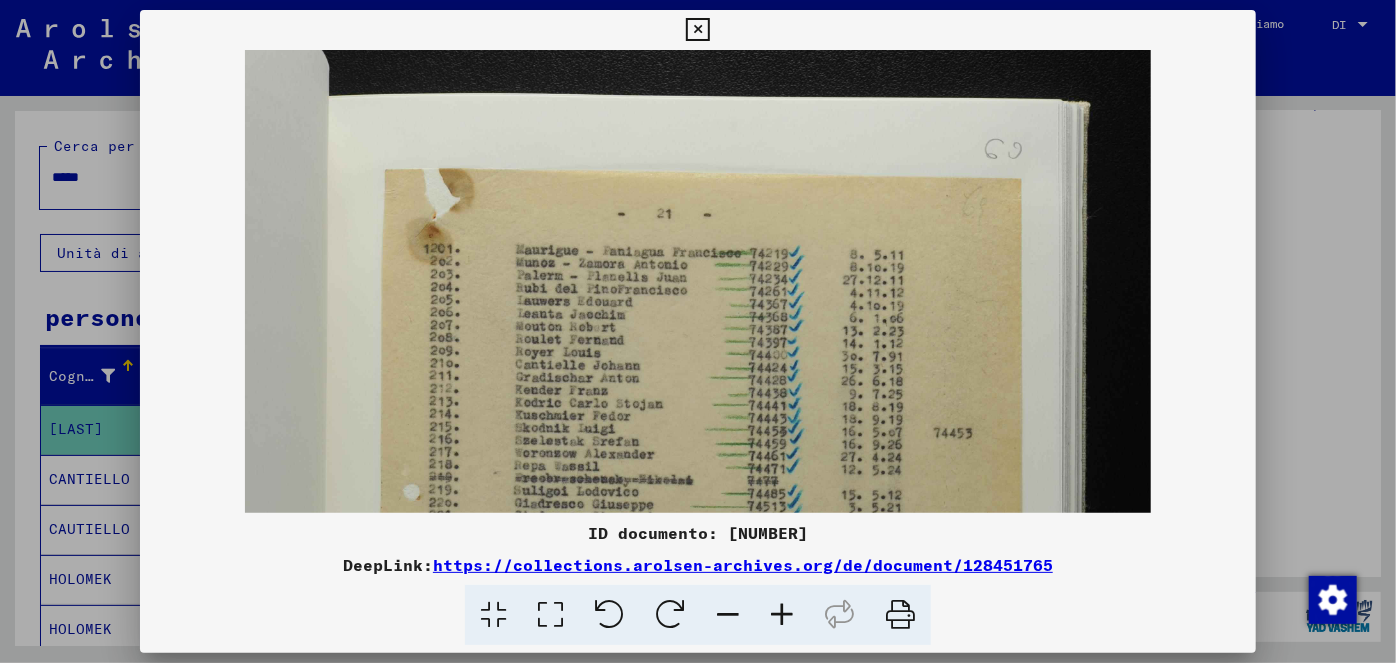 click at bounding box center (782, 615) 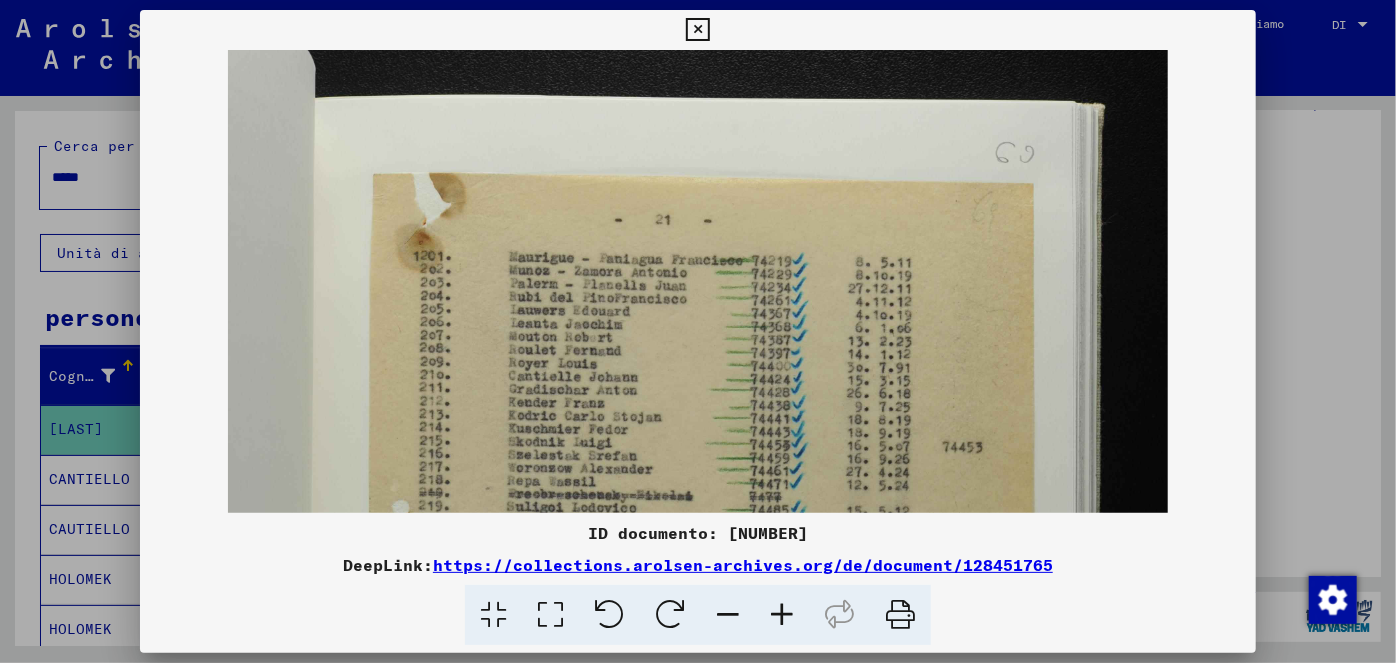 click at bounding box center [782, 615] 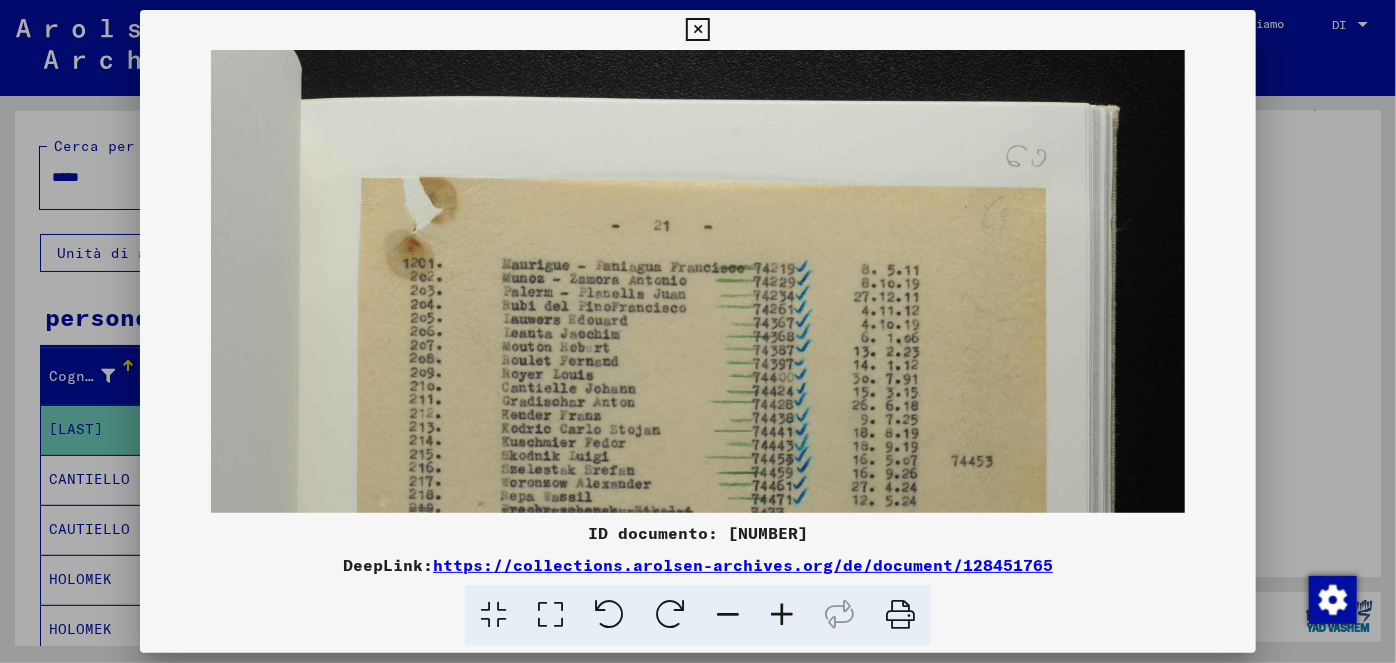 click at bounding box center (782, 615) 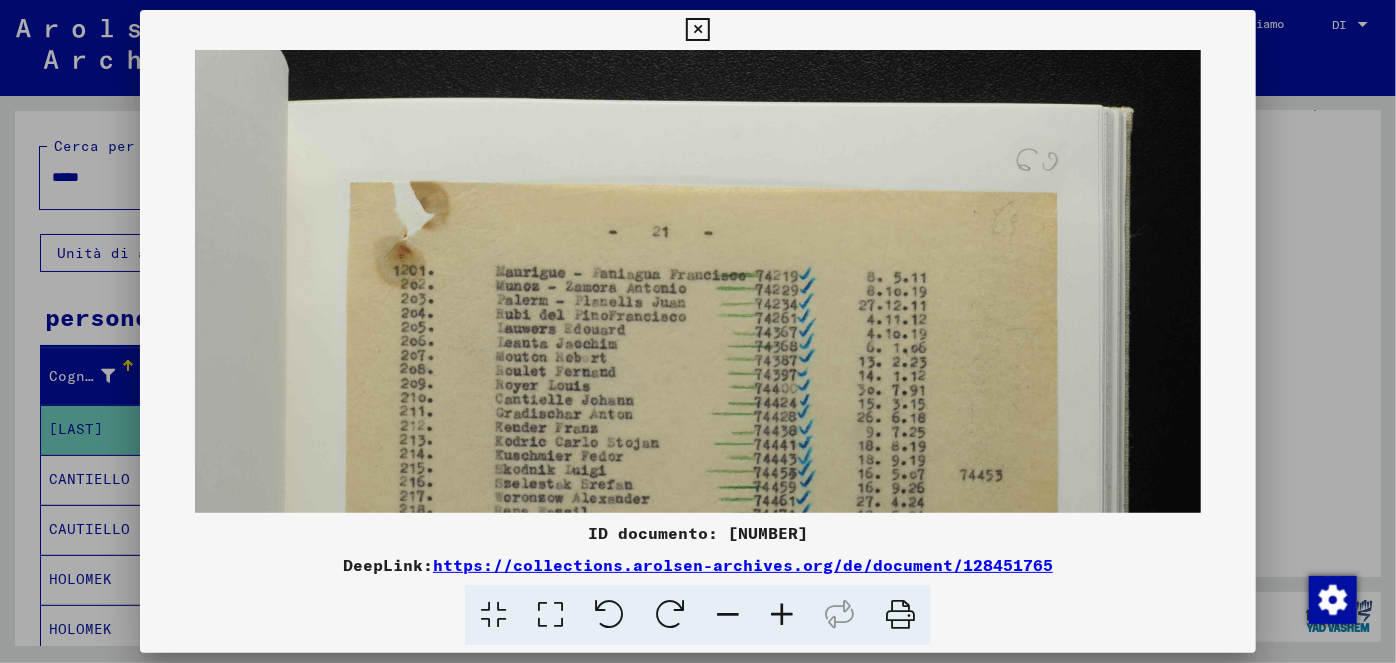 click at bounding box center (697, 30) 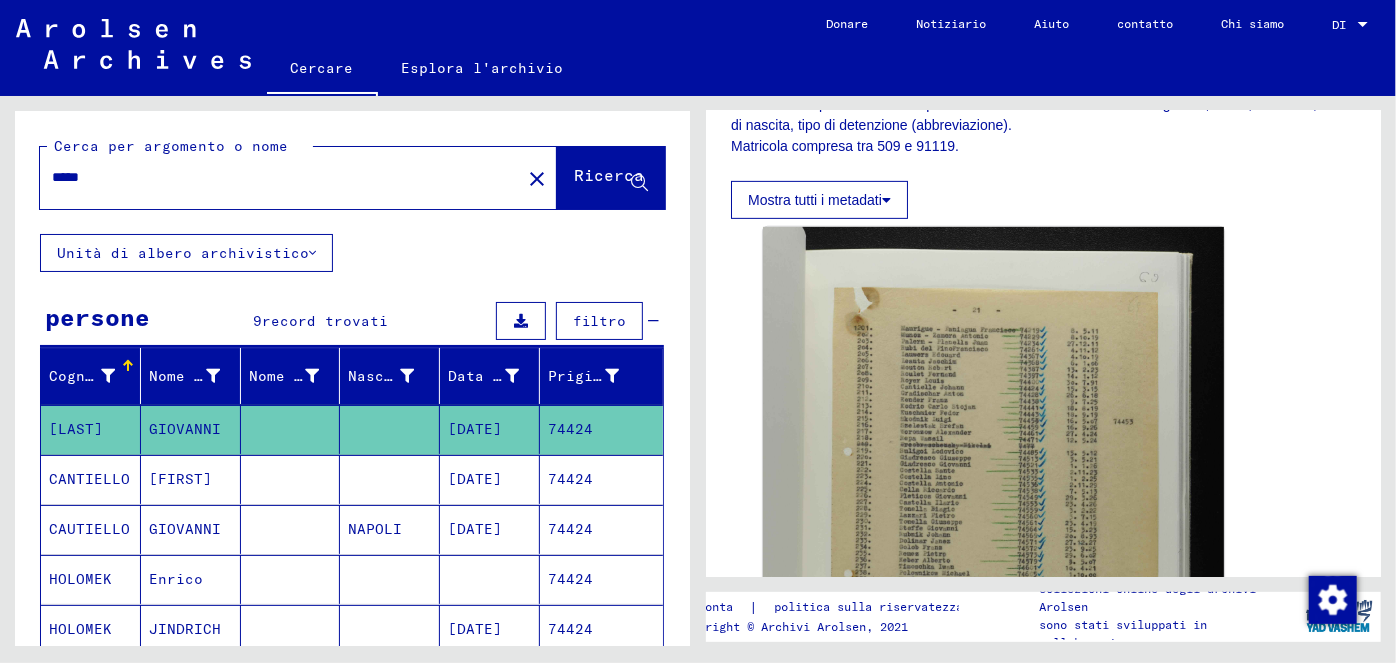 click on "[DATE]" at bounding box center [475, 529] 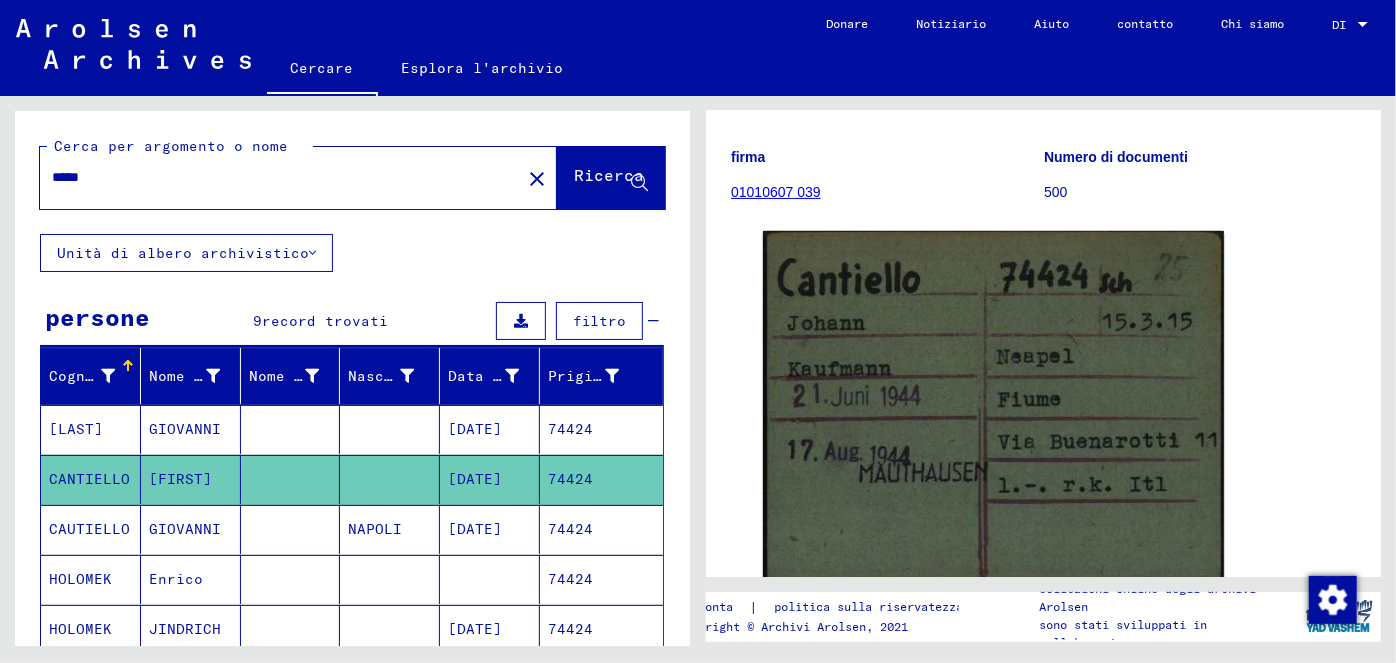 scroll, scrollTop: 213, scrollLeft: 0, axis: vertical 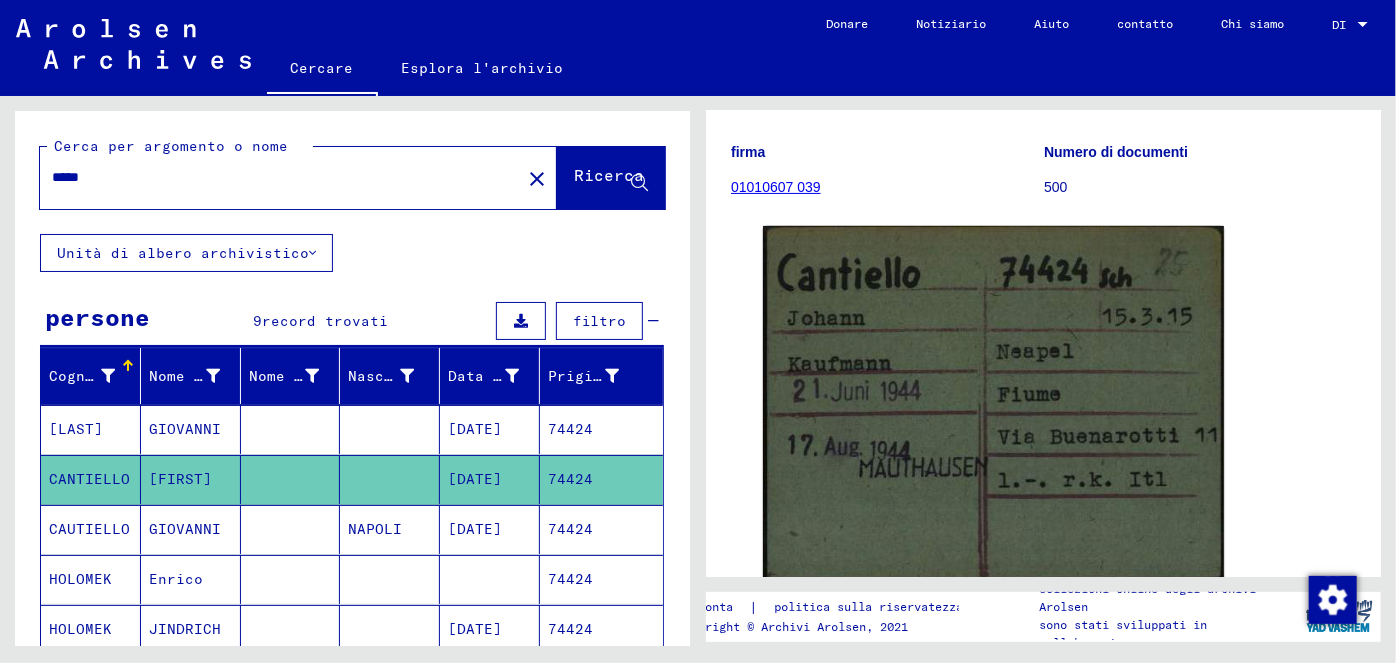 click on "[DATE]" 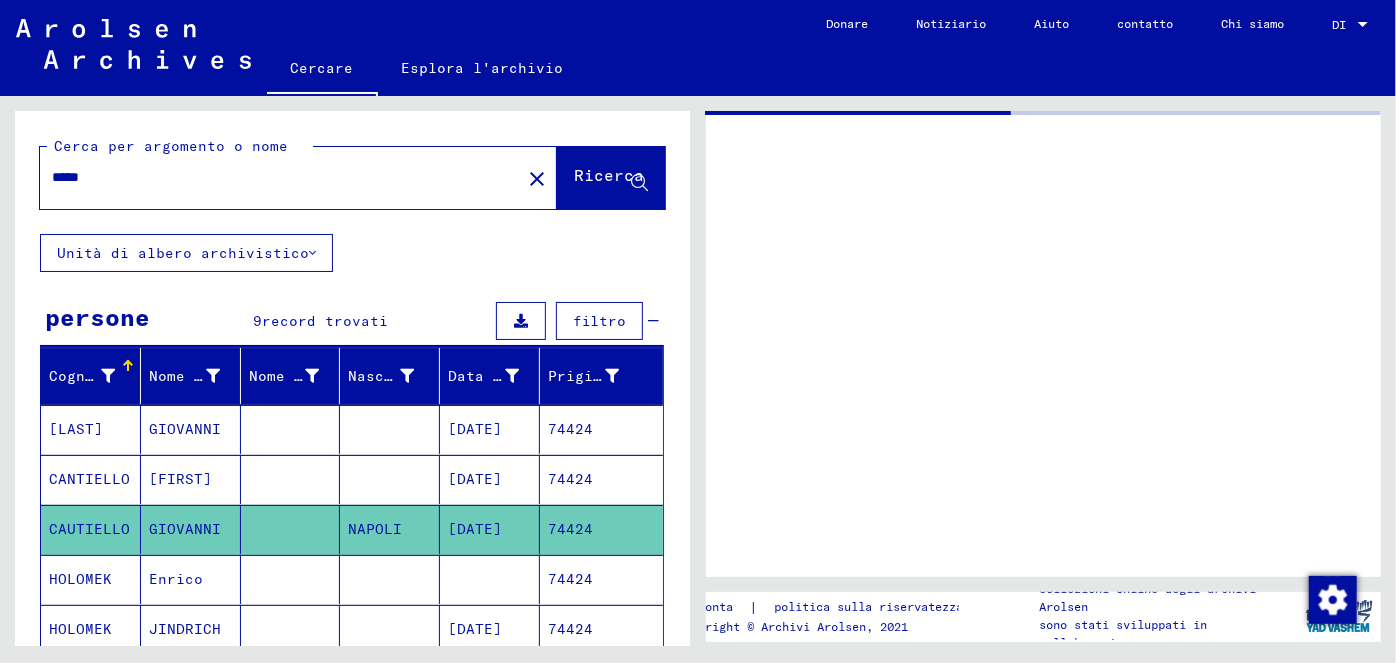 scroll, scrollTop: 0, scrollLeft: 0, axis: both 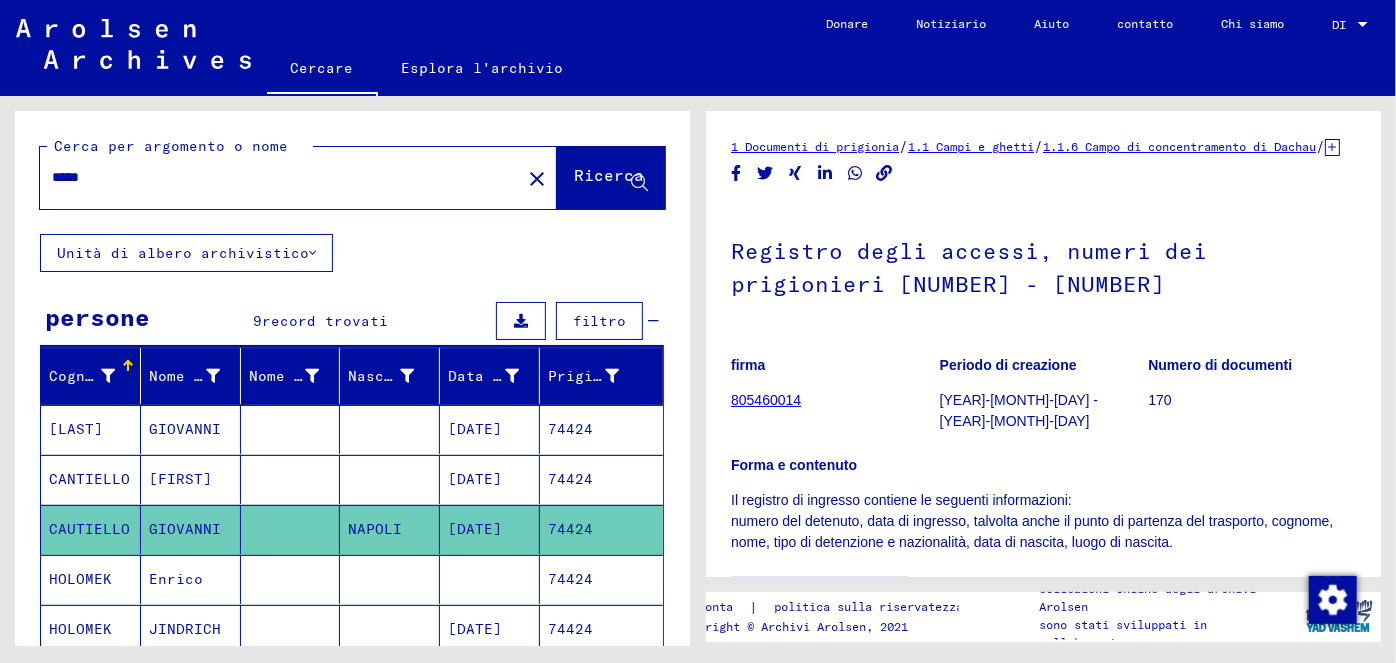 click on "[DATE]" at bounding box center [475, 529] 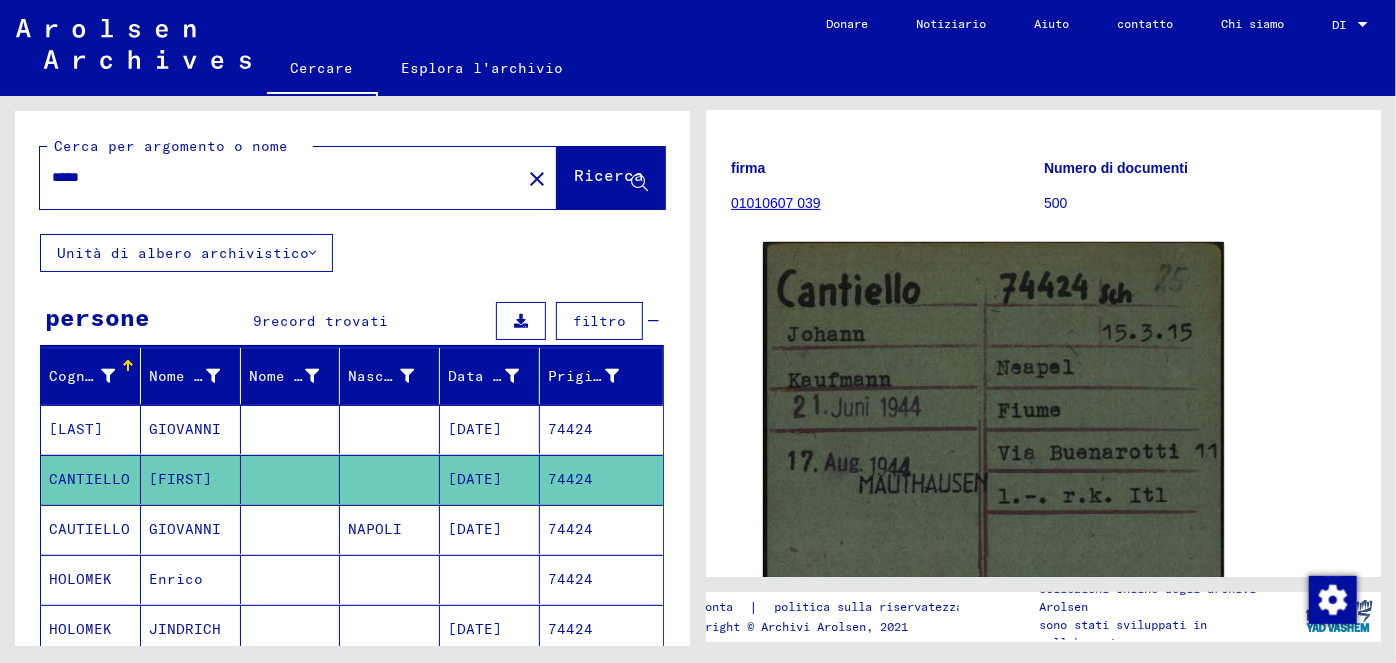 scroll, scrollTop: 229, scrollLeft: 0, axis: vertical 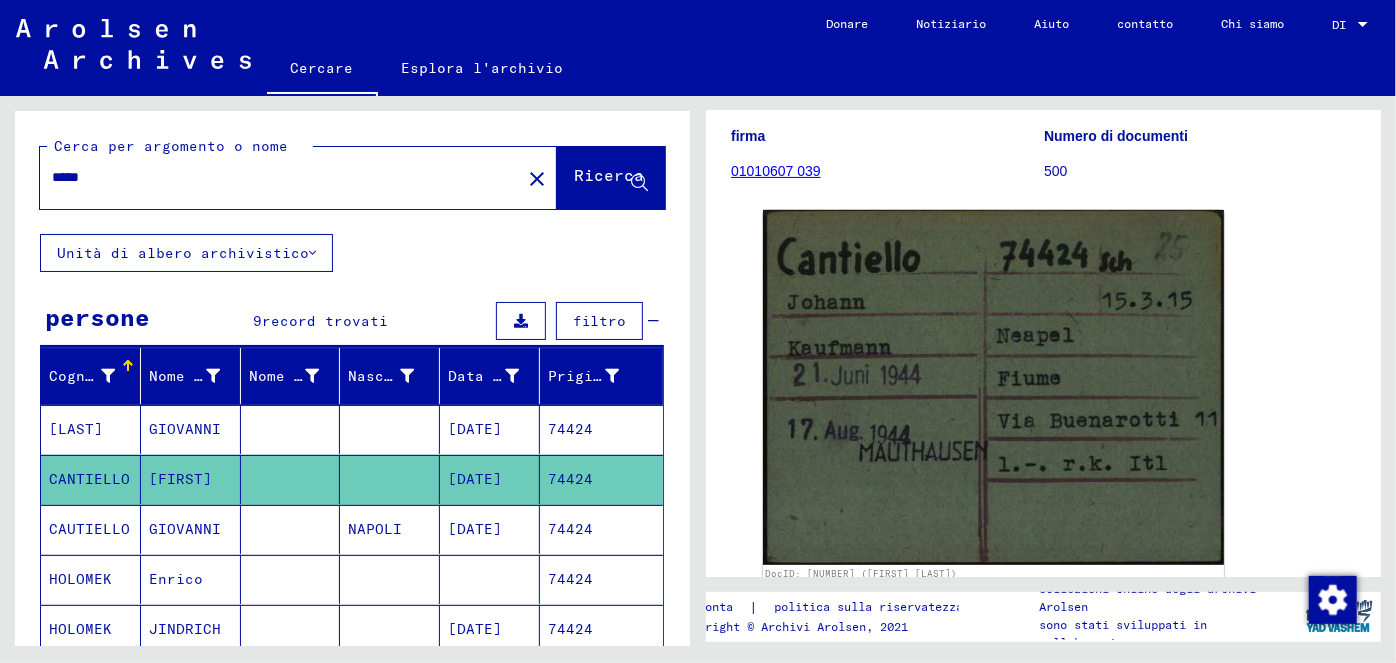 click on "[DATE]" at bounding box center (475, 479) 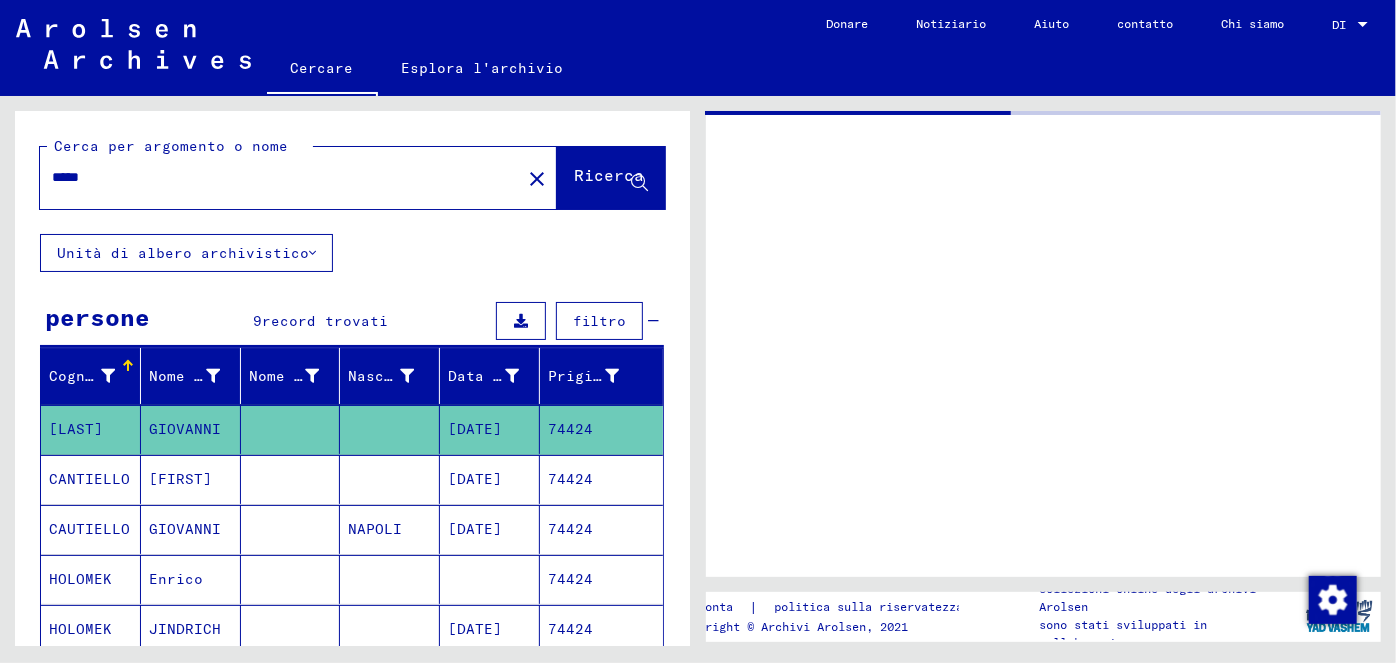 scroll, scrollTop: 0, scrollLeft: 0, axis: both 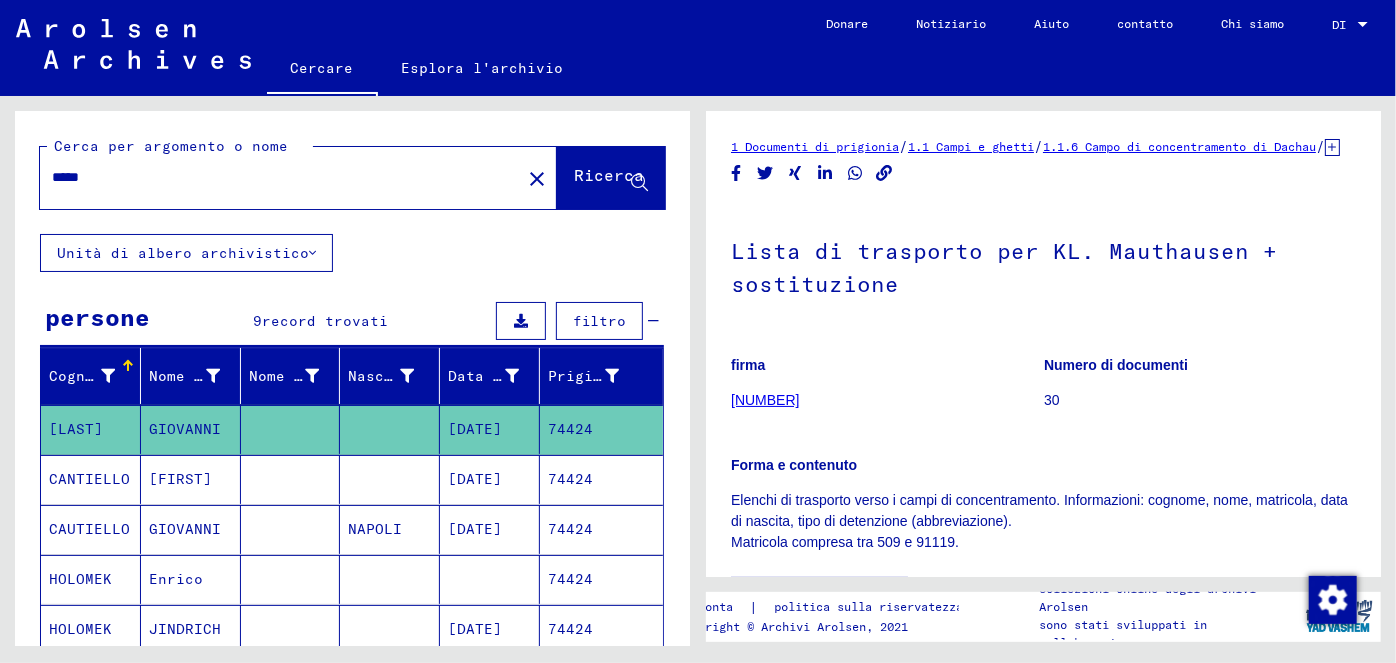 click on "[DATE]" 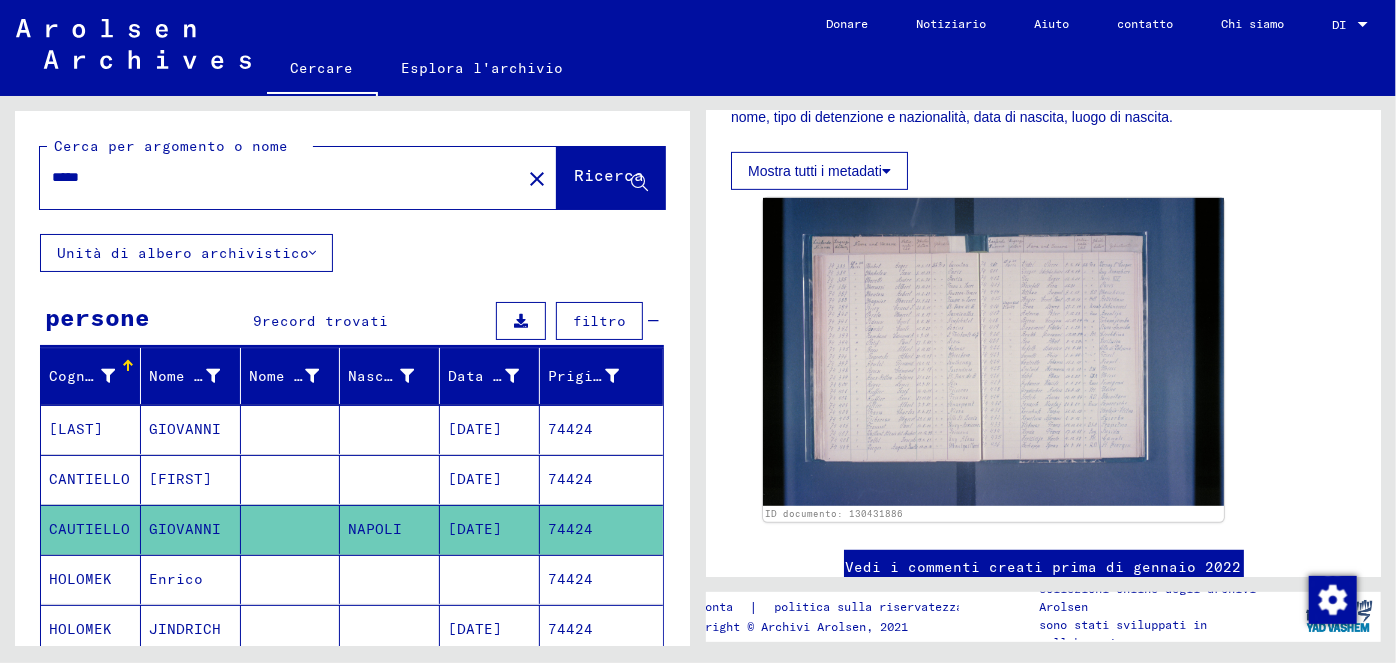 scroll, scrollTop: 435, scrollLeft: 0, axis: vertical 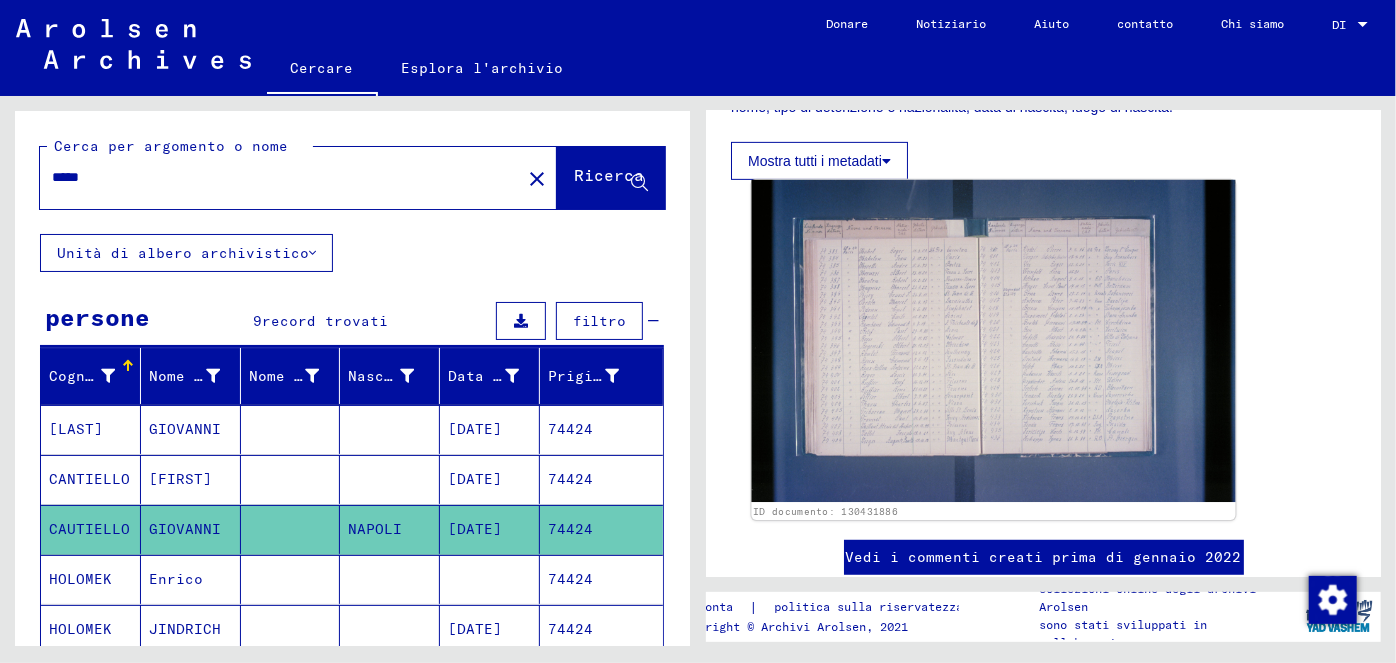 click 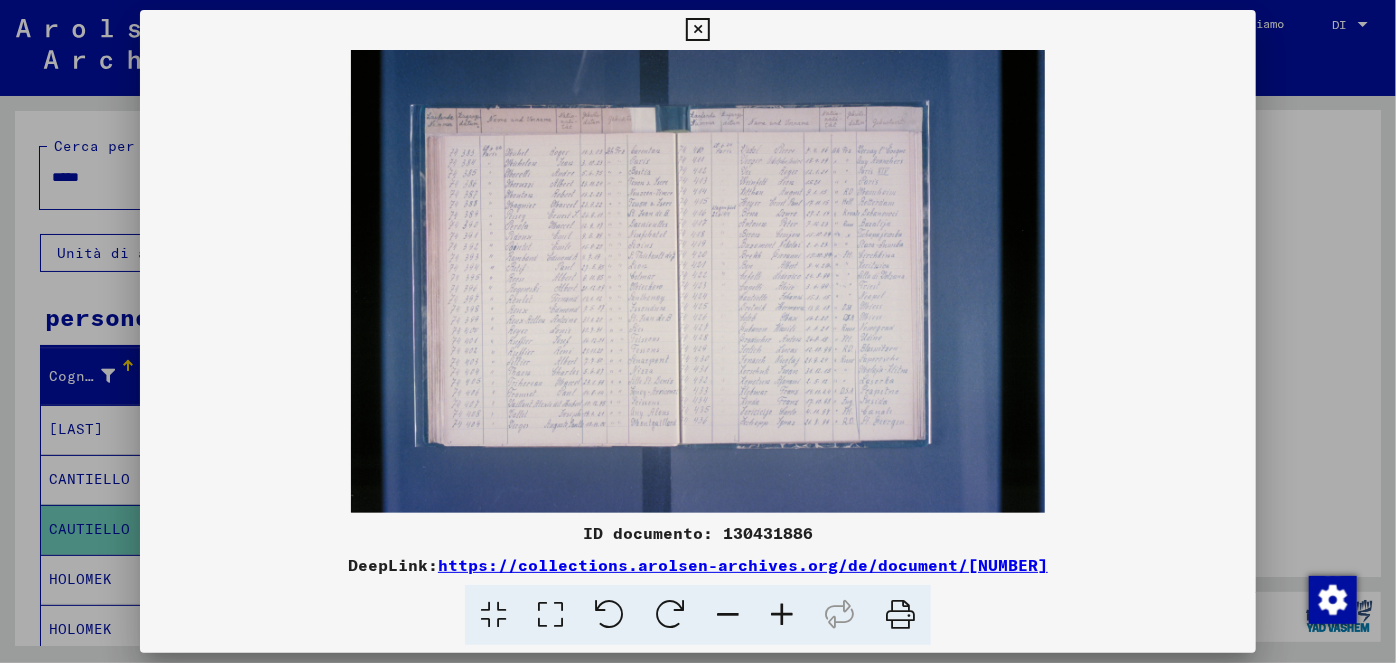 click at bounding box center (782, 615) 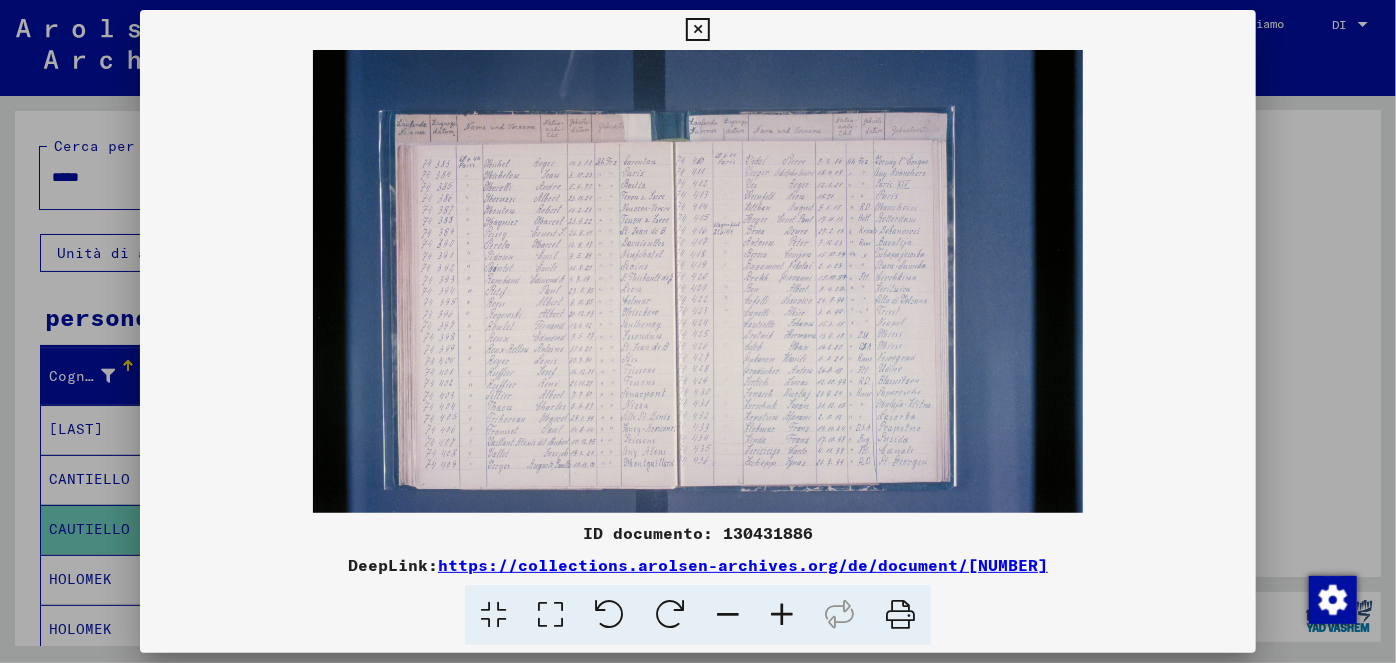 click at bounding box center (782, 615) 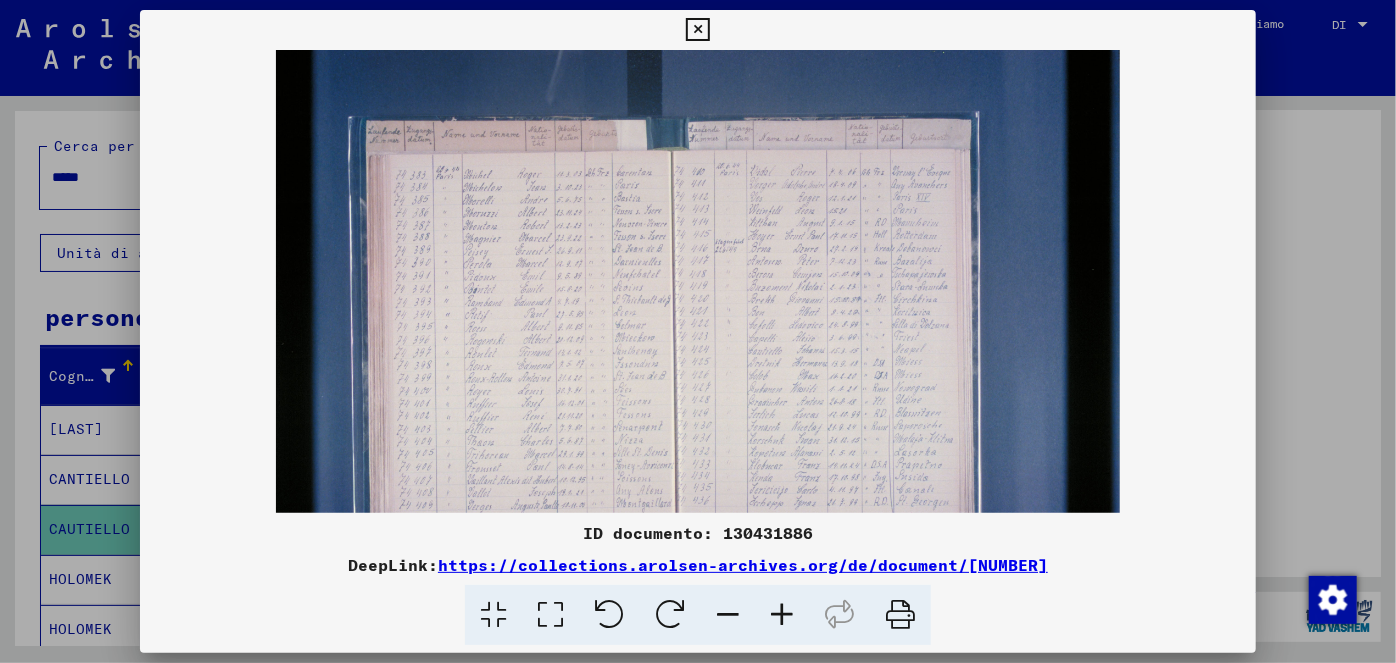 click at bounding box center (782, 615) 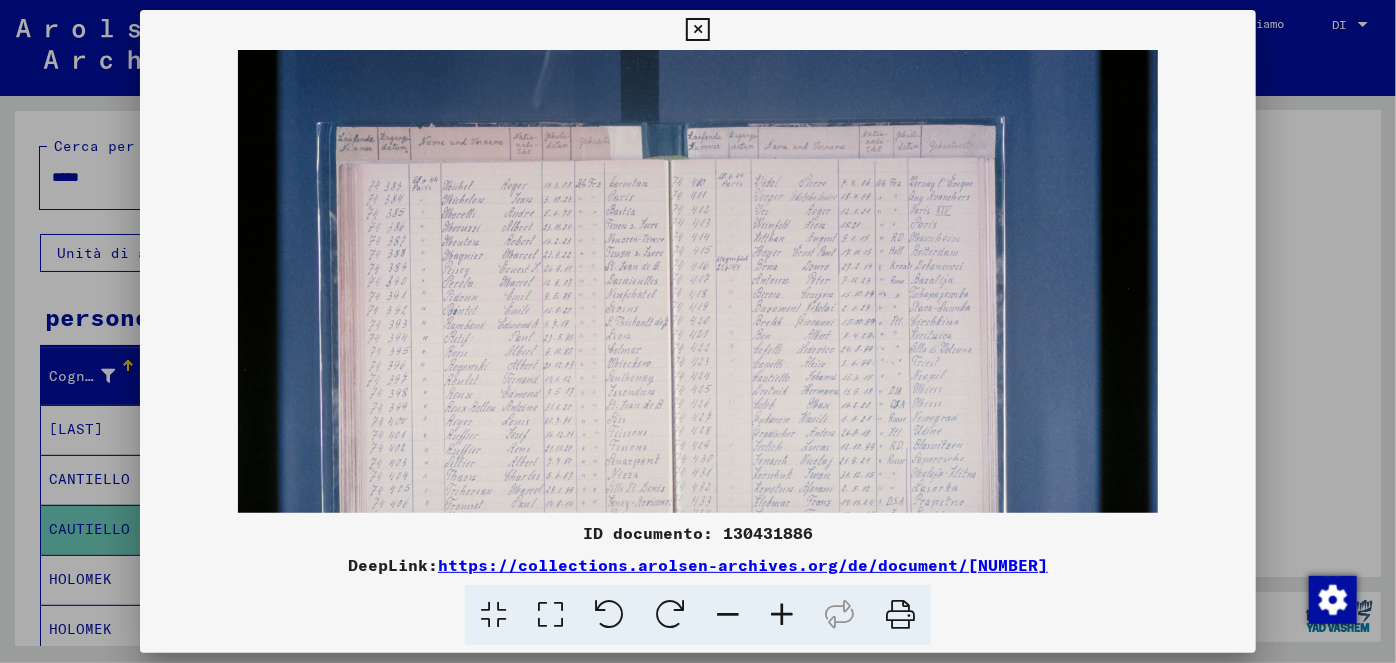 click at bounding box center [782, 615] 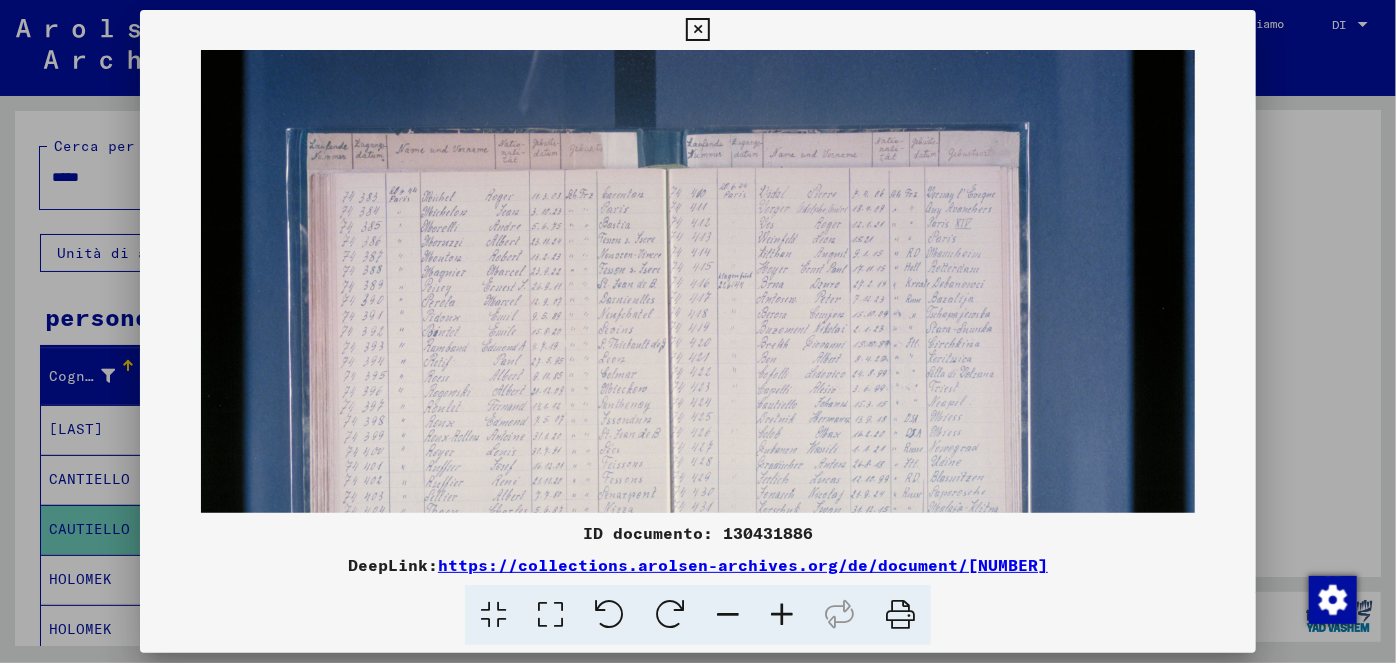click at bounding box center [782, 615] 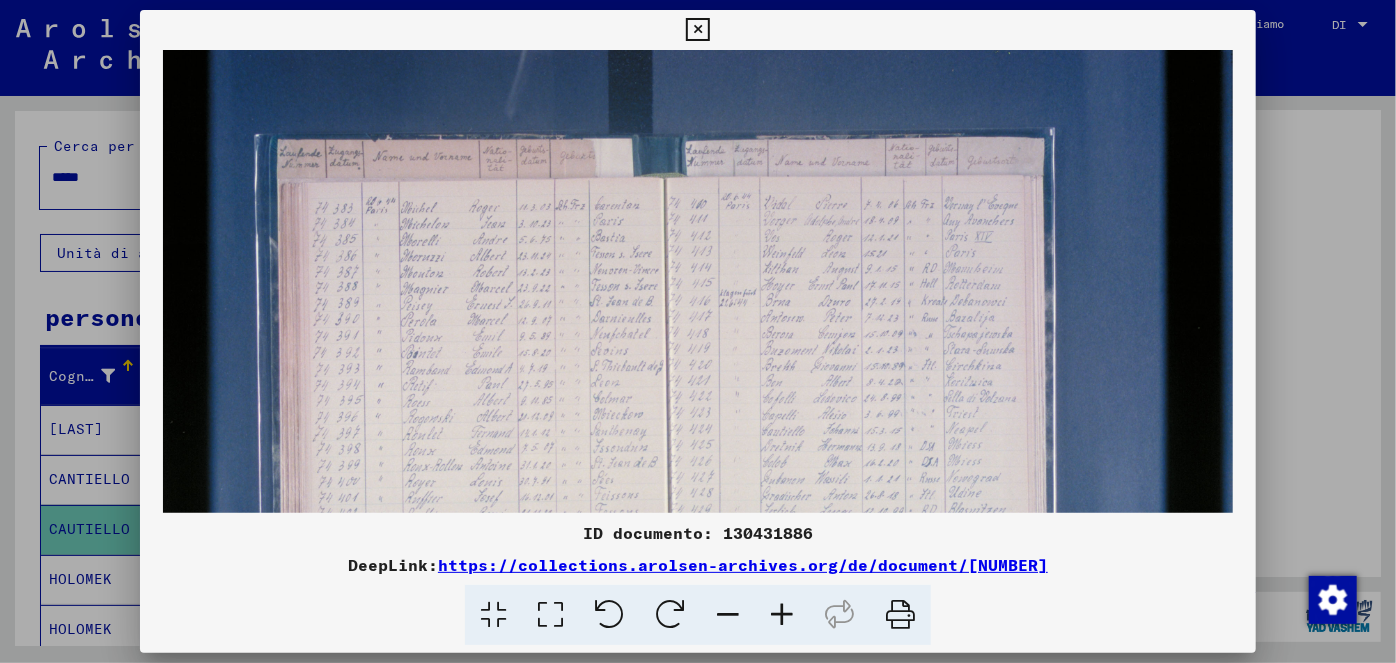click at bounding box center (782, 615) 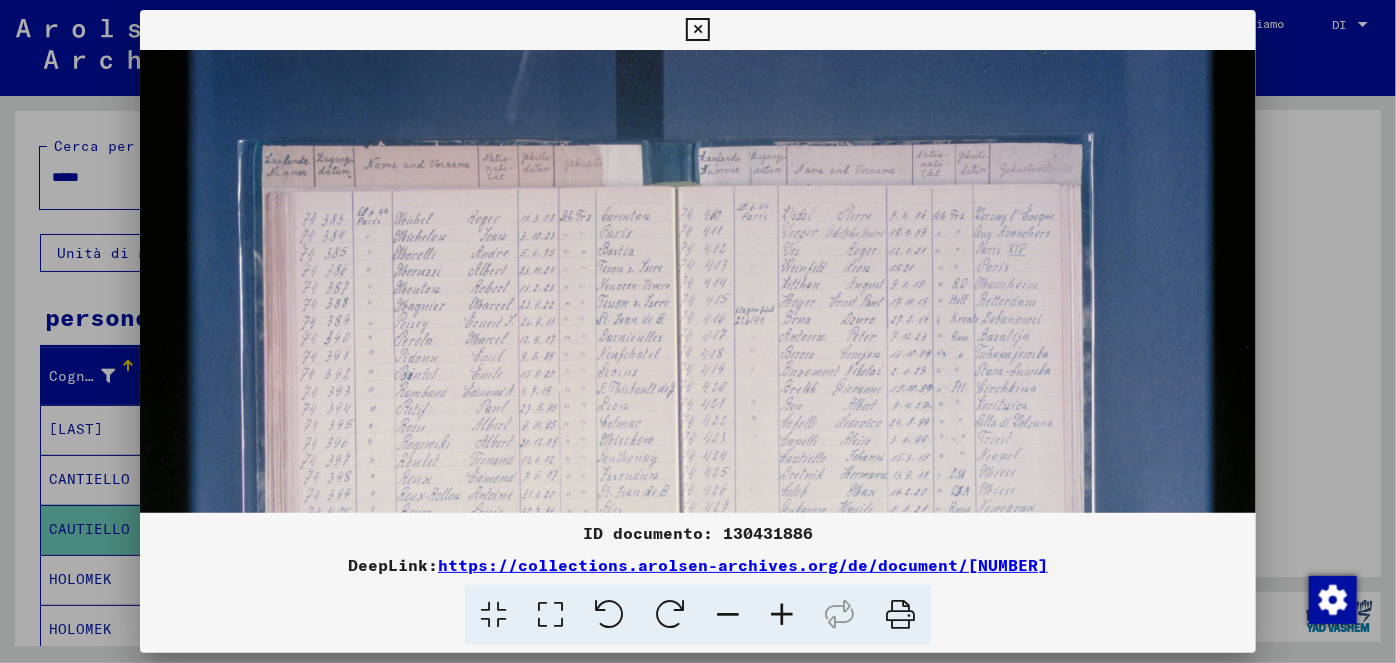 click at bounding box center (782, 615) 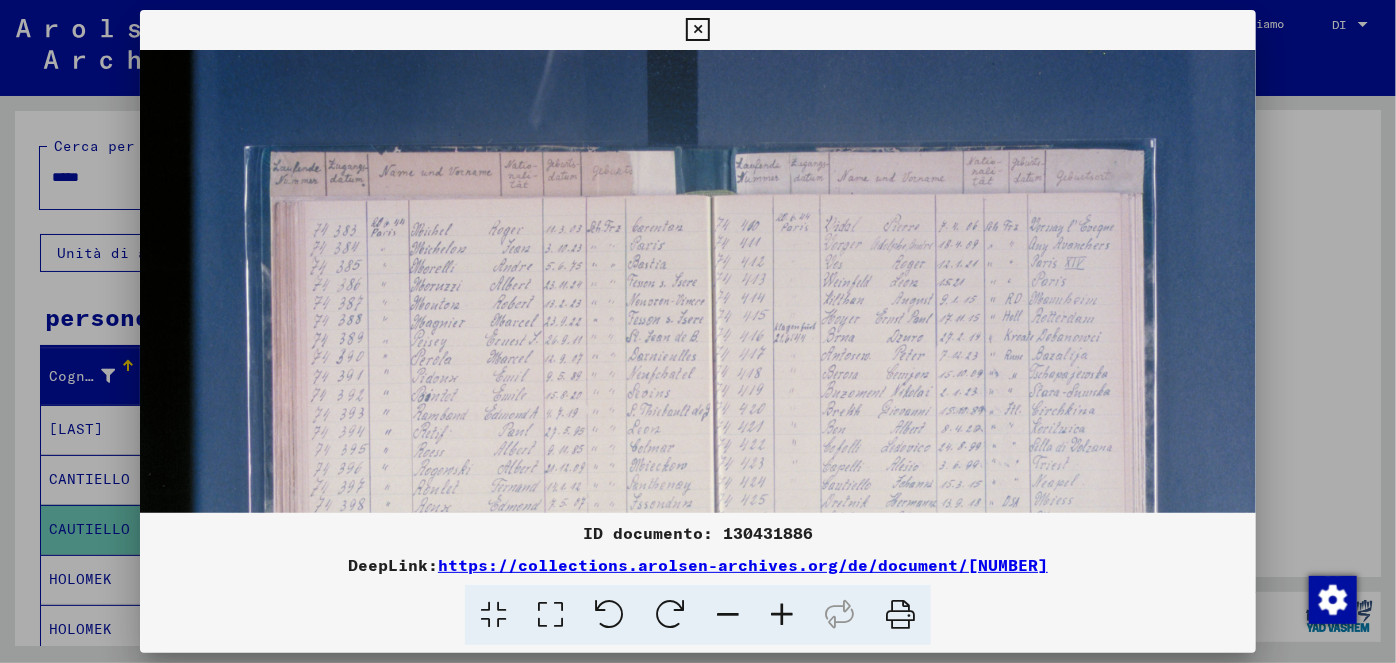 click at bounding box center [782, 615] 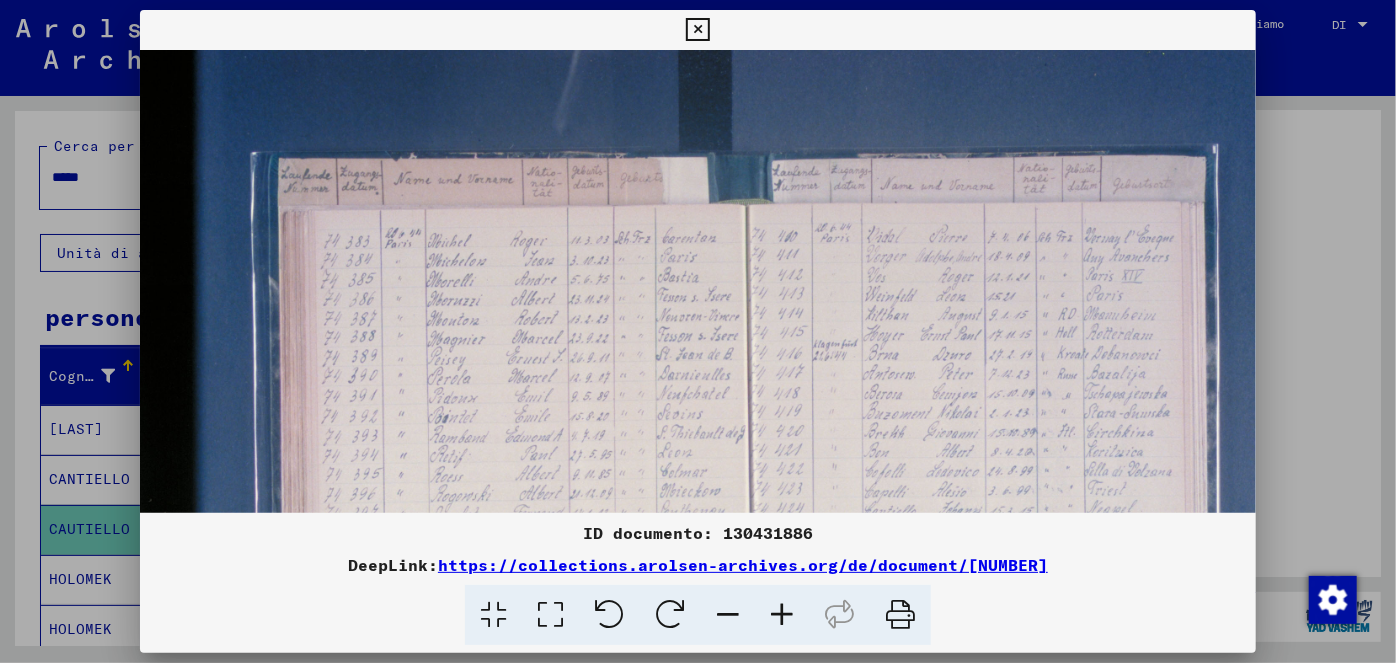 click at bounding box center [782, 615] 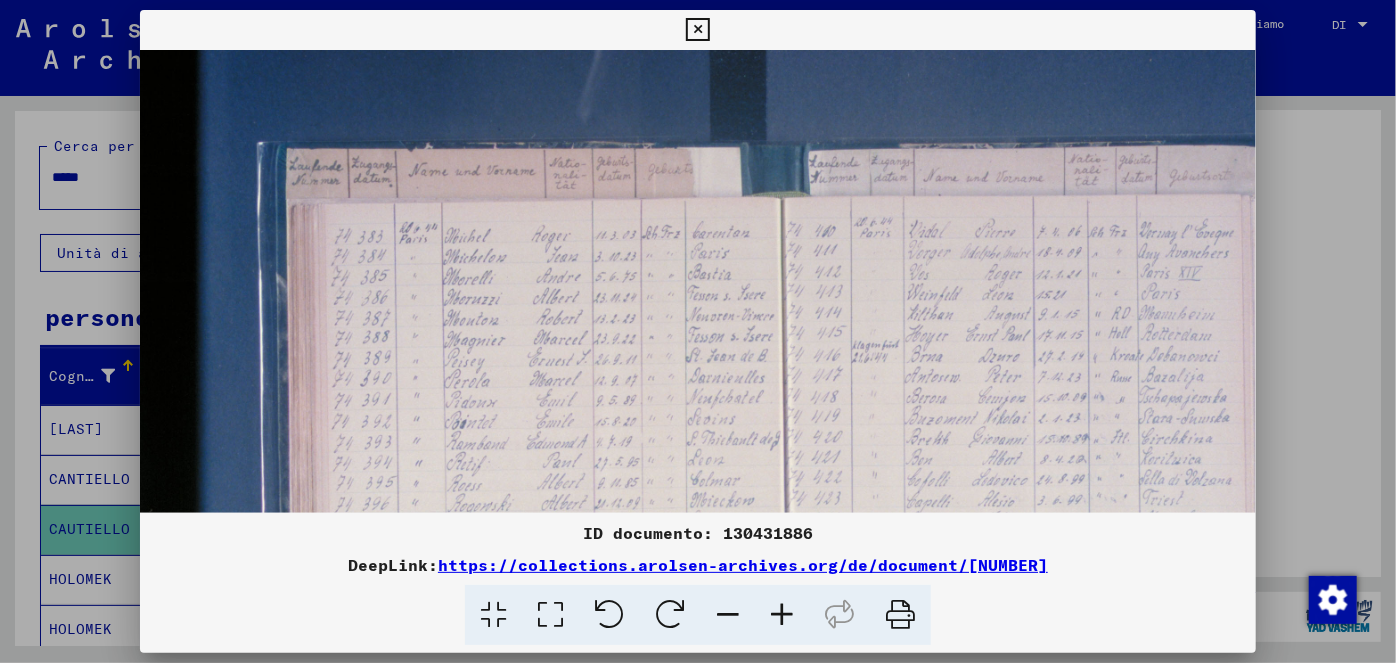 scroll, scrollTop: 18, scrollLeft: 1, axis: both 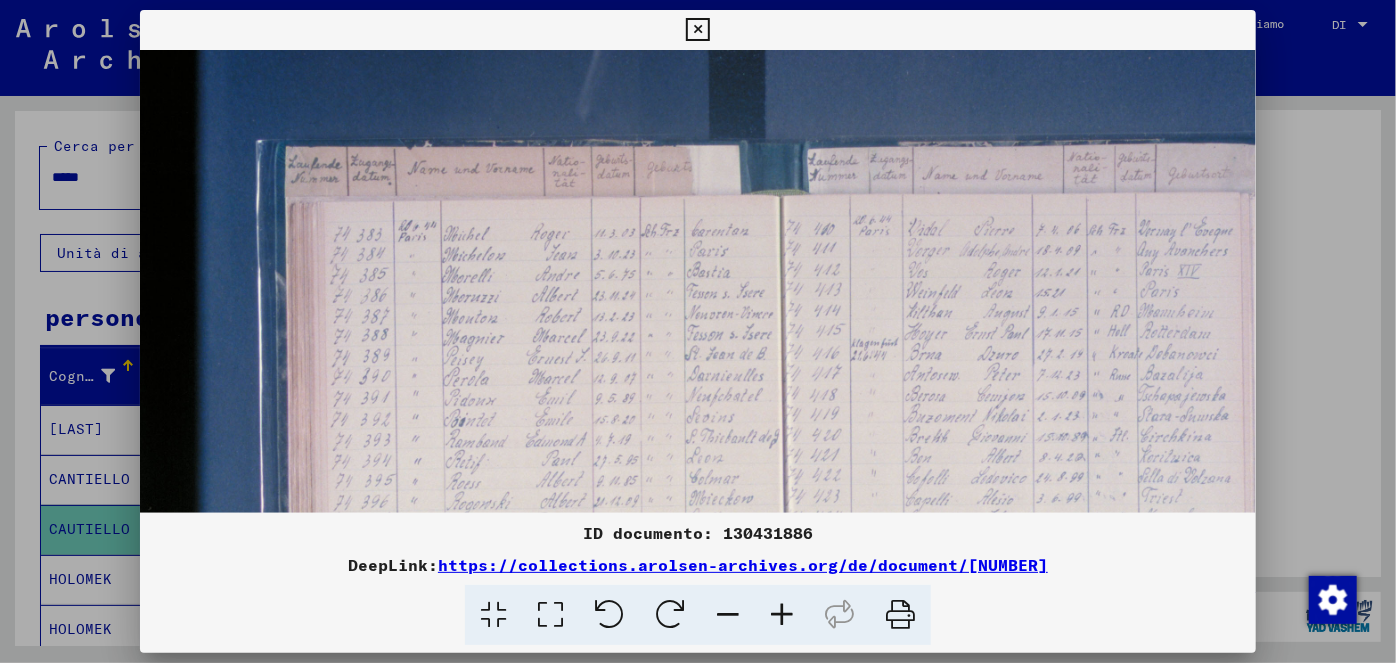 drag, startPoint x: 708, startPoint y: 458, endPoint x: 707, endPoint y: 435, distance: 23.021729 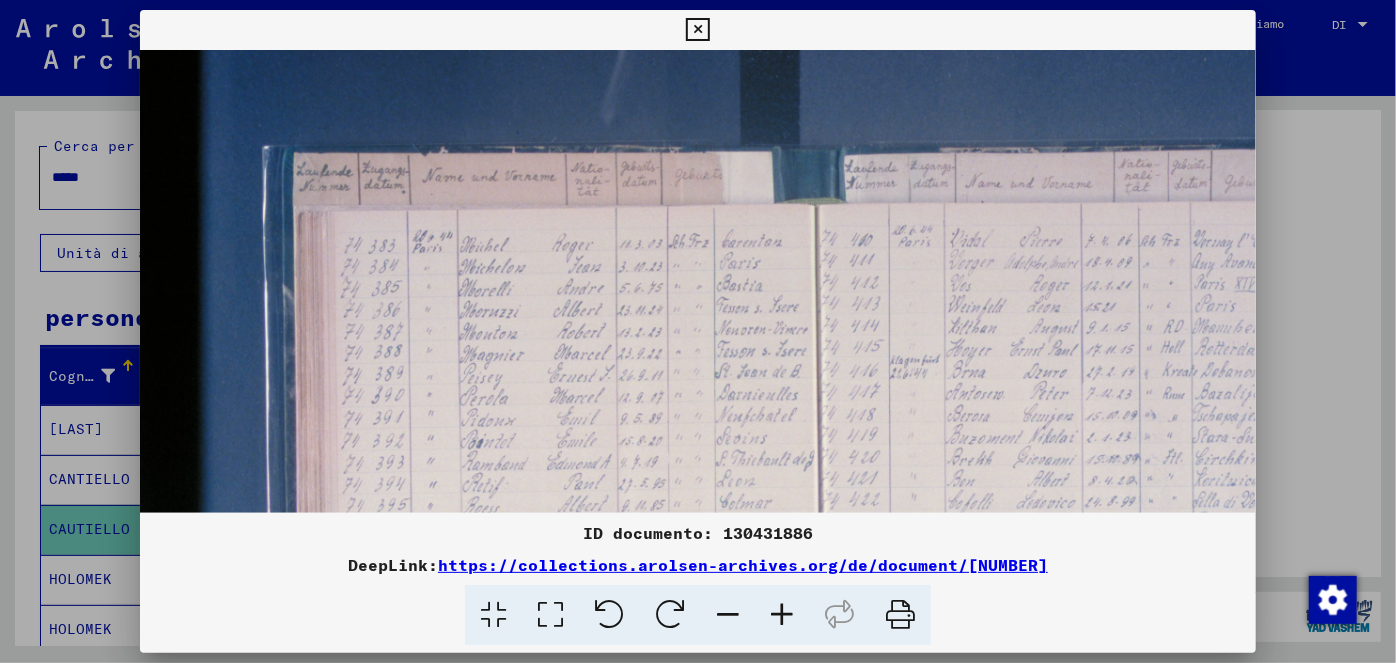 click at bounding box center (782, 615) 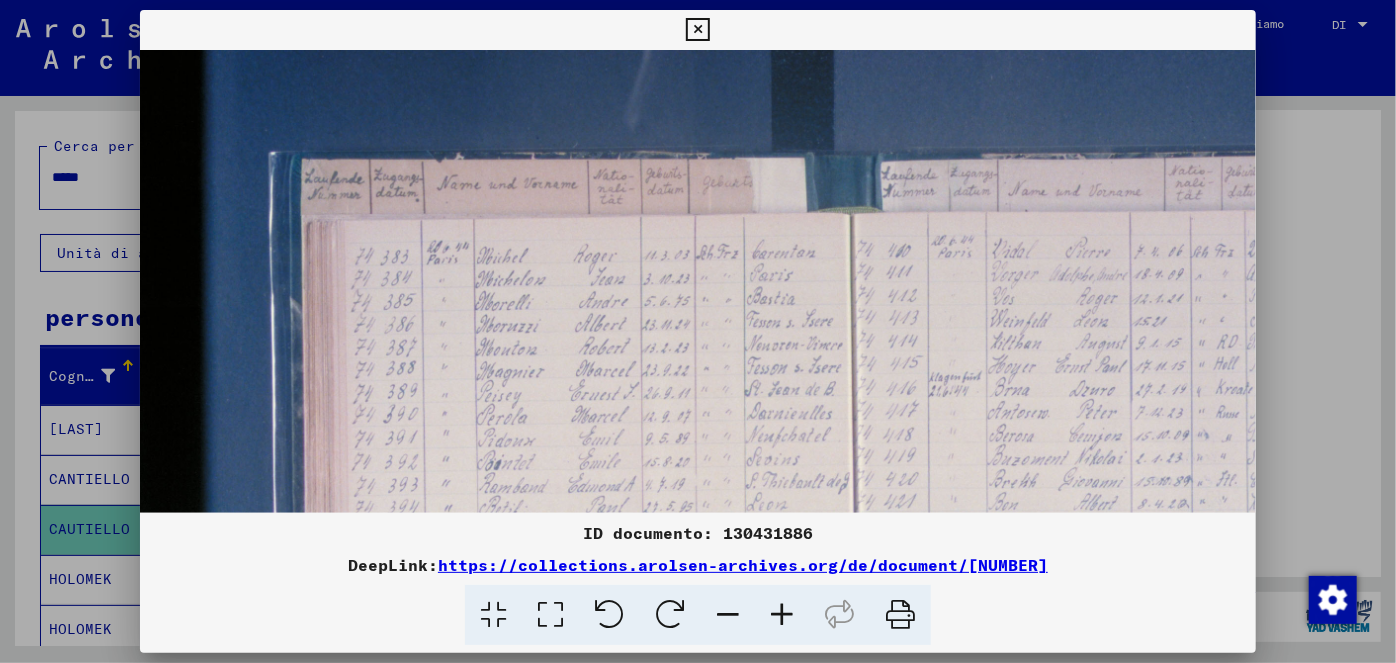 click at bounding box center [782, 615] 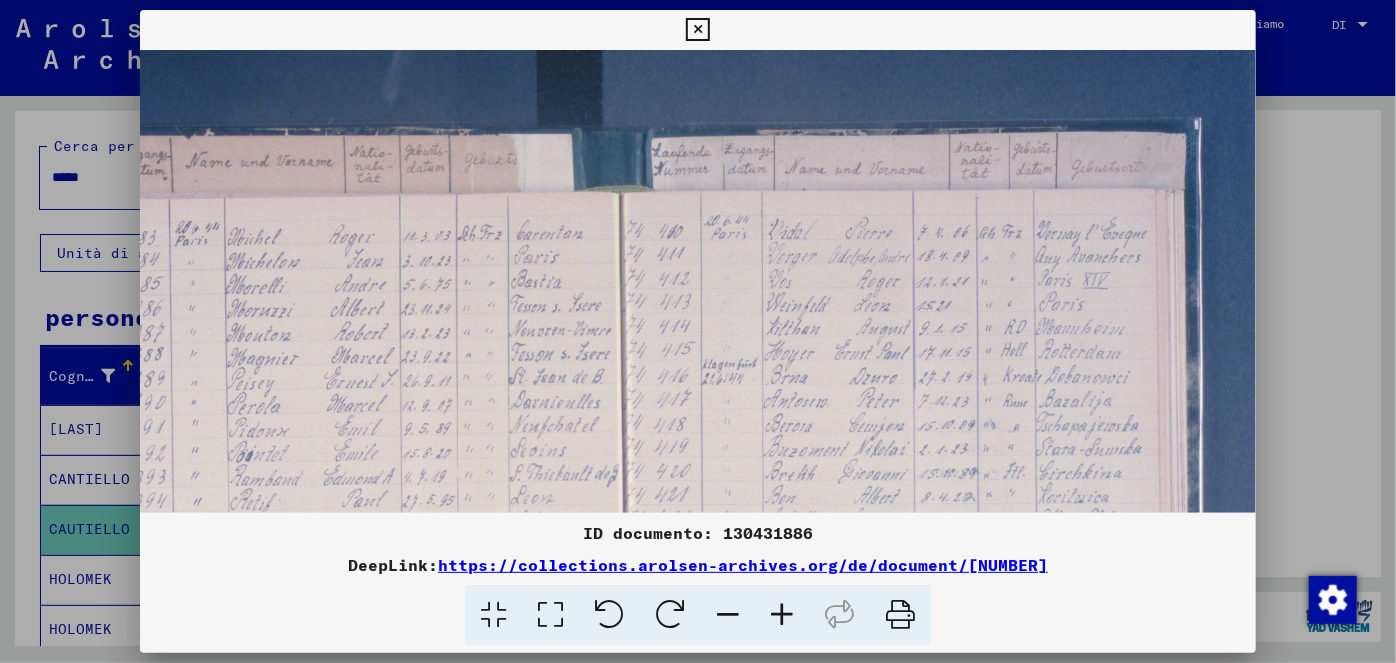 scroll, scrollTop: 48, scrollLeft: 304, axis: both 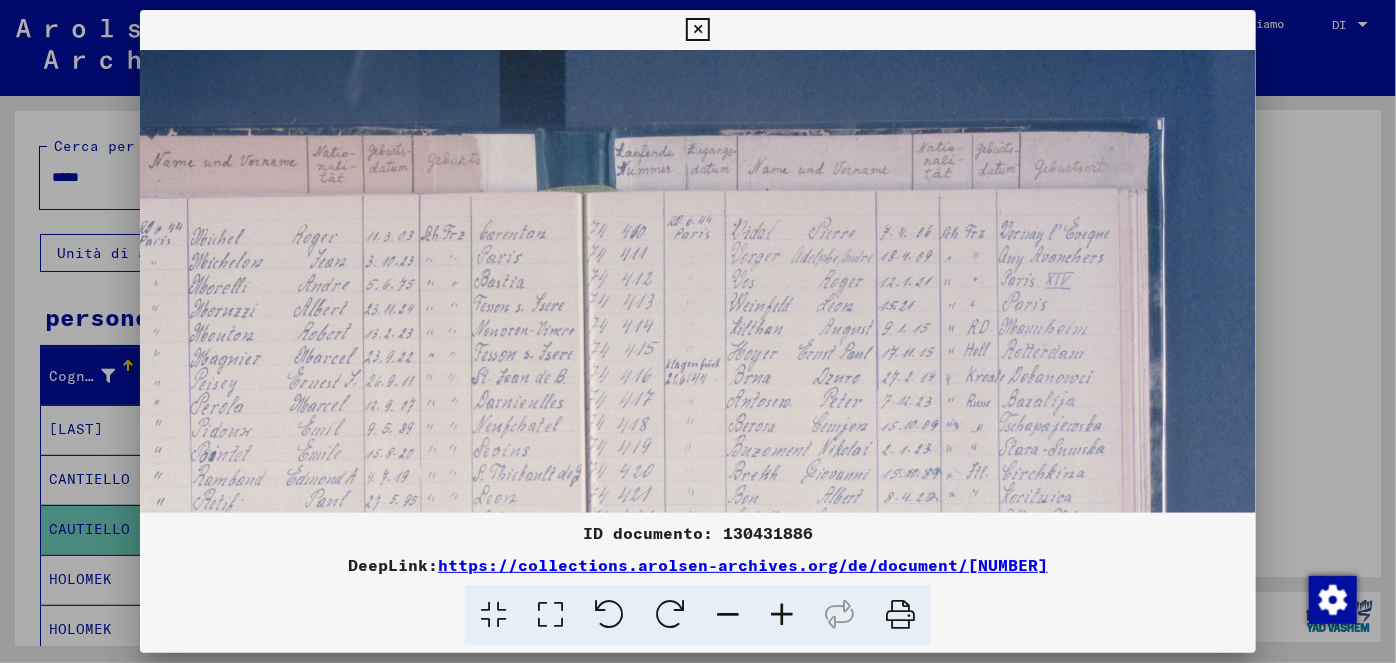 drag, startPoint x: 800, startPoint y: 459, endPoint x: 498, endPoint y: 428, distance: 303.58688 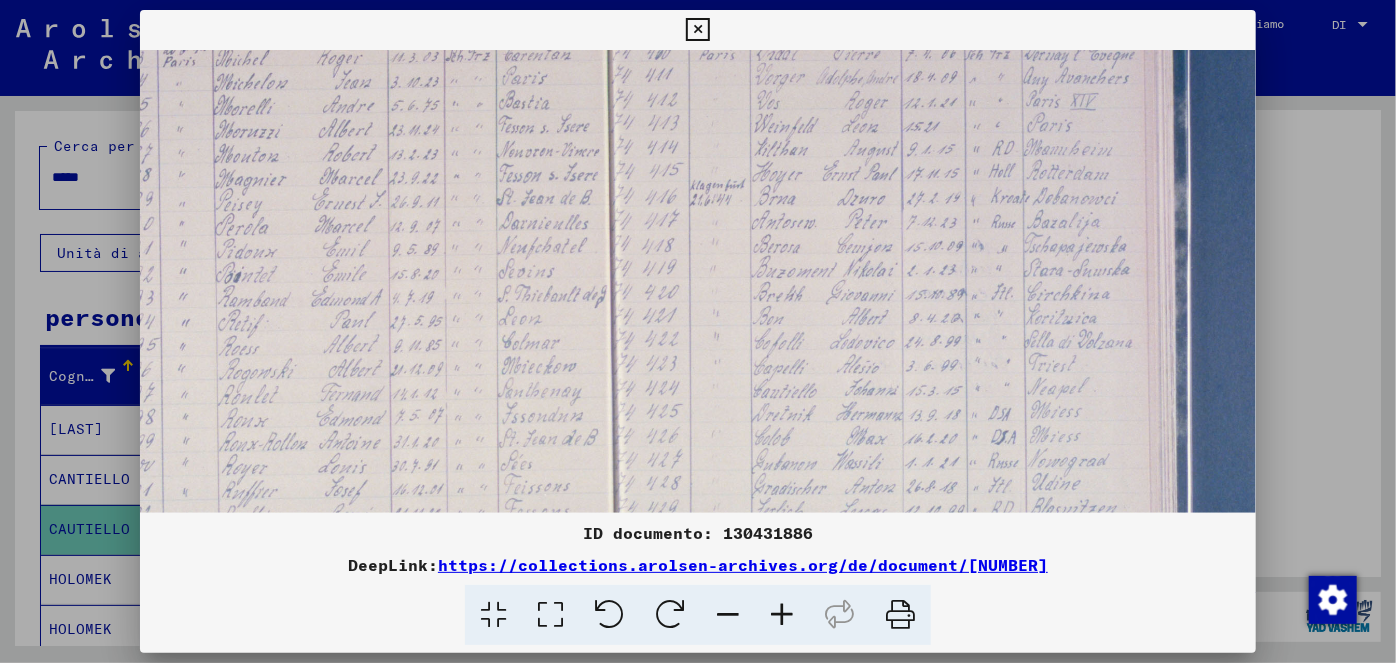 scroll, scrollTop: 230, scrollLeft: 279, axis: both 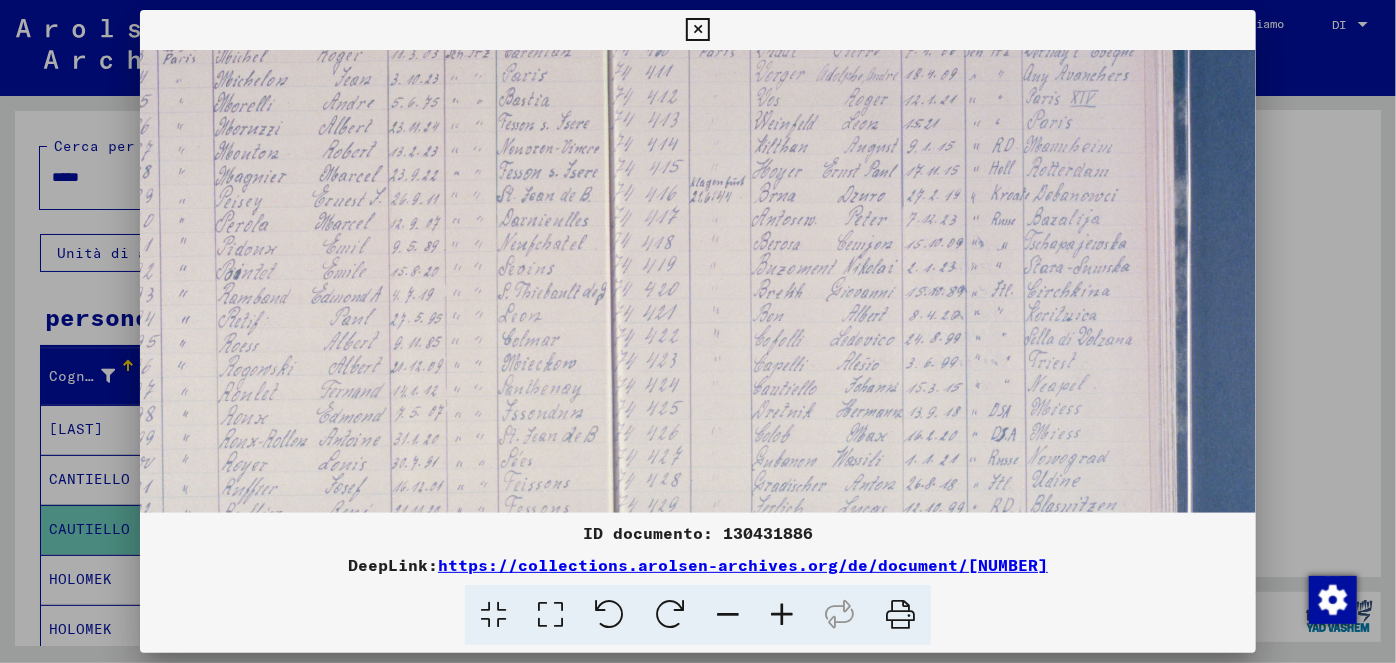 drag, startPoint x: 677, startPoint y: 437, endPoint x: 705, endPoint y: 240, distance: 198.9799 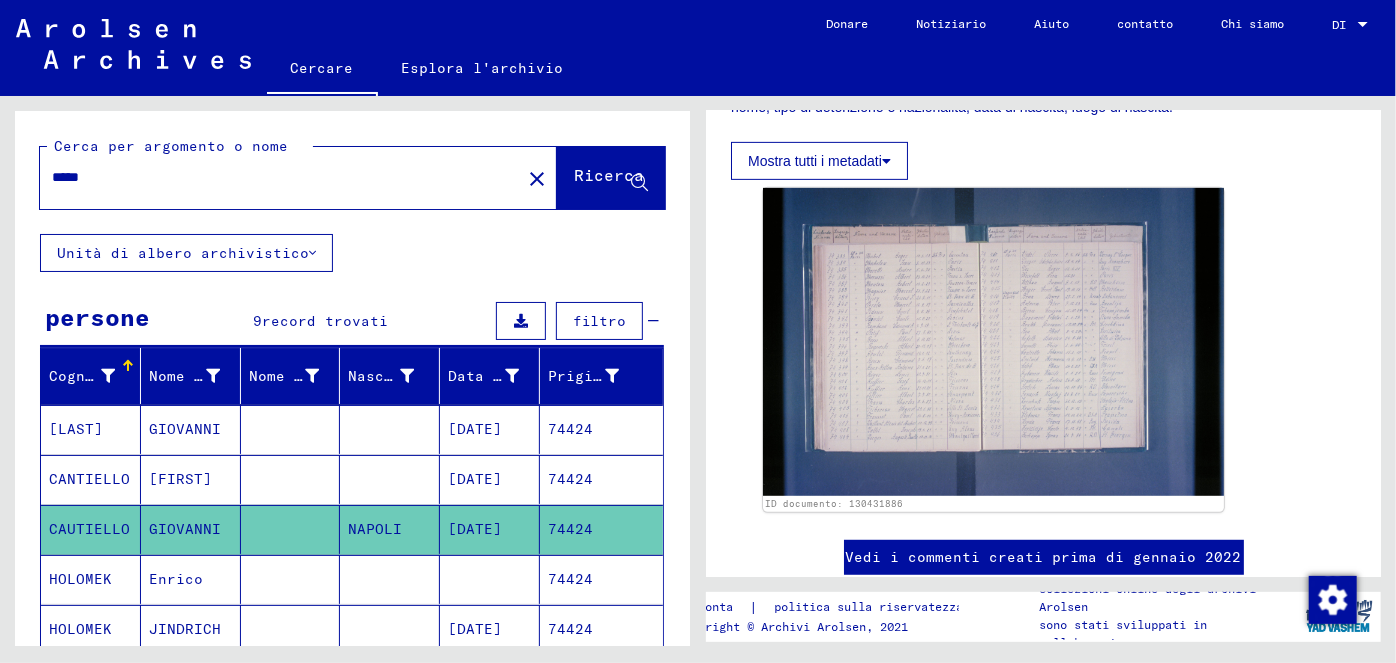 drag, startPoint x: 94, startPoint y: 175, endPoint x: 50, endPoint y: 171, distance: 44.181442 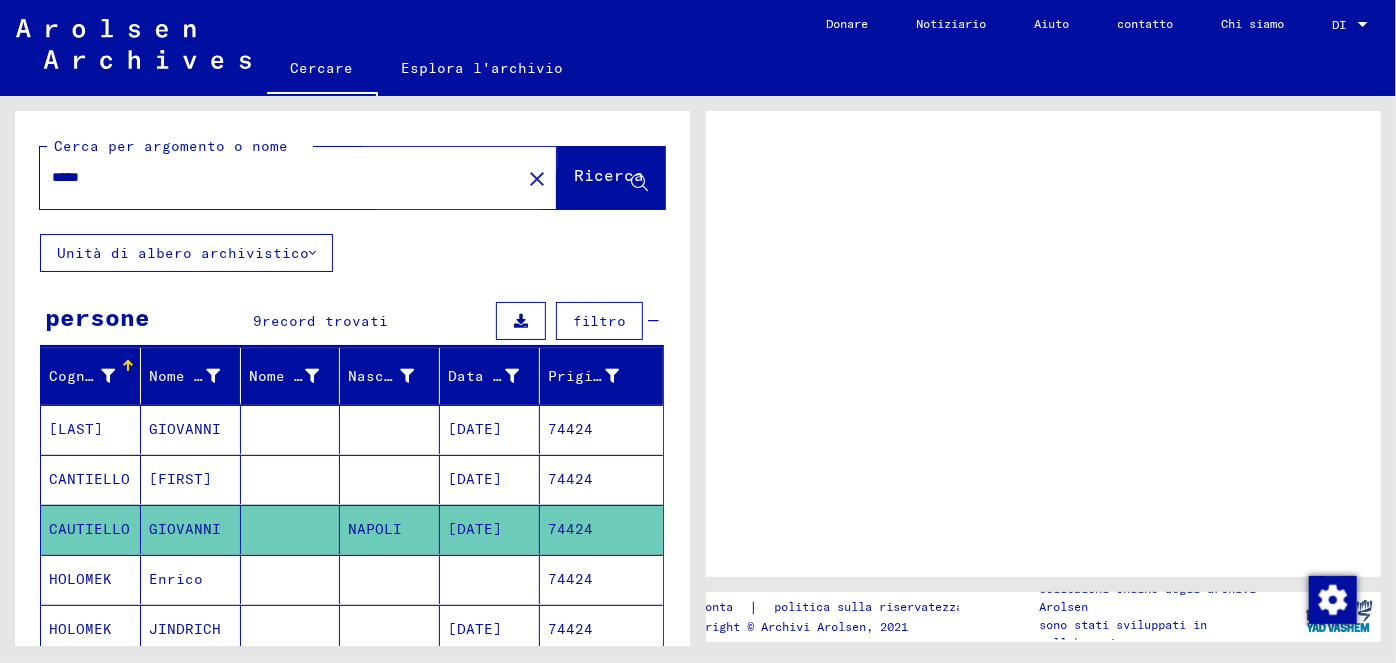 scroll, scrollTop: 0, scrollLeft: 0, axis: both 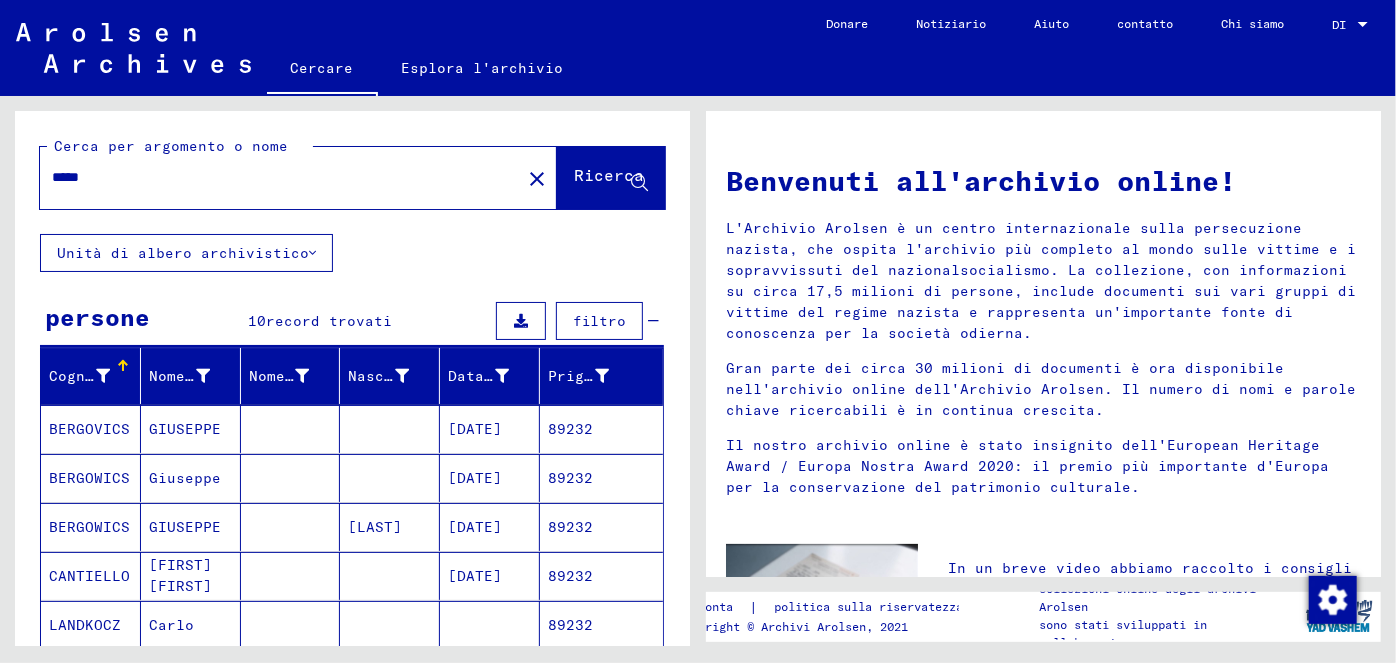 click on "[DATE]" 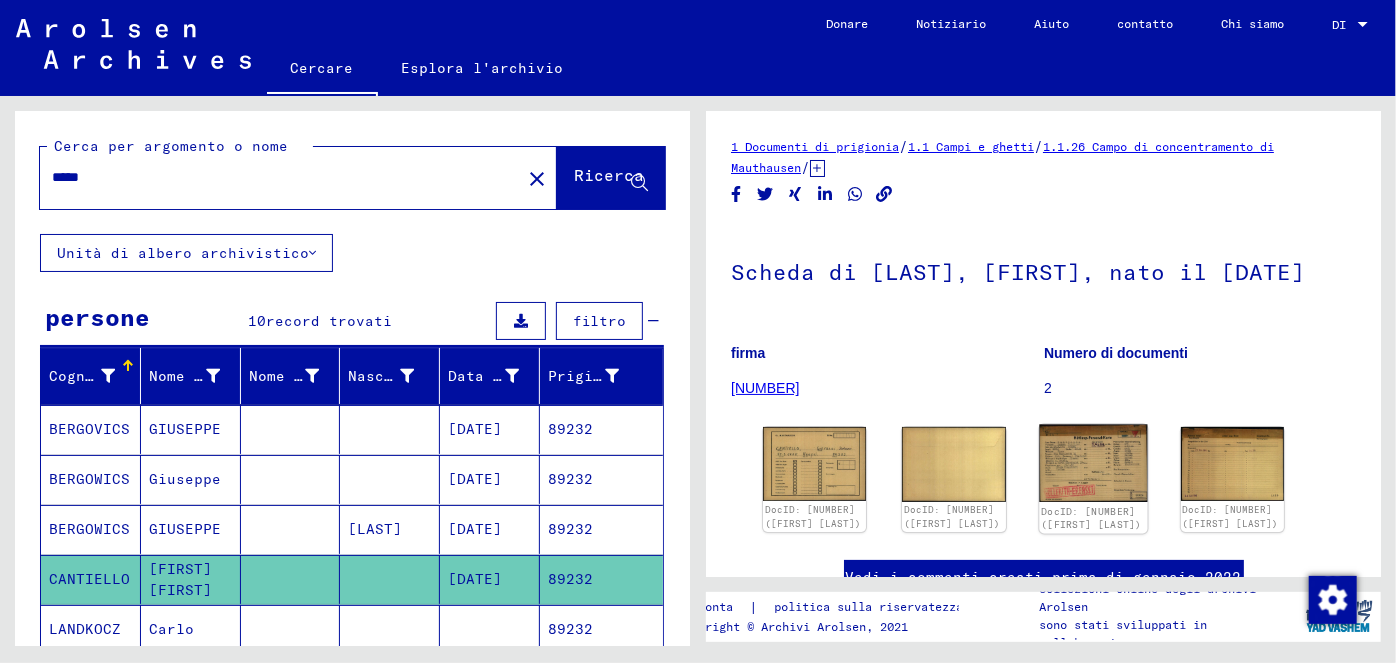 click 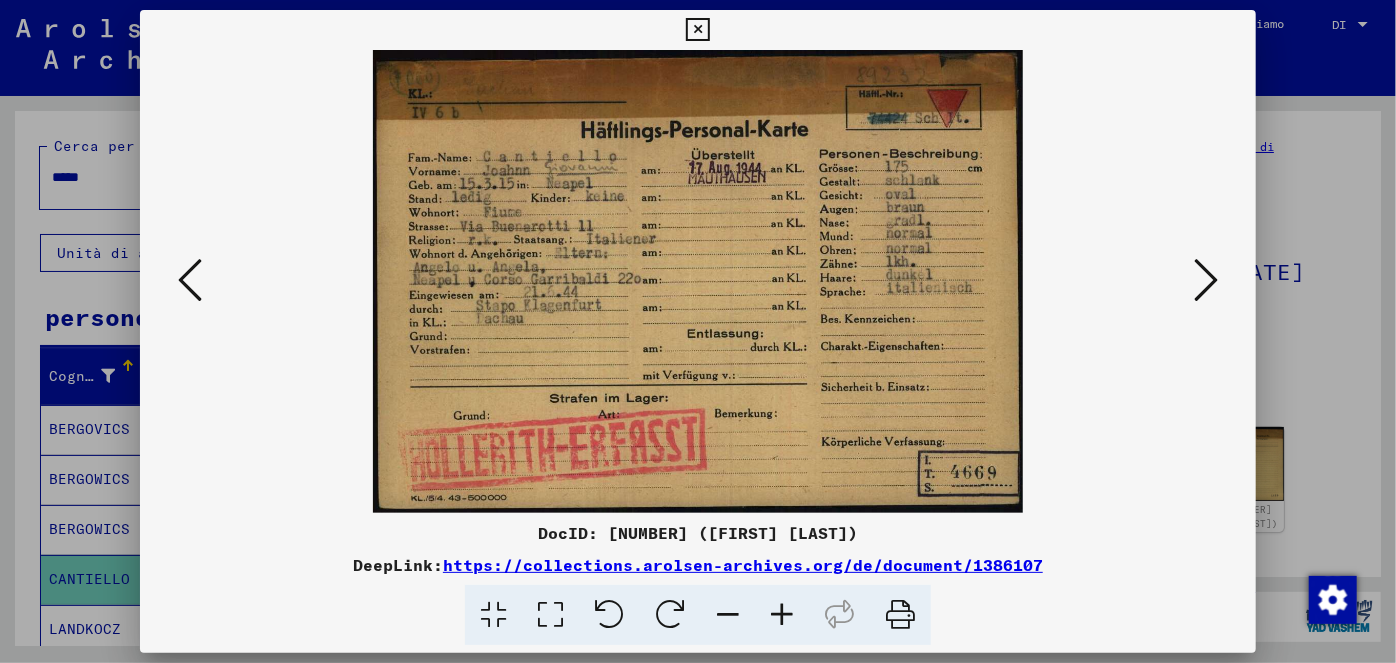 click at bounding box center [1206, 280] 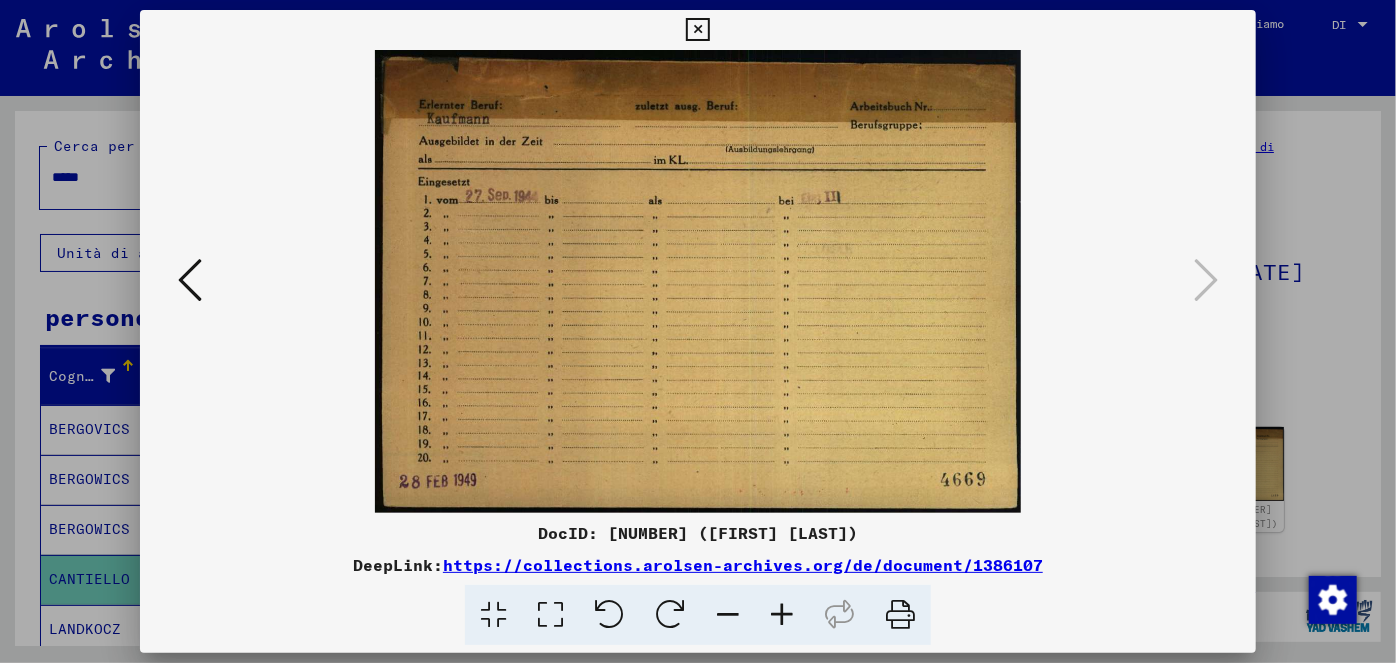 click at bounding box center (697, 30) 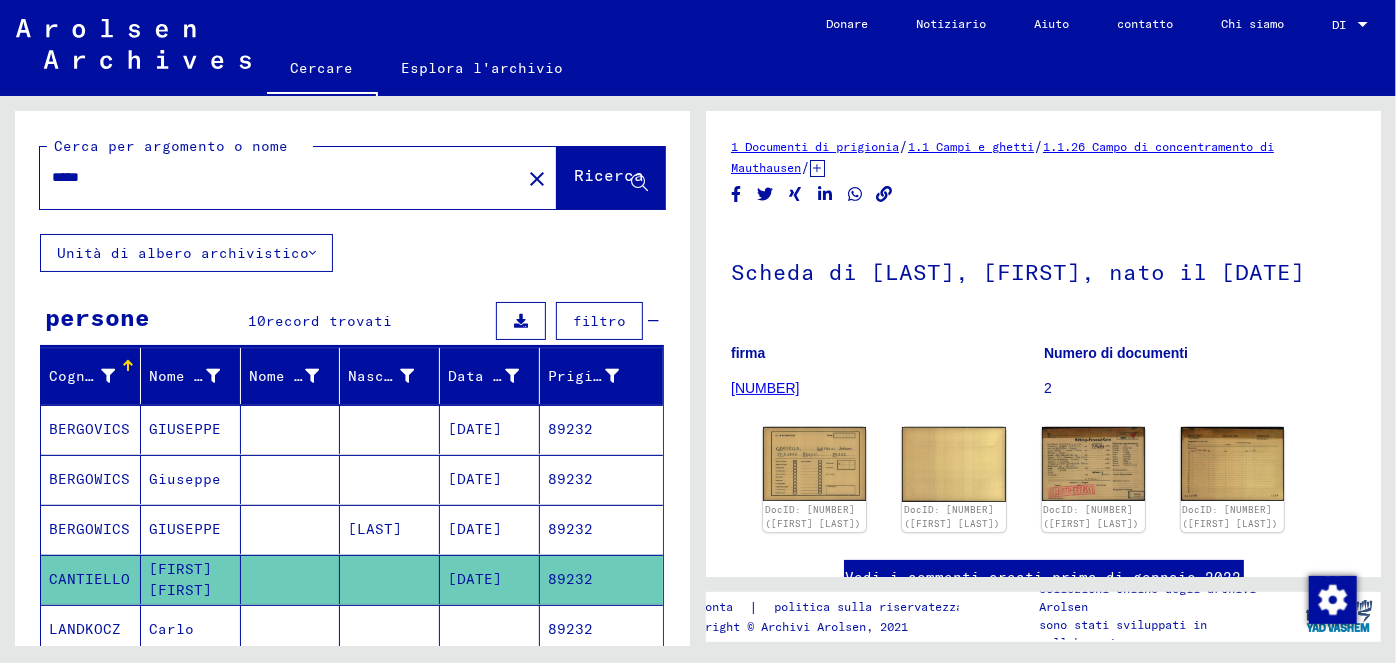 drag, startPoint x: 118, startPoint y: 177, endPoint x: 51, endPoint y: 176, distance: 67.00746 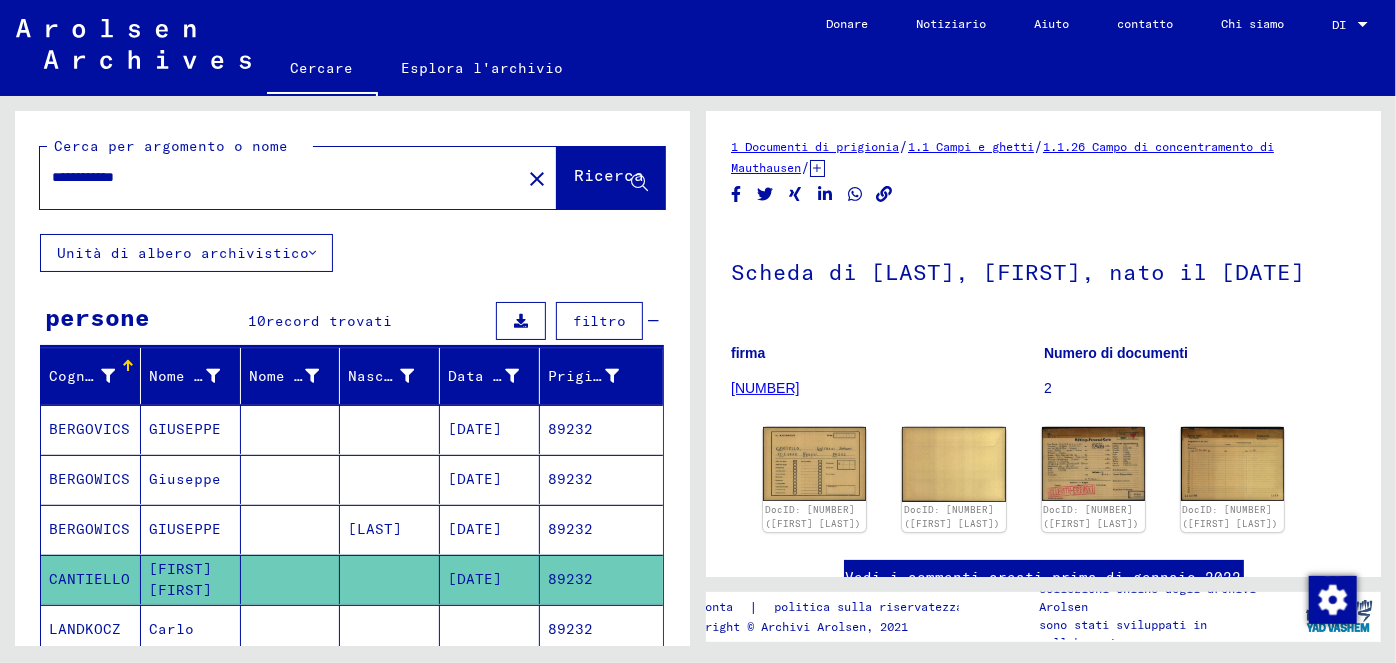 type on "**********" 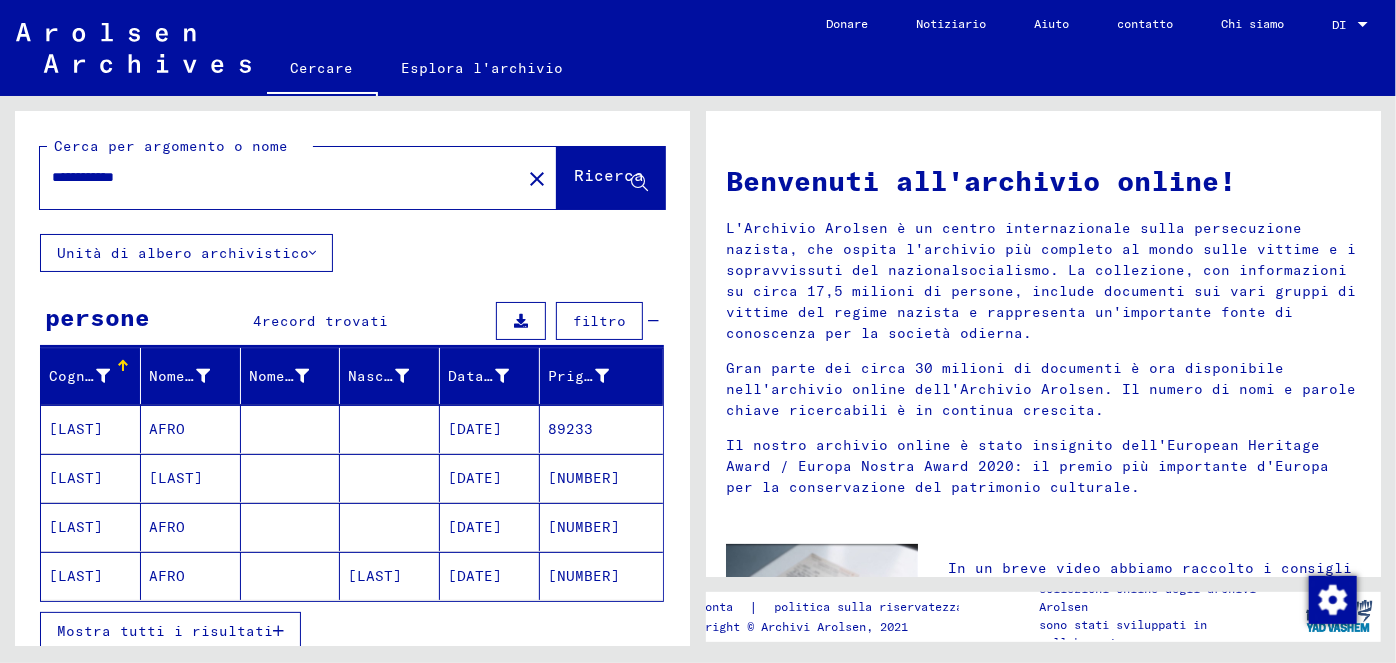 click on "[DATE]" at bounding box center (475, 478) 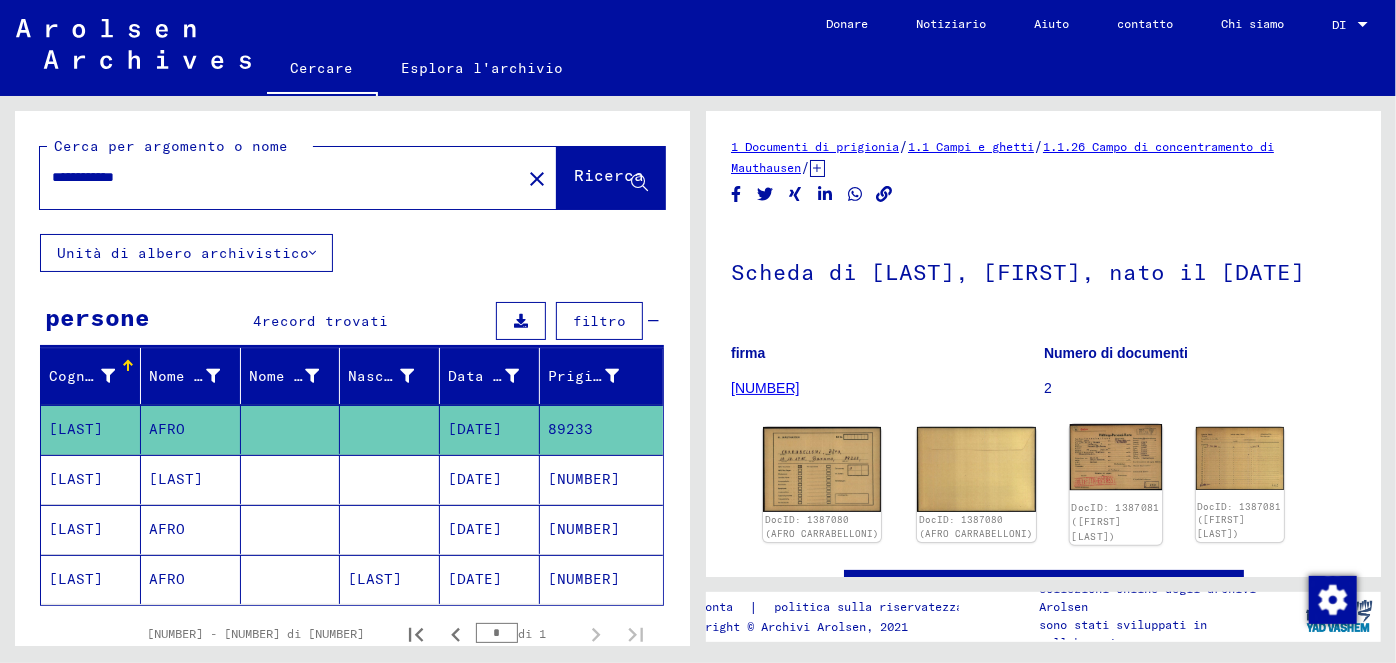 click 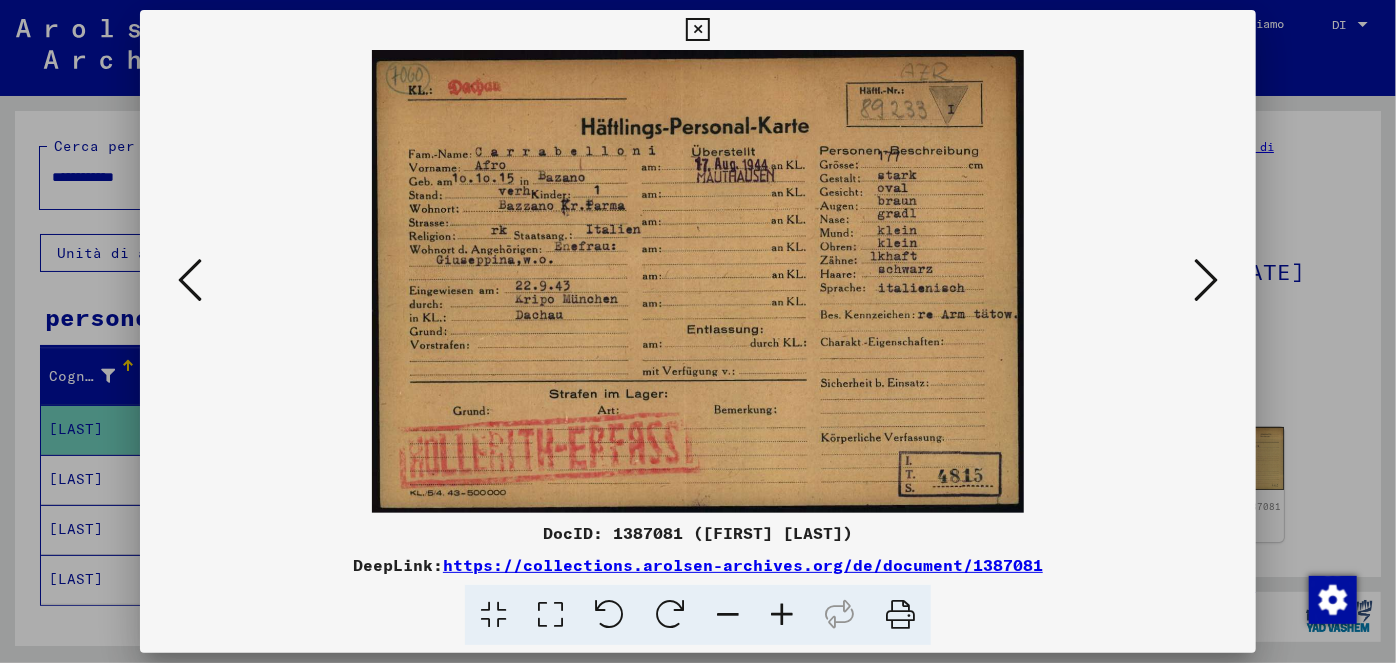 click at bounding box center (1206, 280) 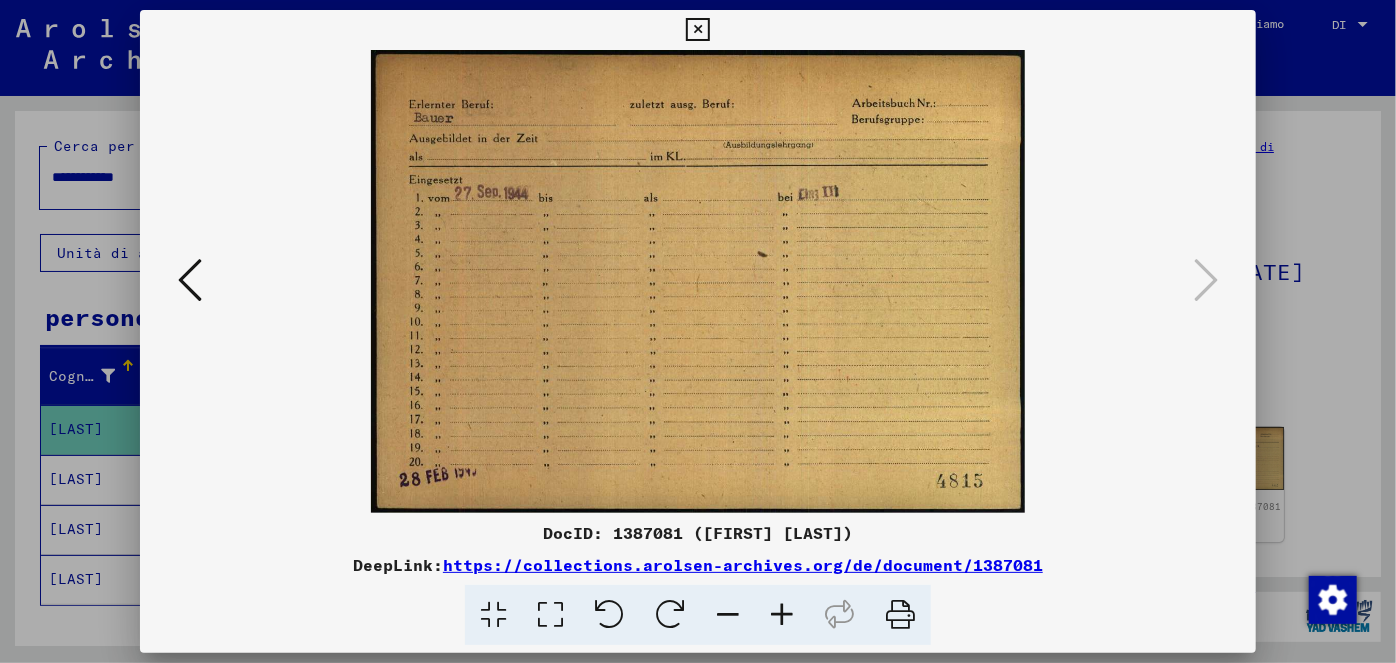 click at bounding box center [697, 30] 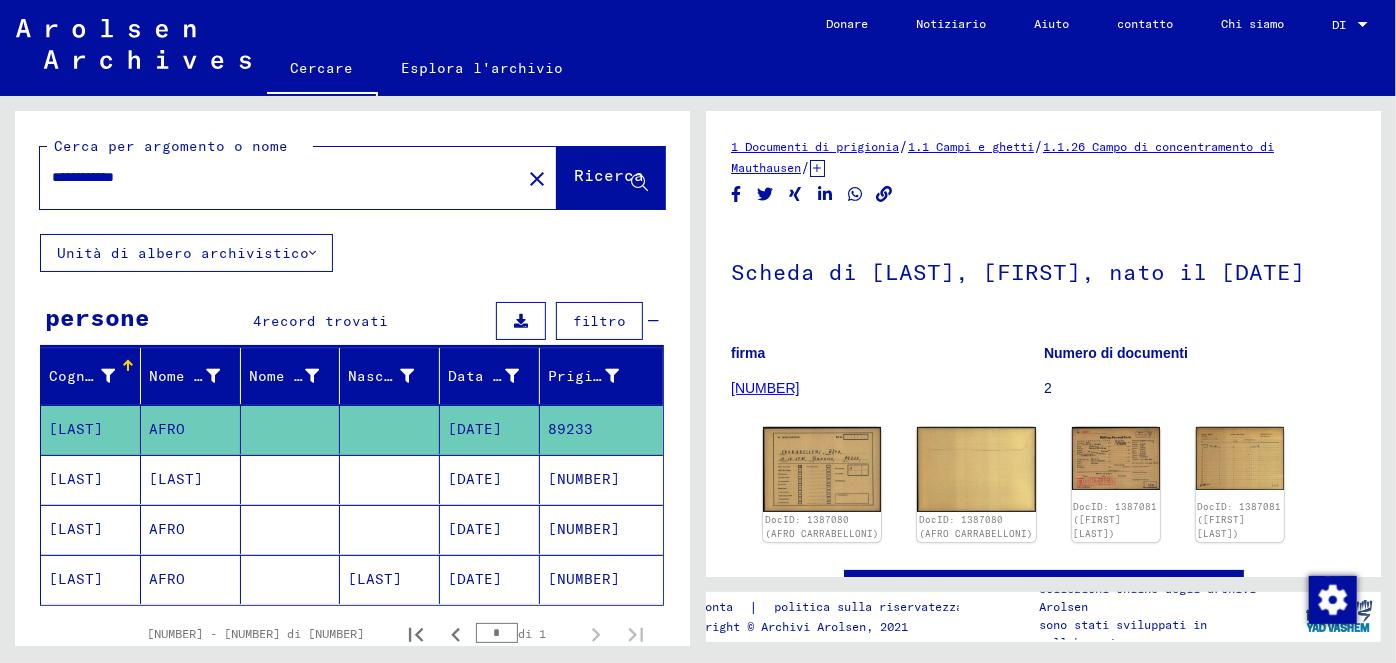 click on "[DATE]" at bounding box center [475, 529] 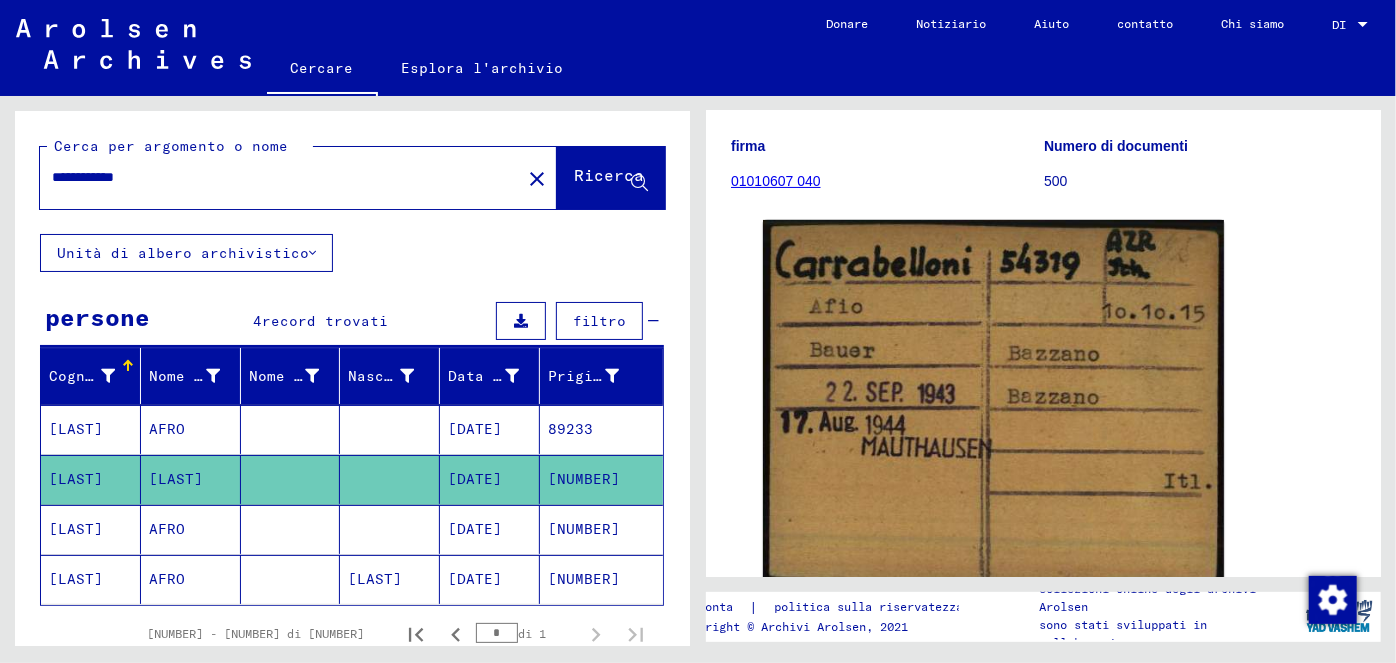 scroll, scrollTop: 219, scrollLeft: 0, axis: vertical 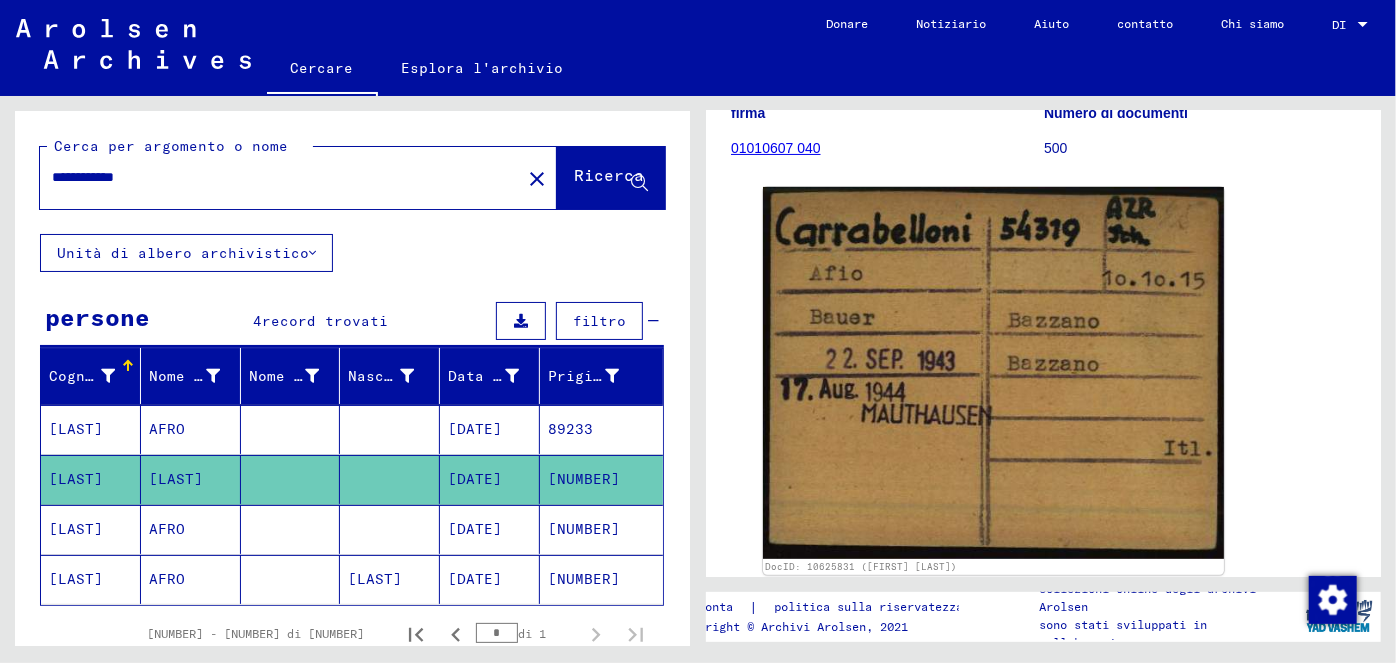 click on "[DATE]" at bounding box center [475, 579] 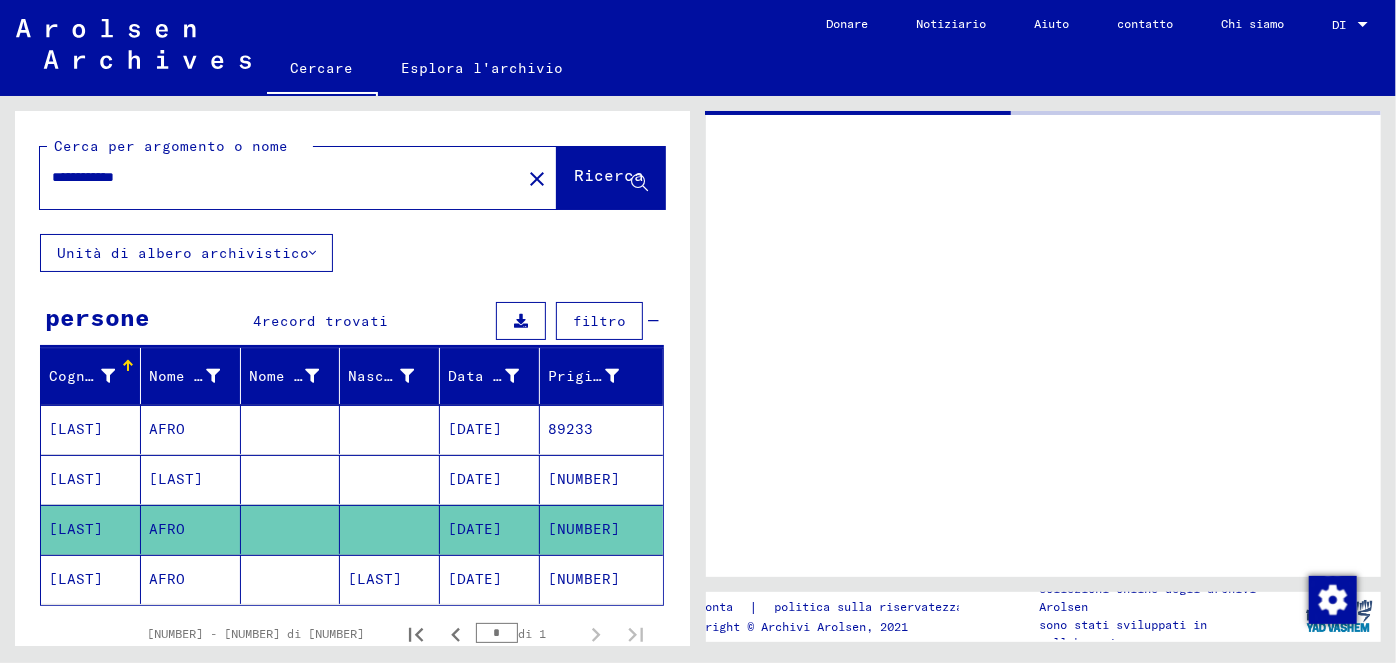 scroll, scrollTop: 0, scrollLeft: 0, axis: both 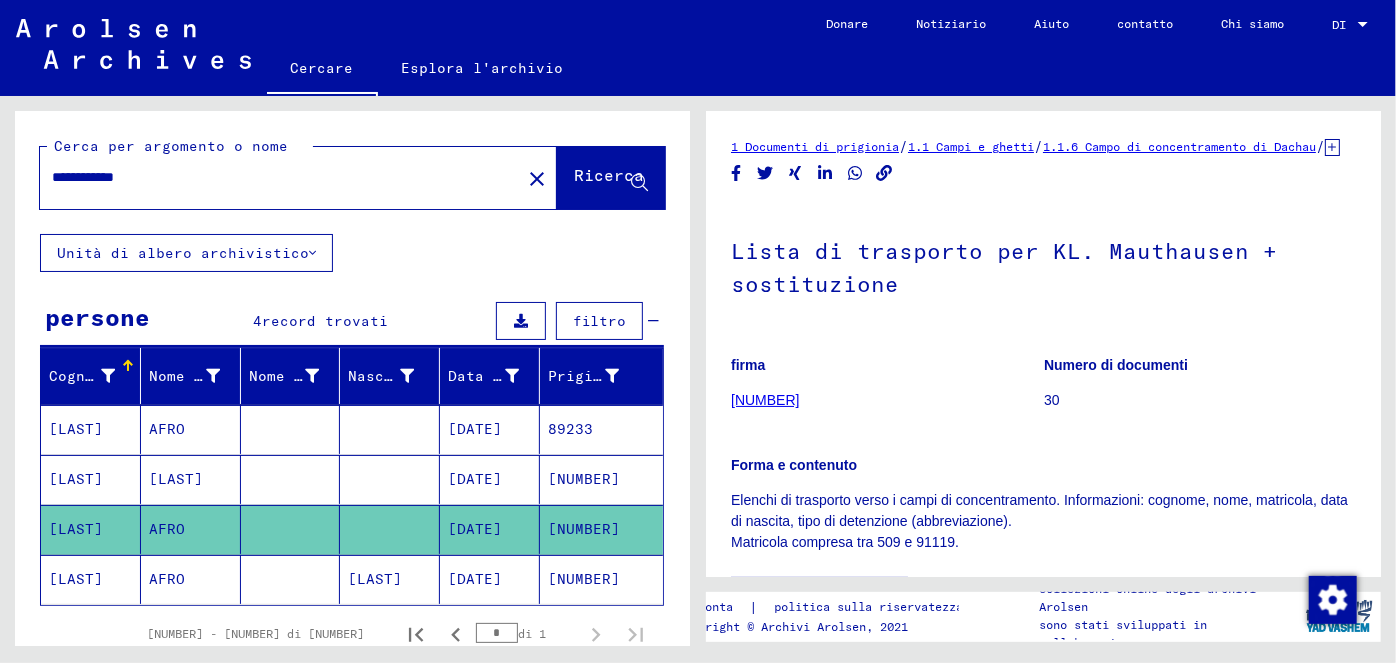 click on "[DATE]" 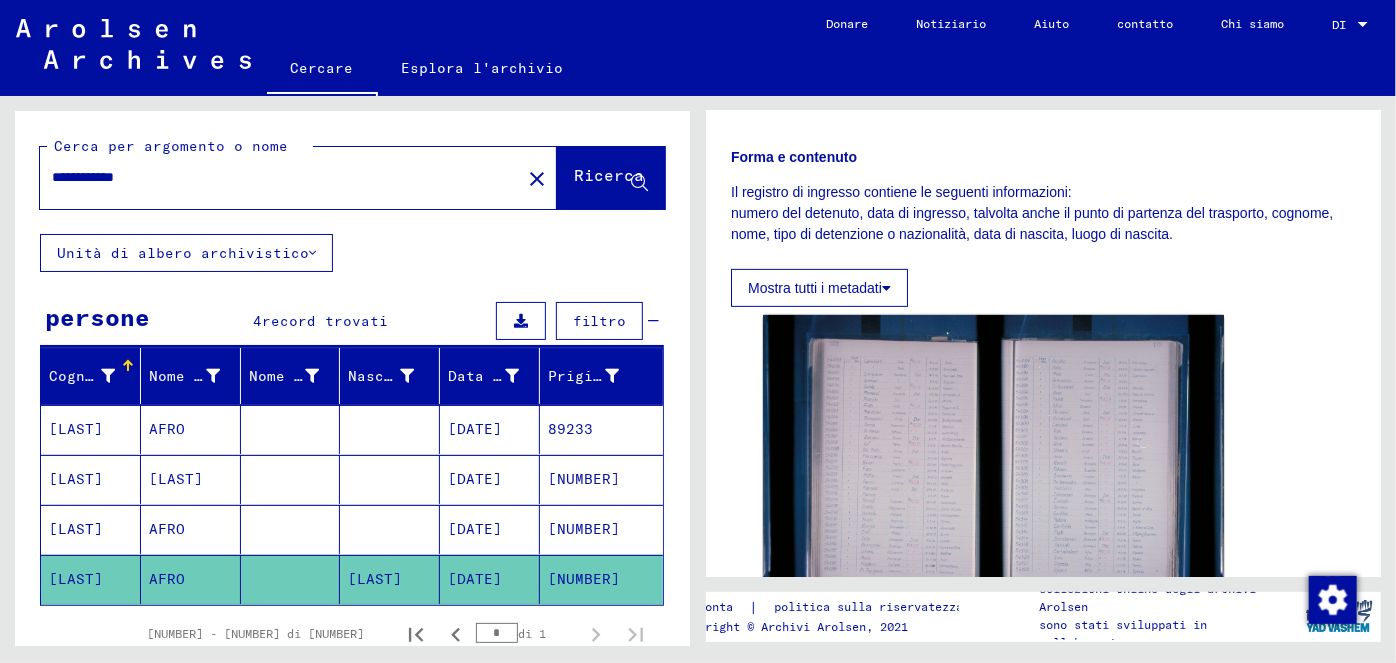 scroll, scrollTop: 328, scrollLeft: 0, axis: vertical 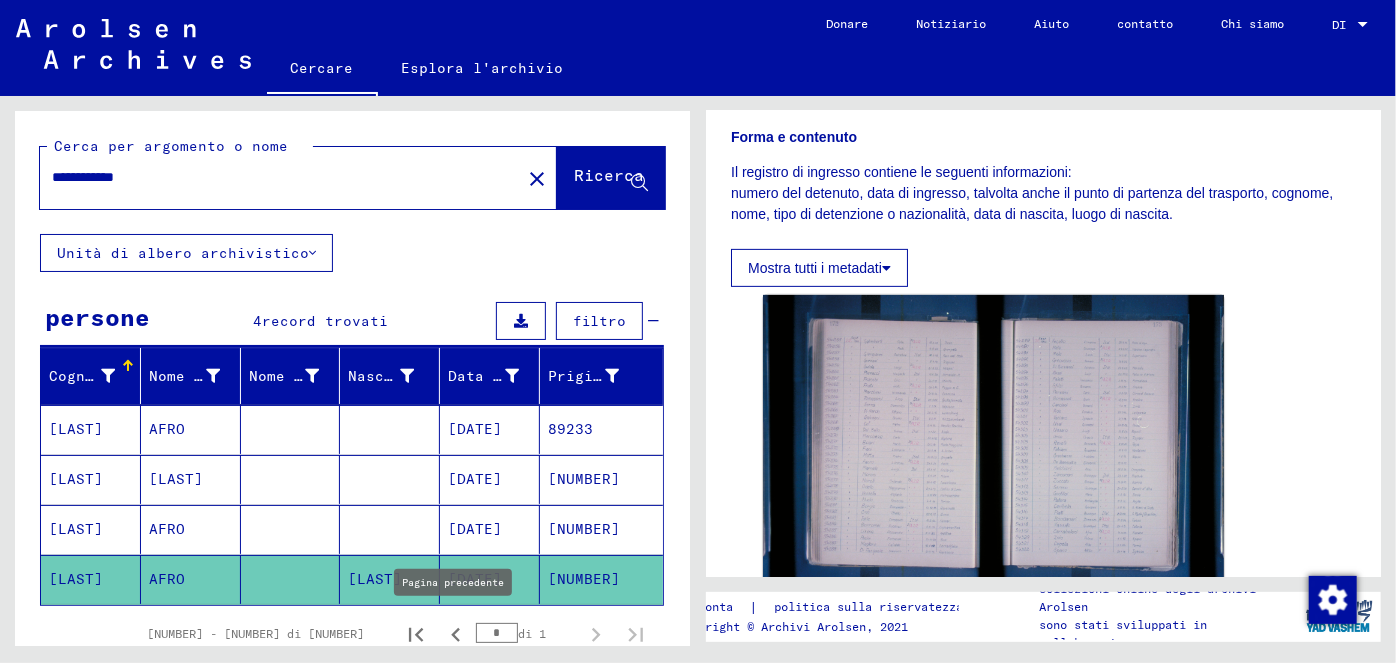 click 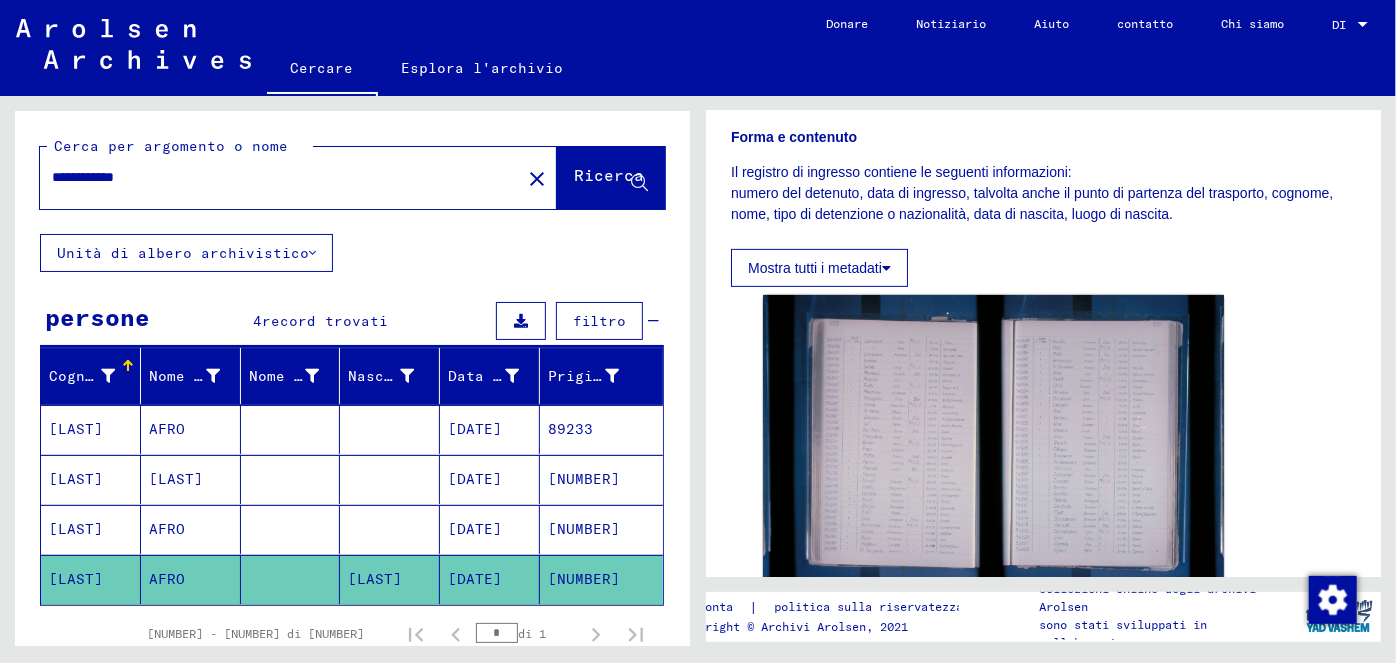 click on "[DATE]" at bounding box center [475, 529] 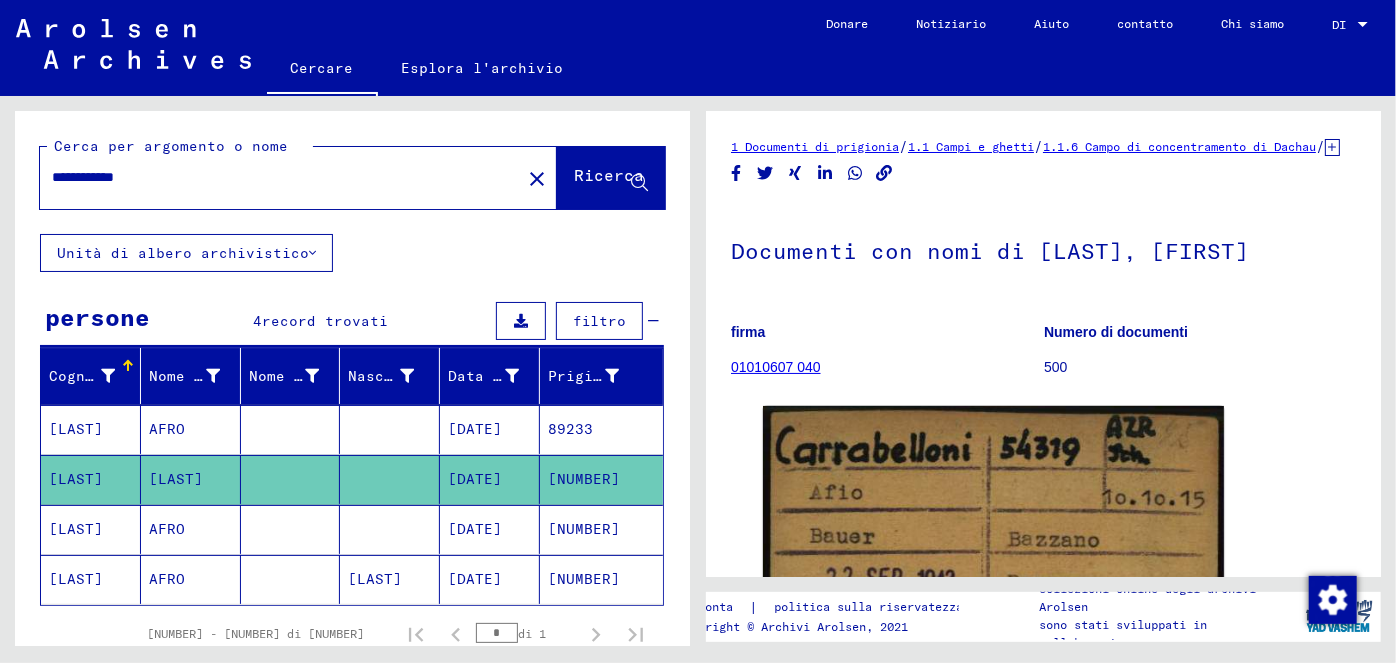 click on "[DATE]" at bounding box center (475, 579) 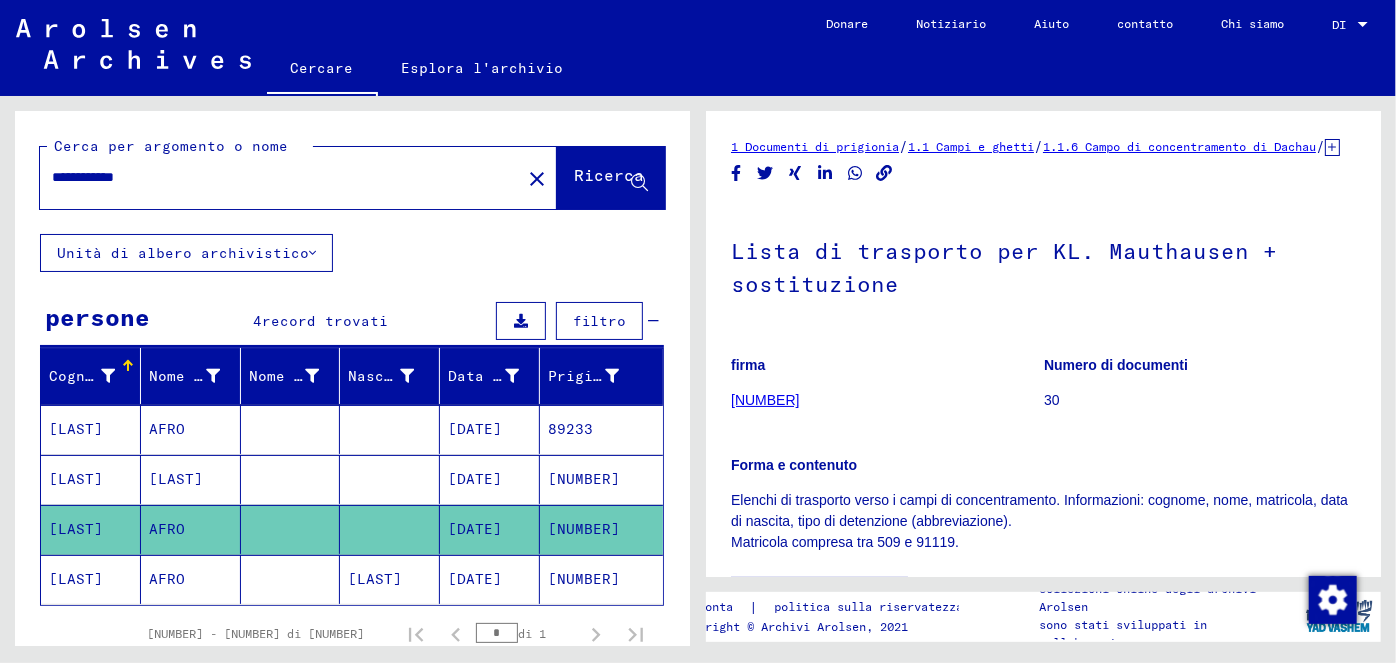 click on "[DATE]" at bounding box center [475, 529] 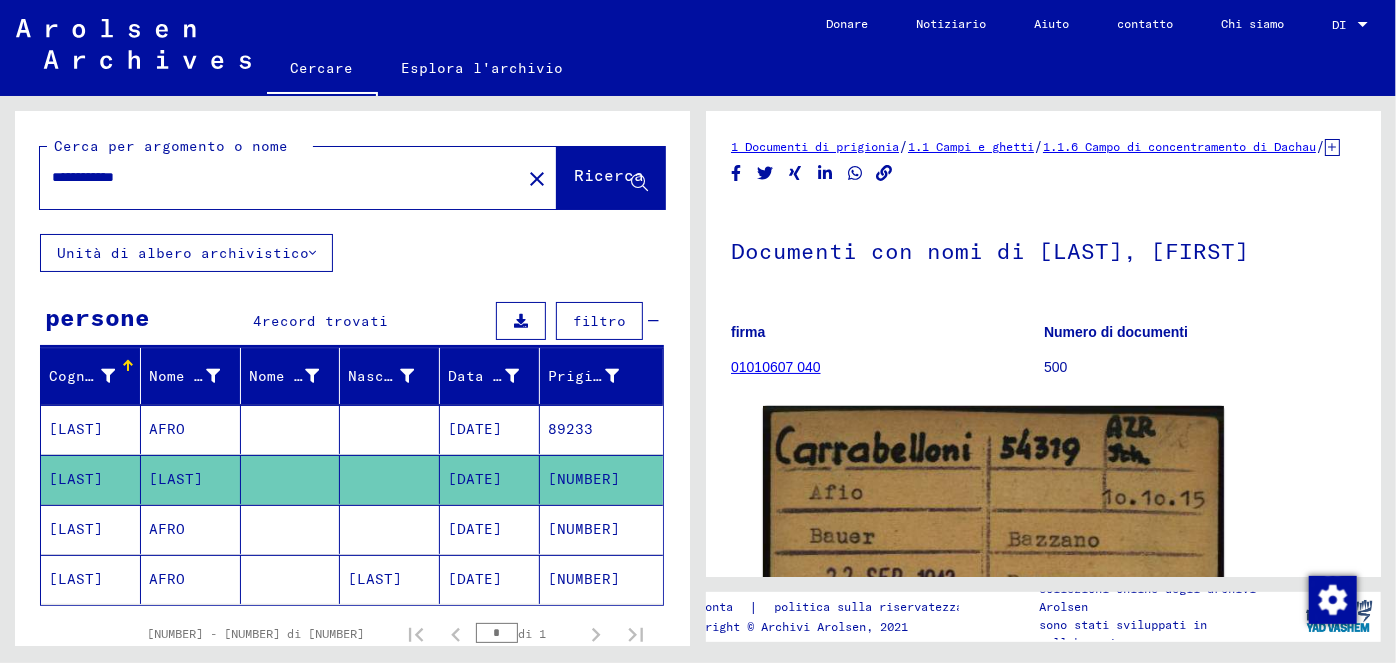 click on "[DATE]" at bounding box center (475, 579) 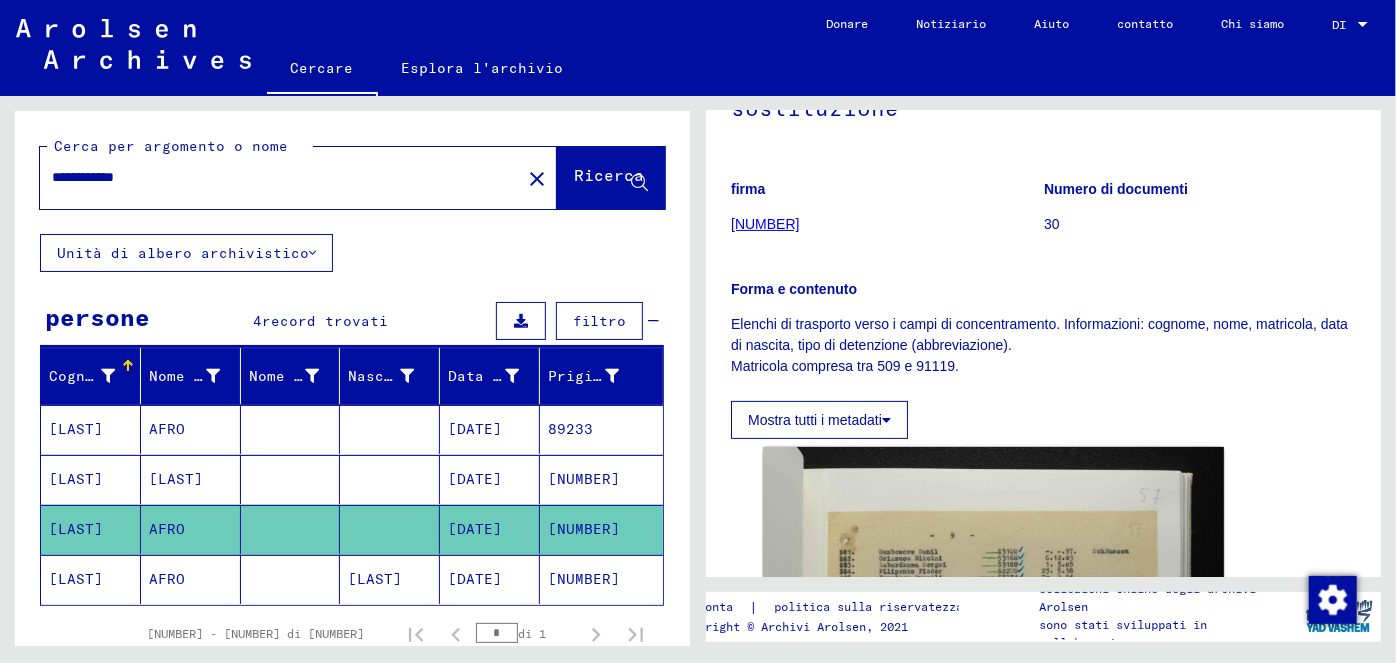 scroll, scrollTop: 201, scrollLeft: 0, axis: vertical 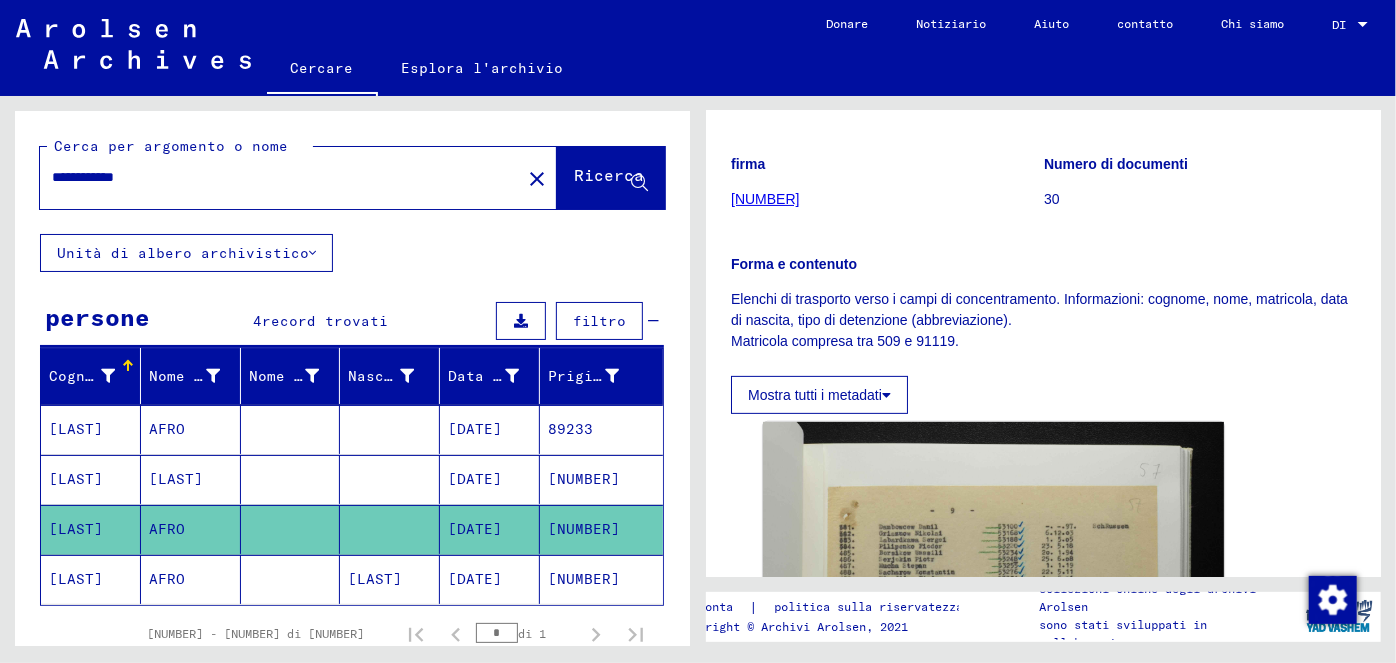 click on "[DATE]" at bounding box center (475, 529) 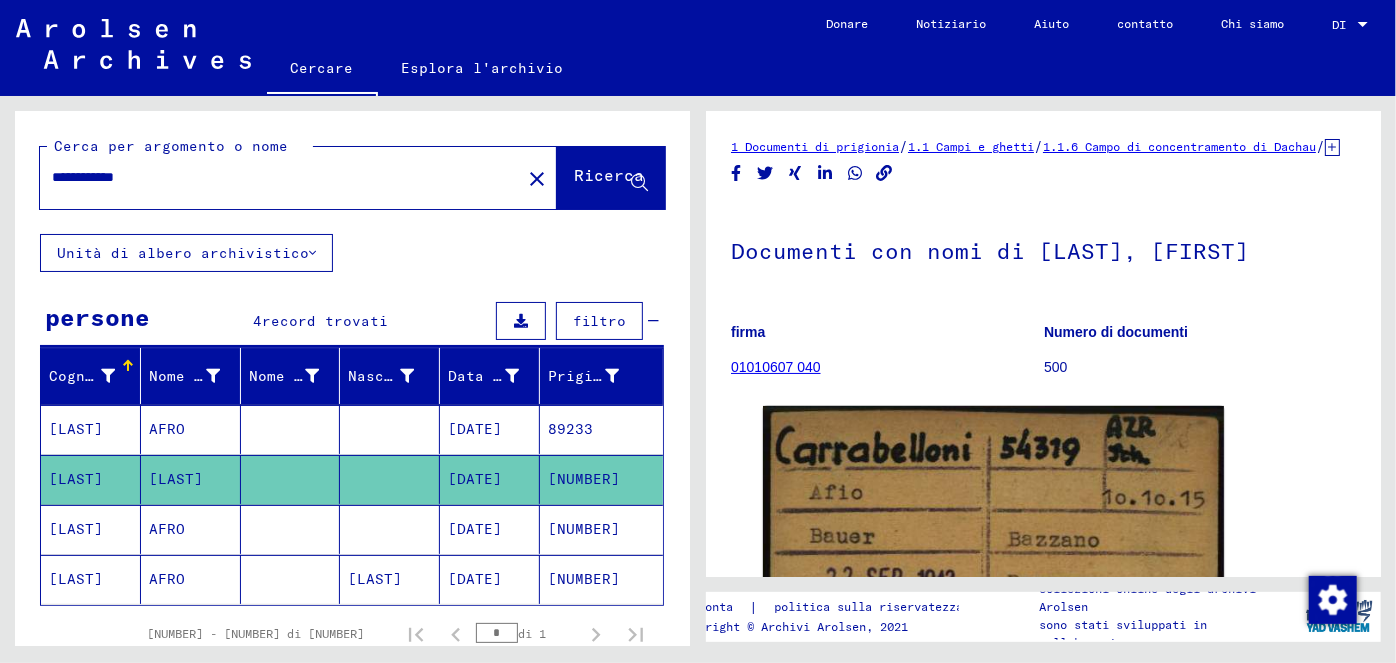click on "[DATE]" at bounding box center [475, 479] 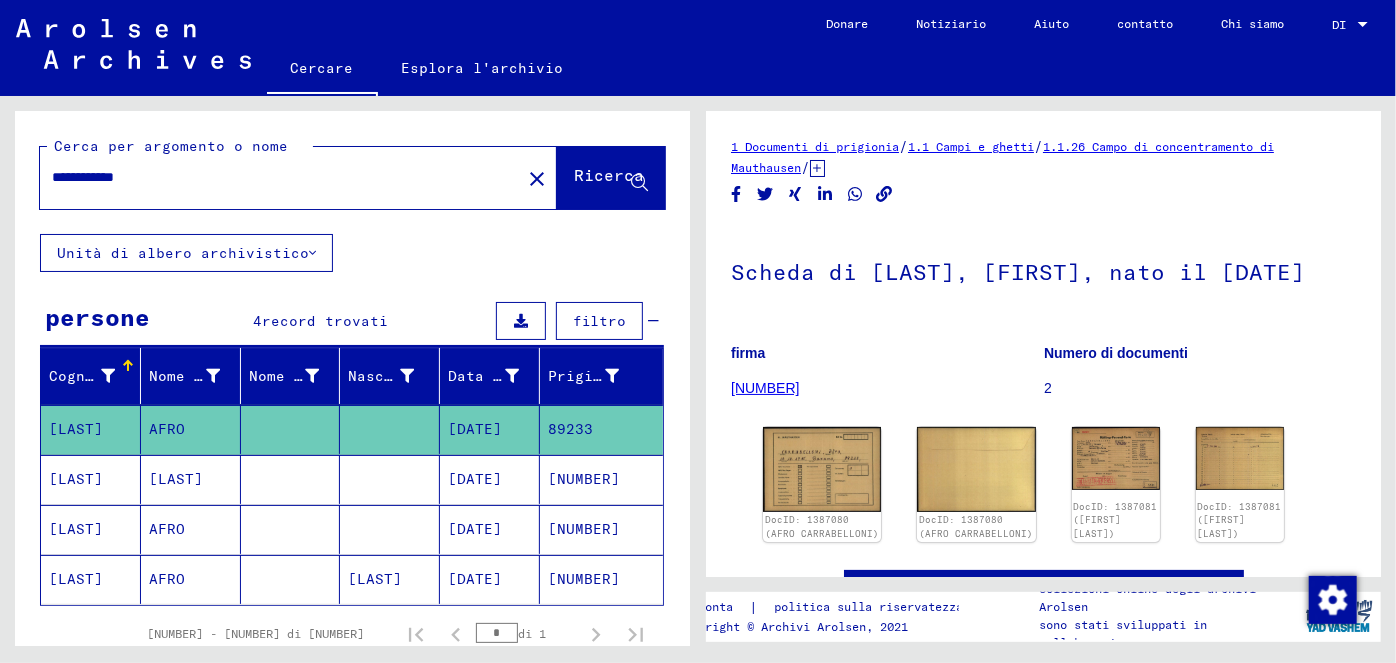 click on "[DATE]" 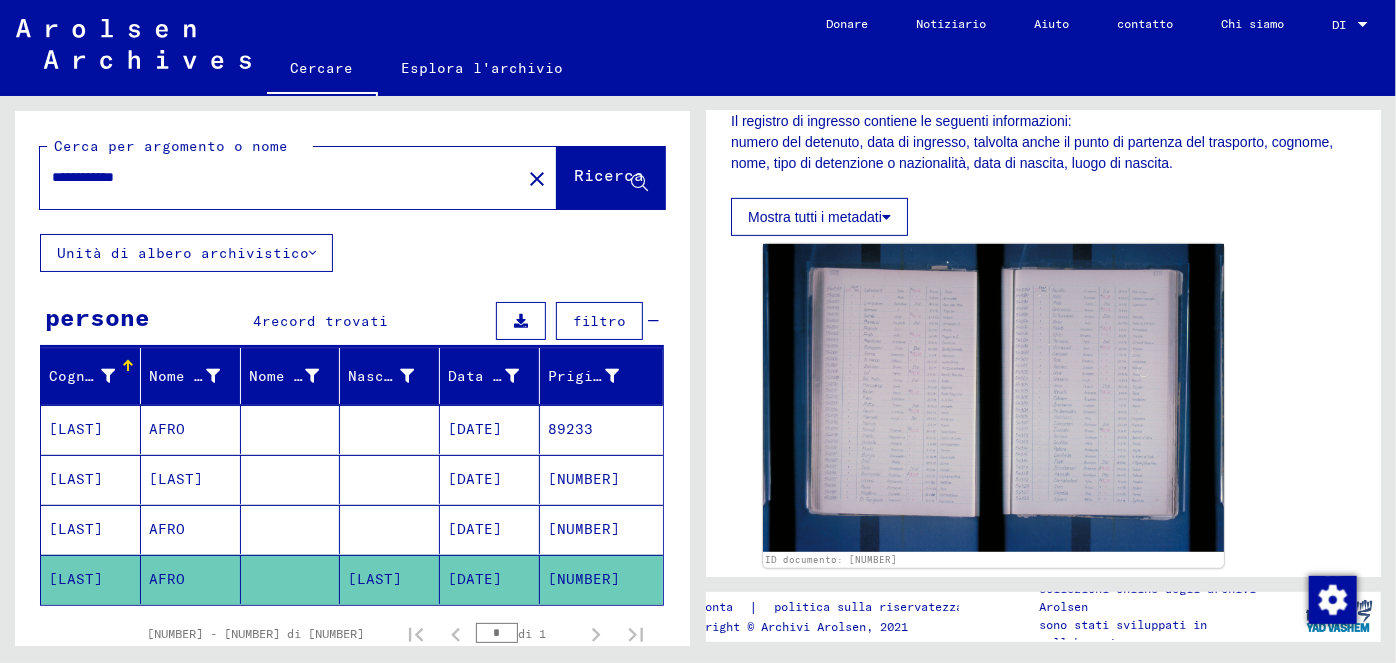 scroll, scrollTop: 410, scrollLeft: 0, axis: vertical 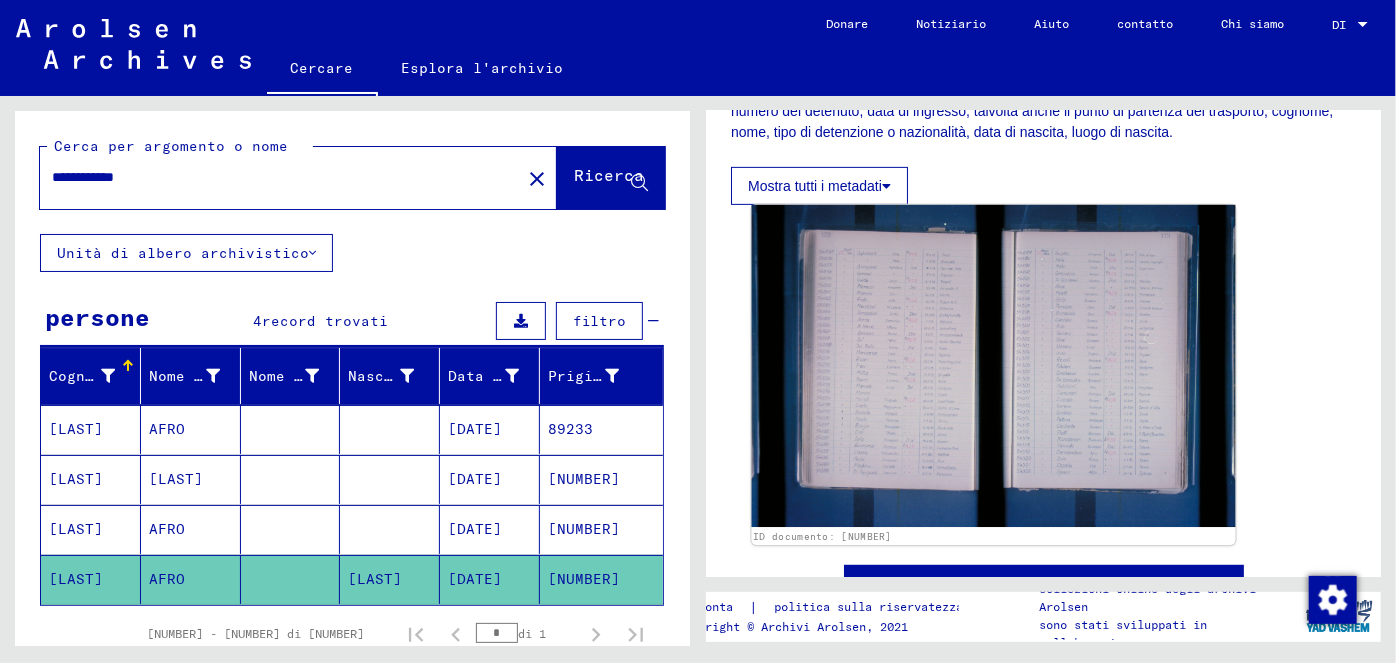 click 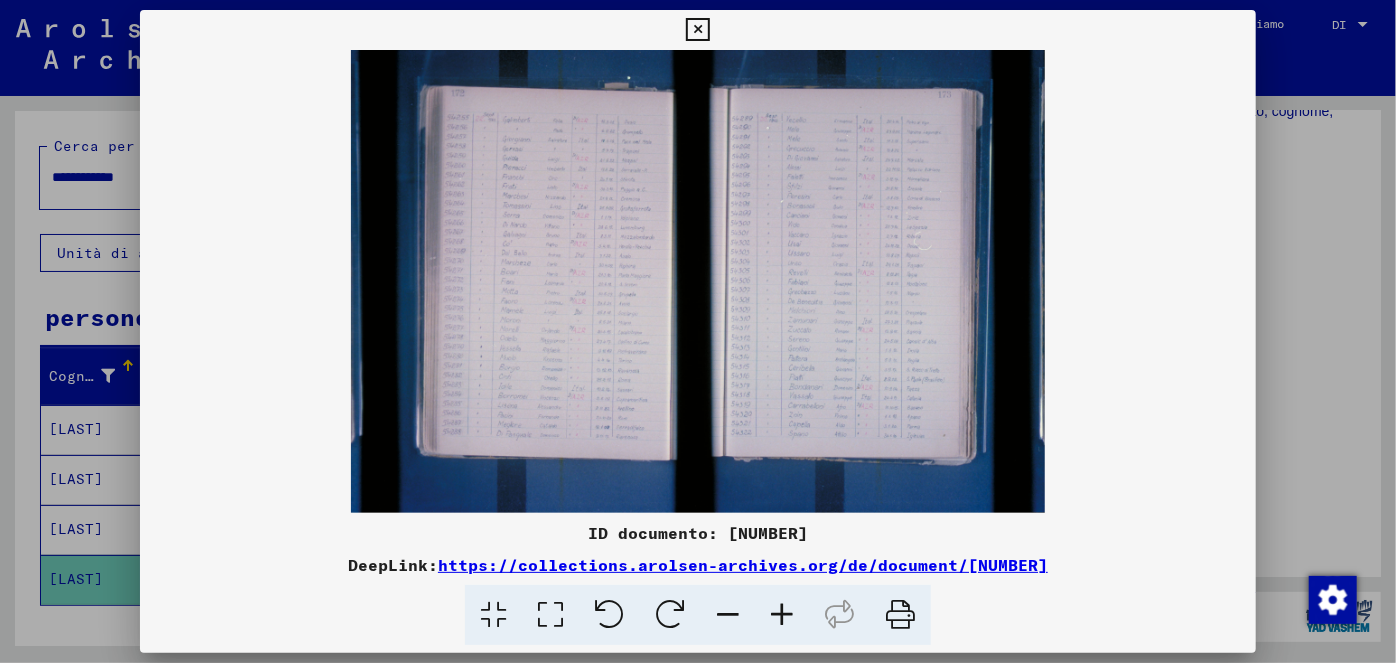 click at bounding box center (782, 615) 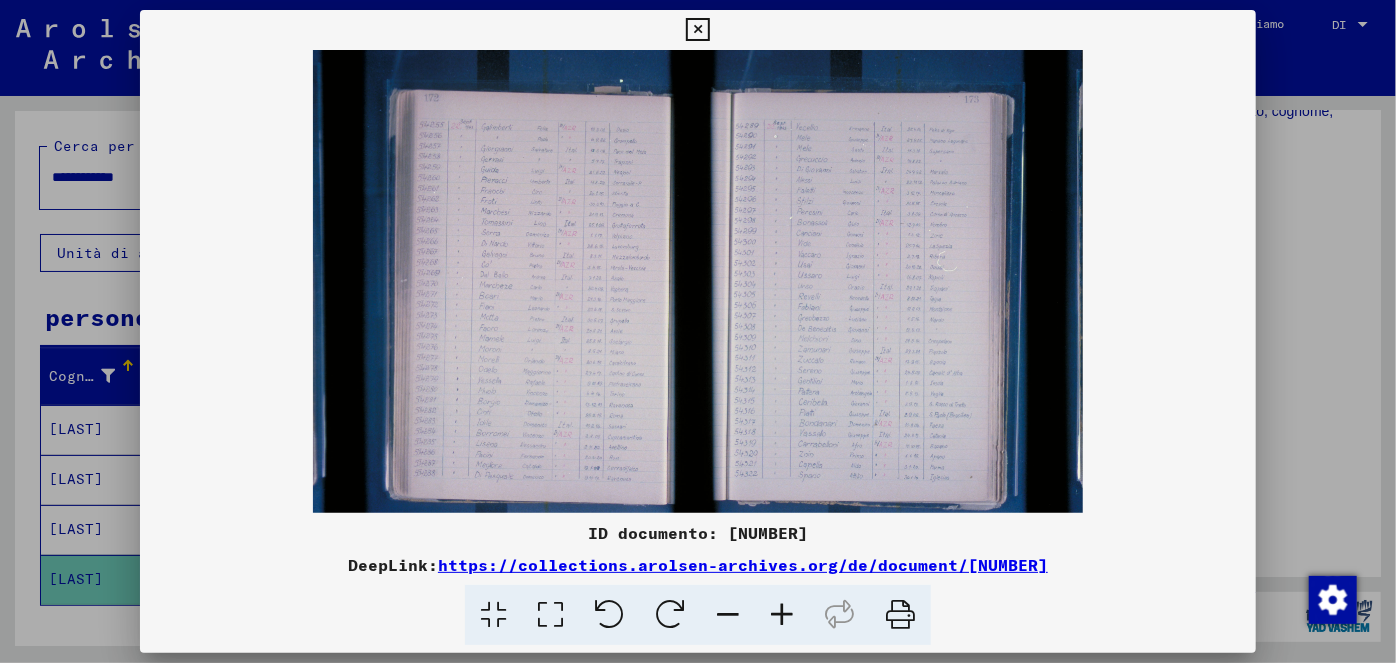 click at bounding box center [782, 615] 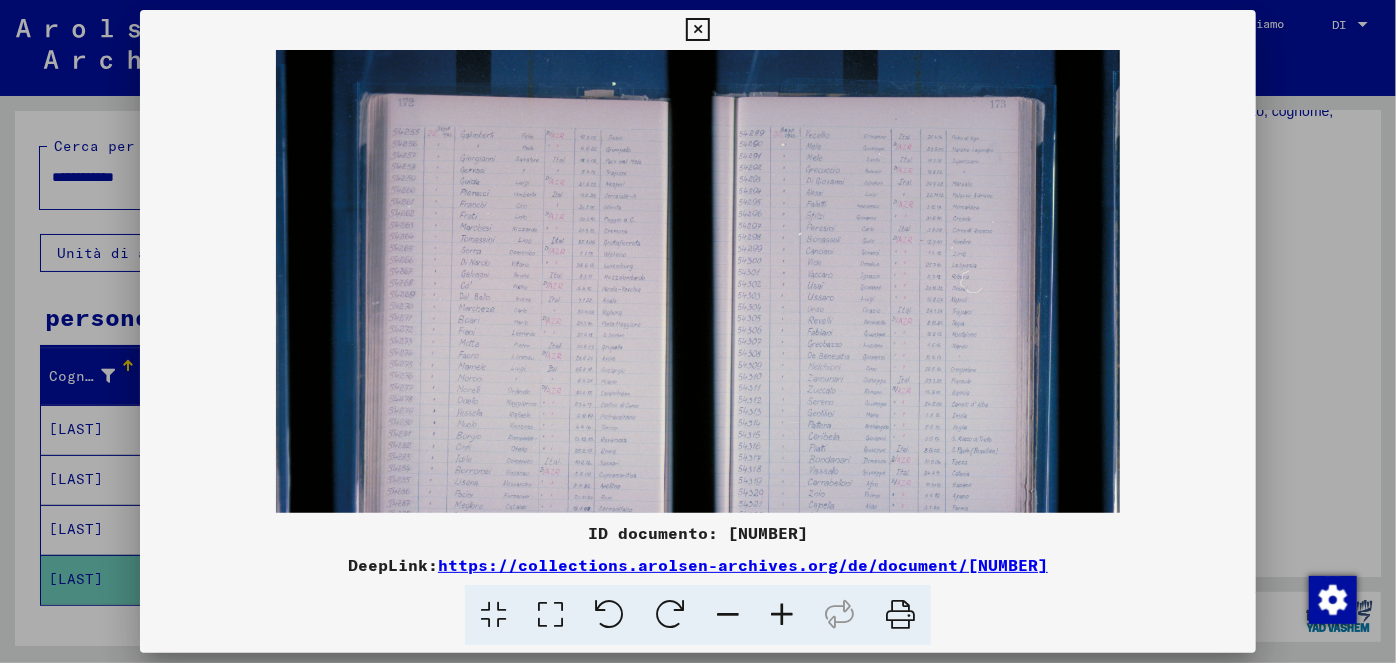 click at bounding box center (782, 615) 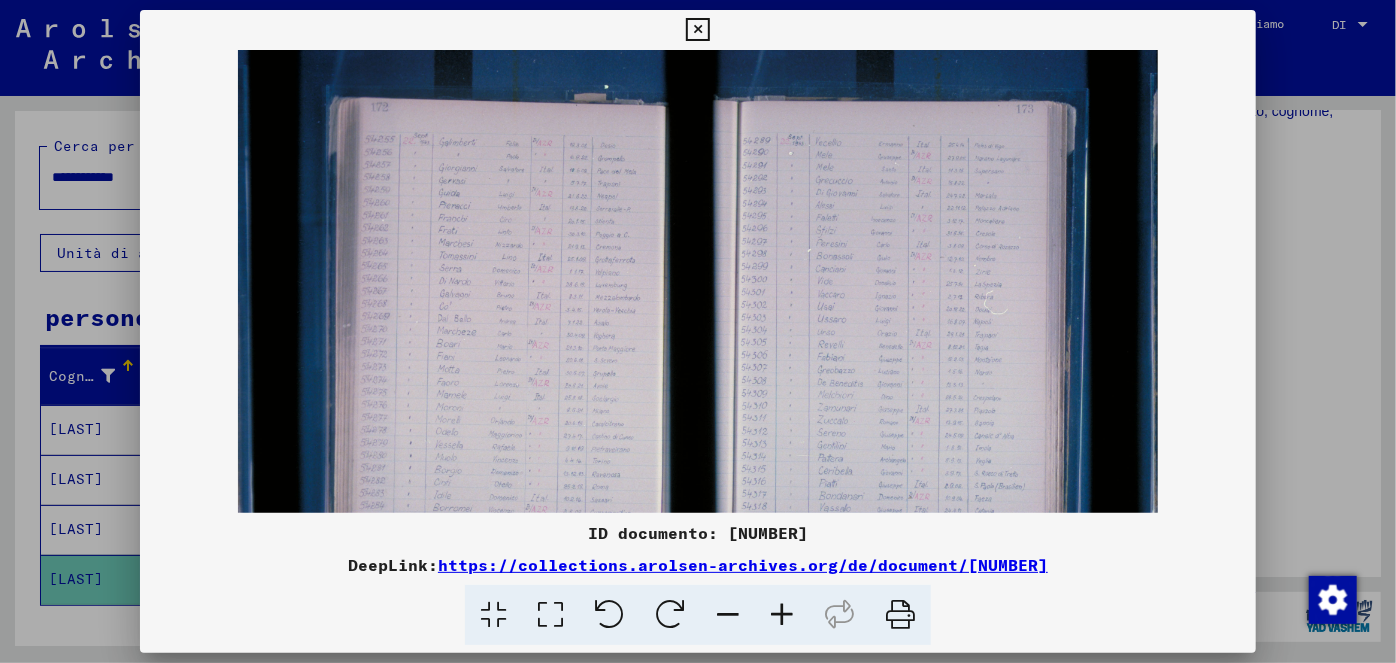 click at bounding box center [782, 615] 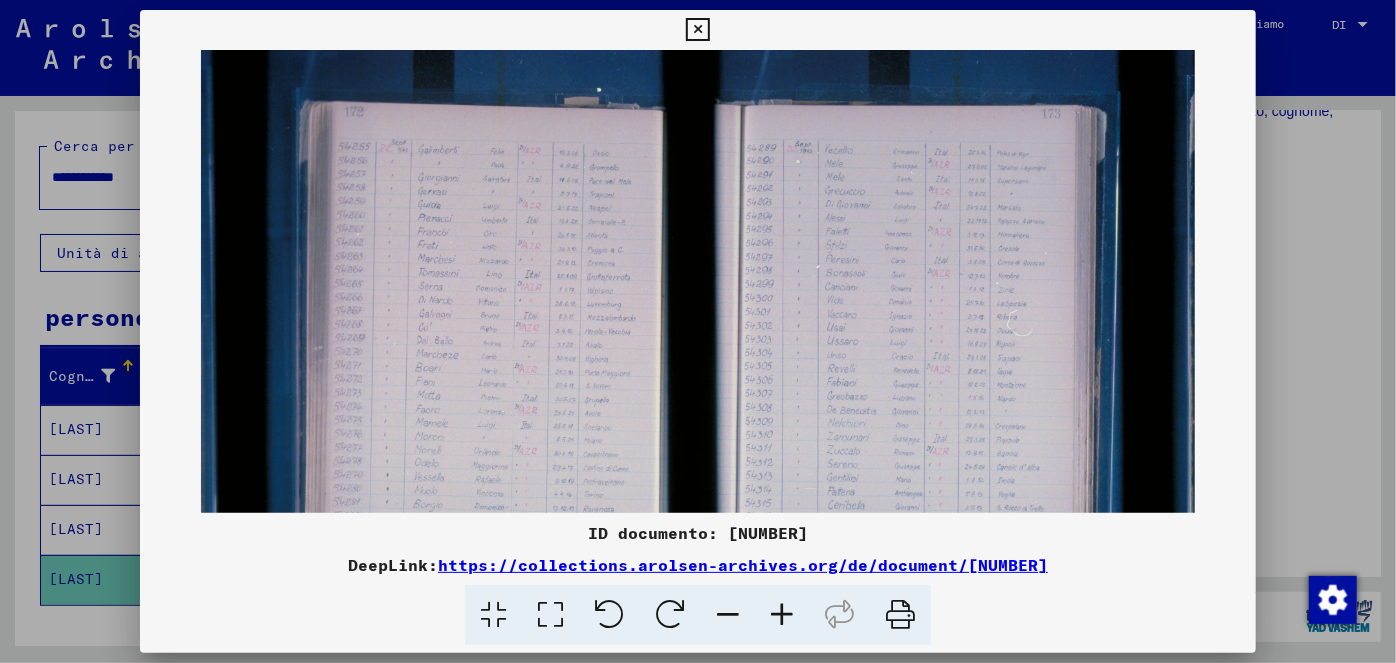 click at bounding box center (782, 615) 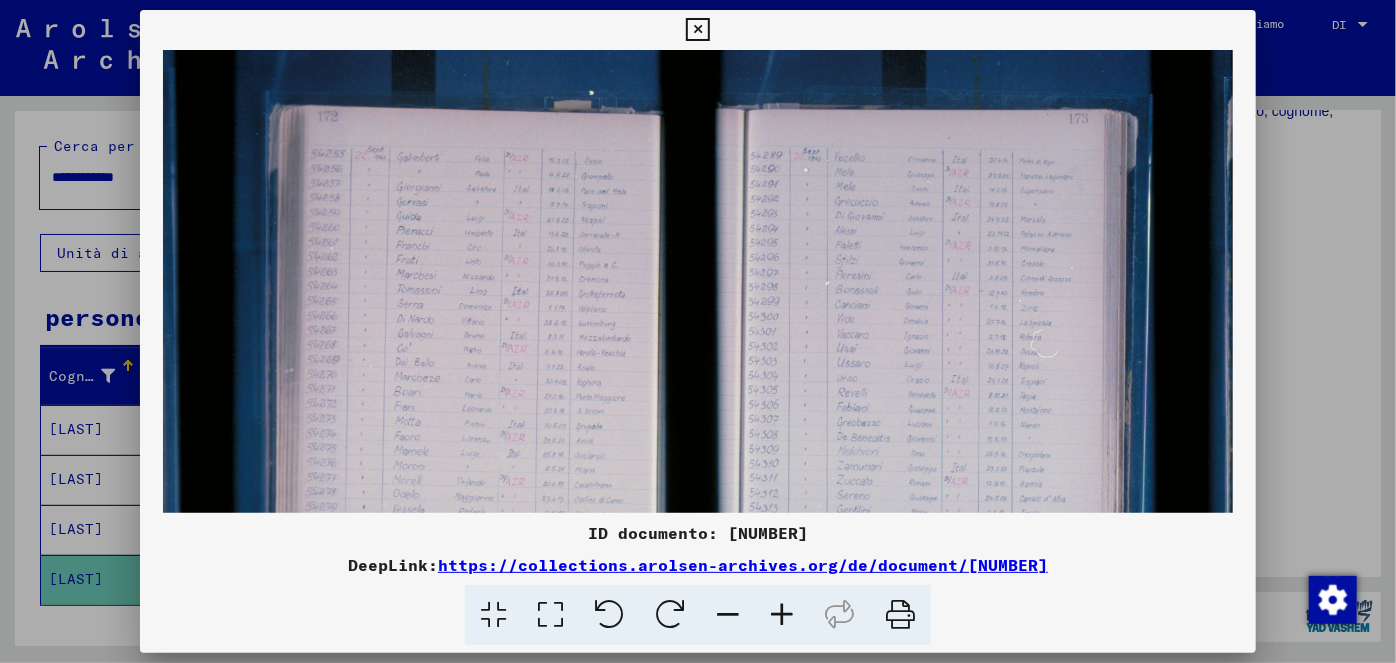 click at bounding box center (782, 615) 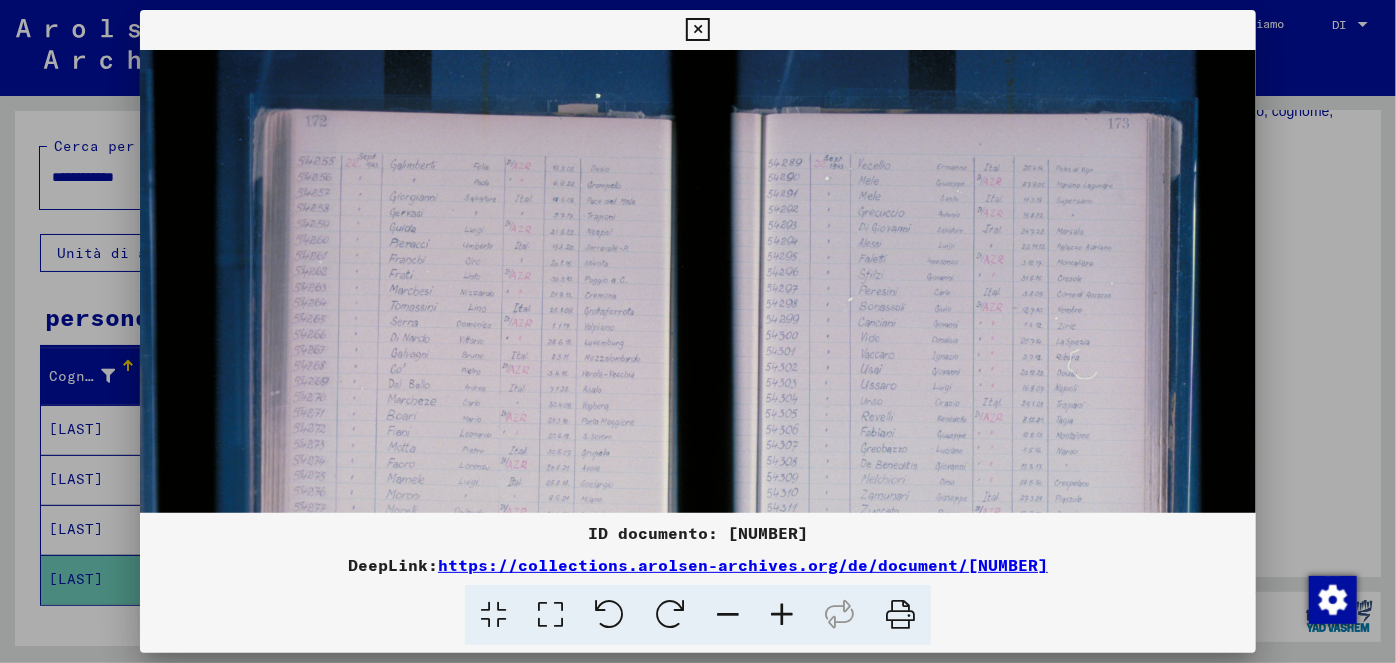click at bounding box center [782, 615] 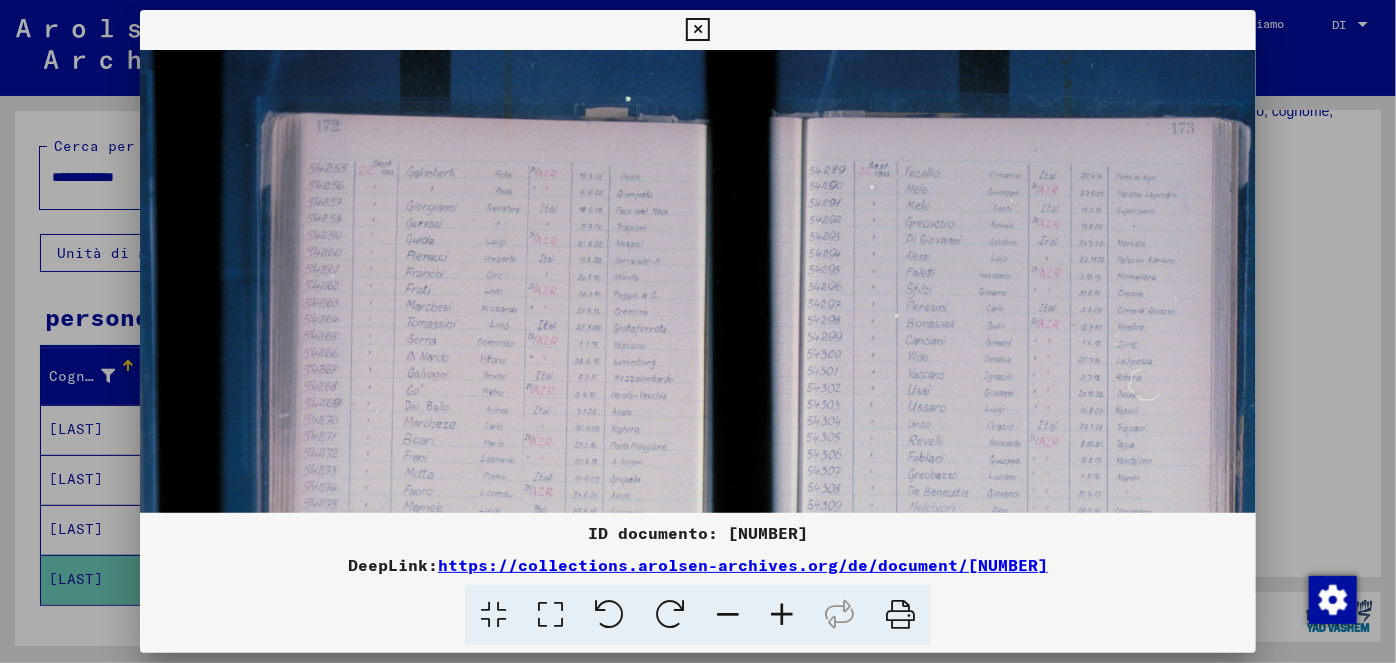 click at bounding box center (782, 615) 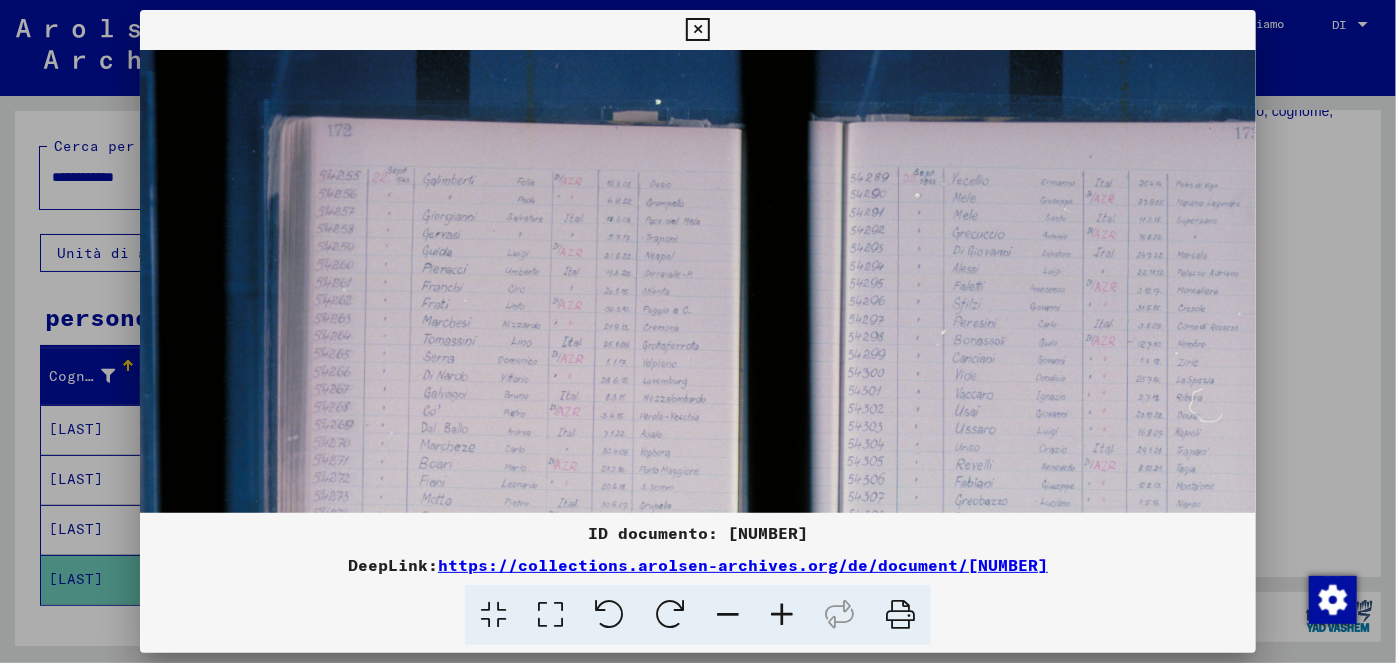 click at bounding box center [782, 615] 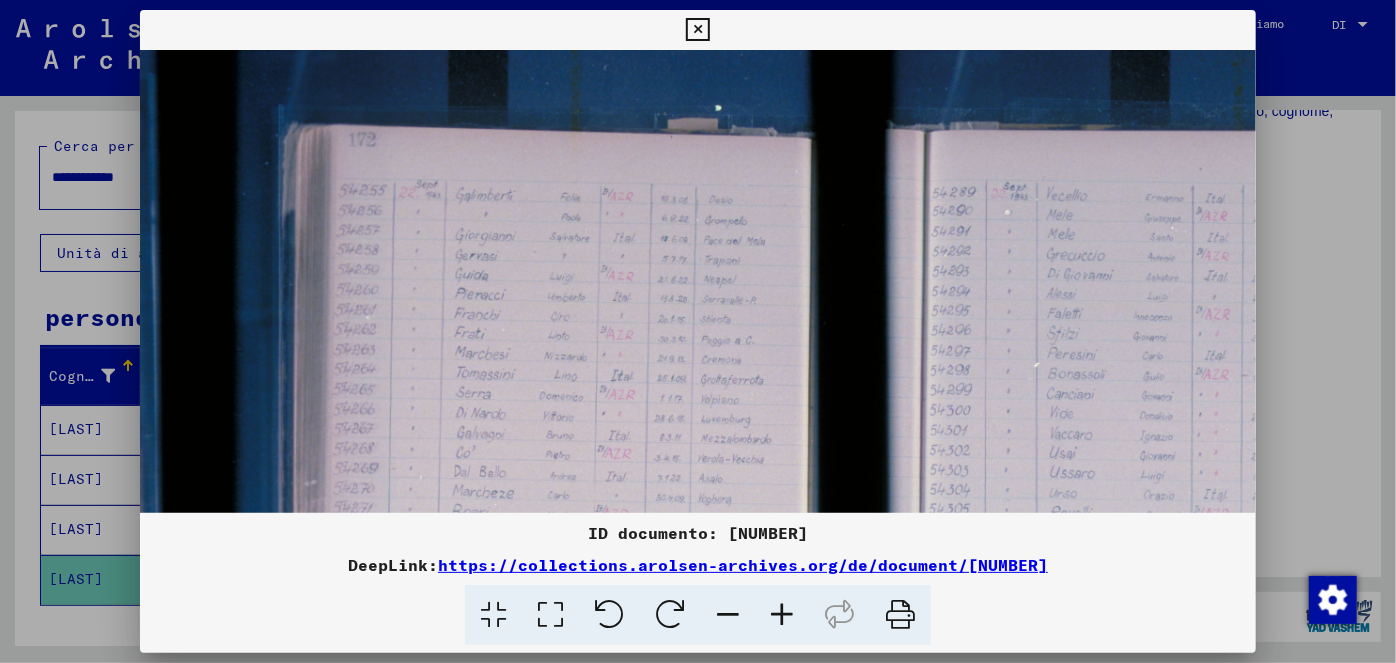 click at bounding box center (782, 615) 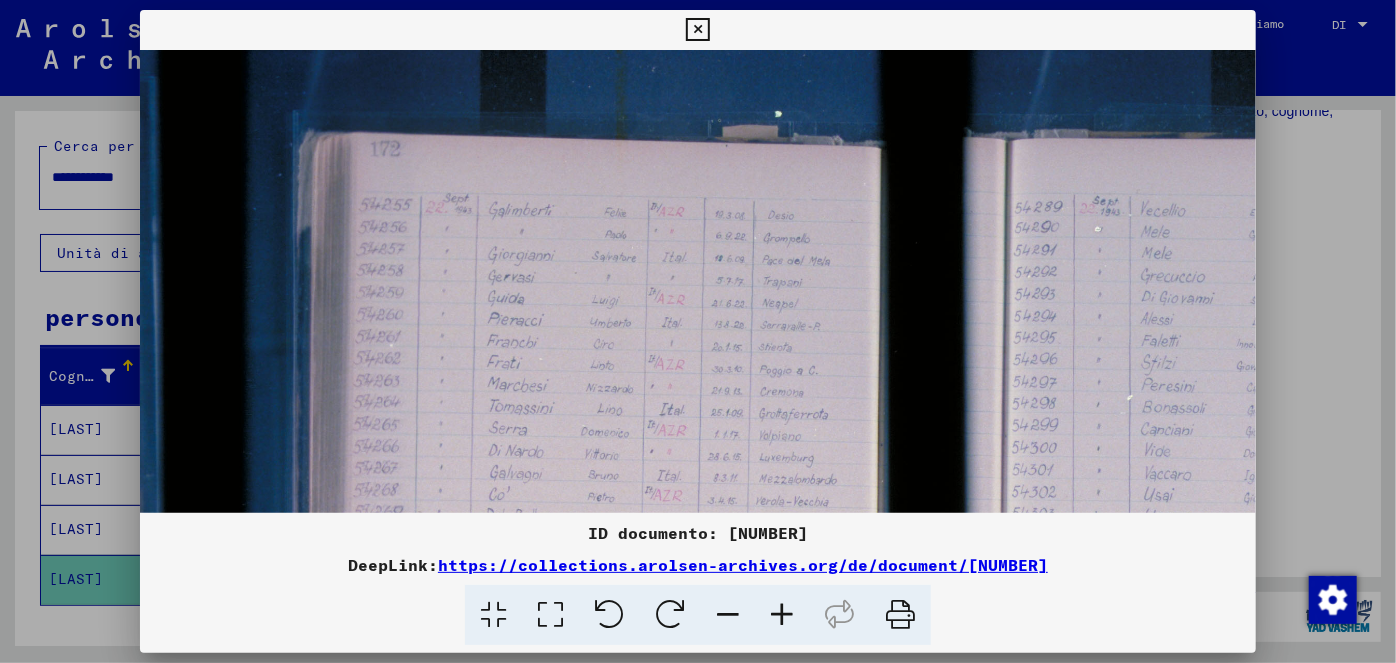 click at bounding box center [697, 30] 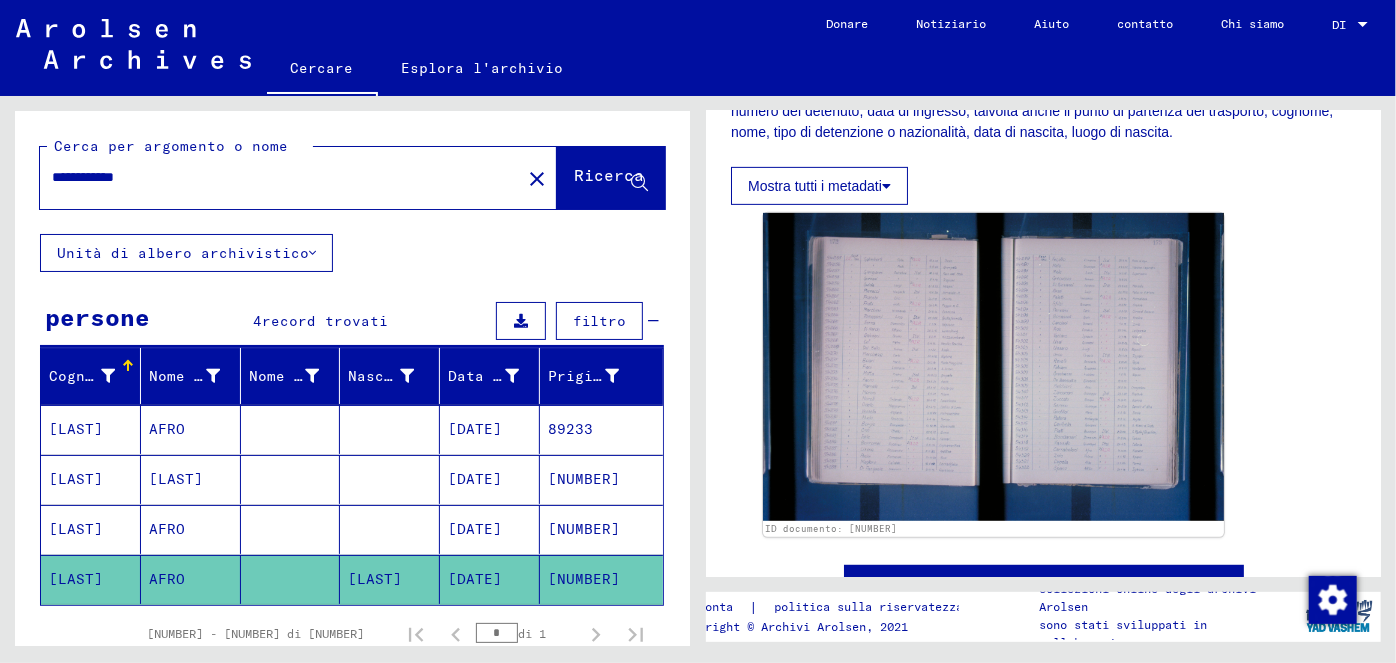 drag, startPoint x: 165, startPoint y: 171, endPoint x: 49, endPoint y: 168, distance: 116.03879 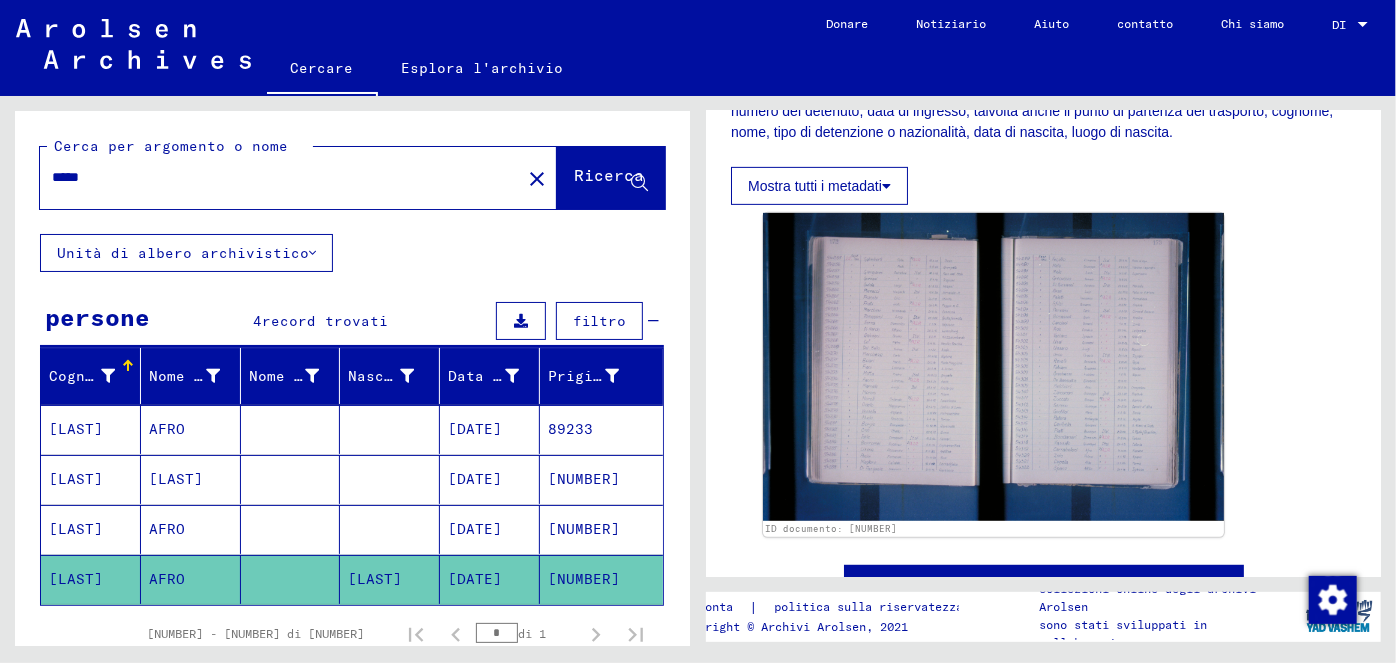 scroll, scrollTop: 0, scrollLeft: 0, axis: both 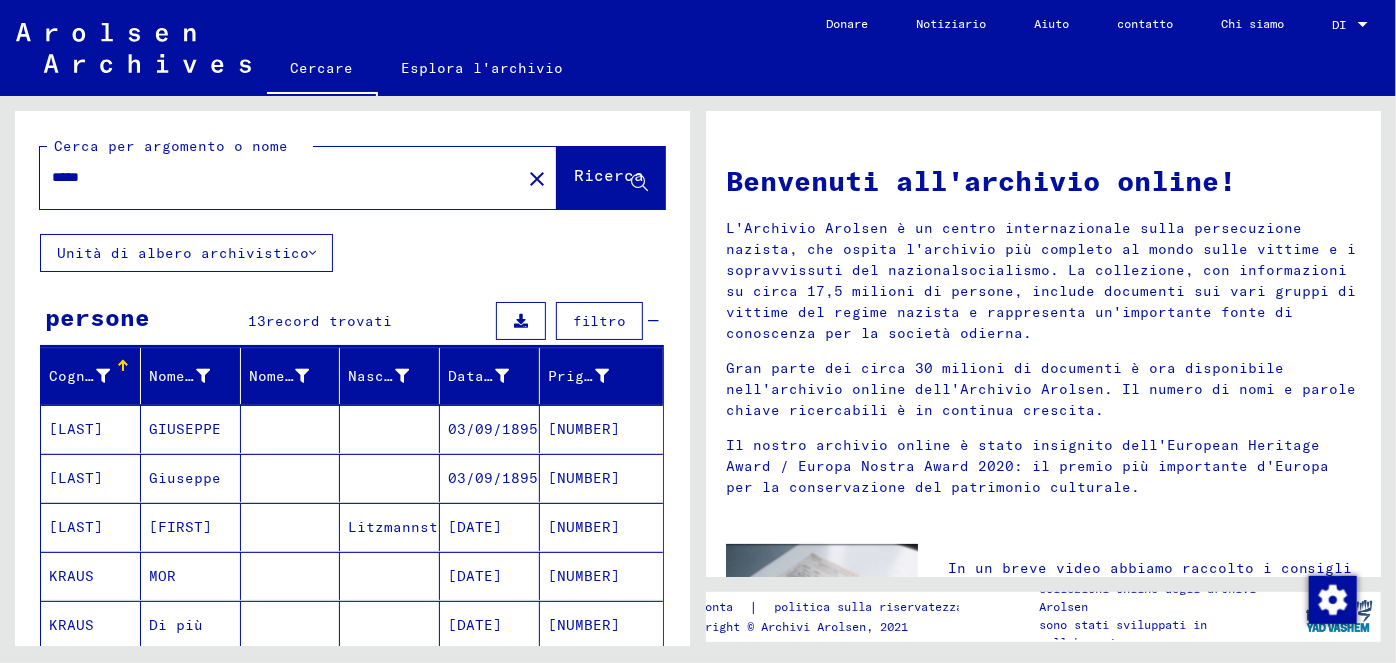 click on "03/09/1895" at bounding box center [493, 478] 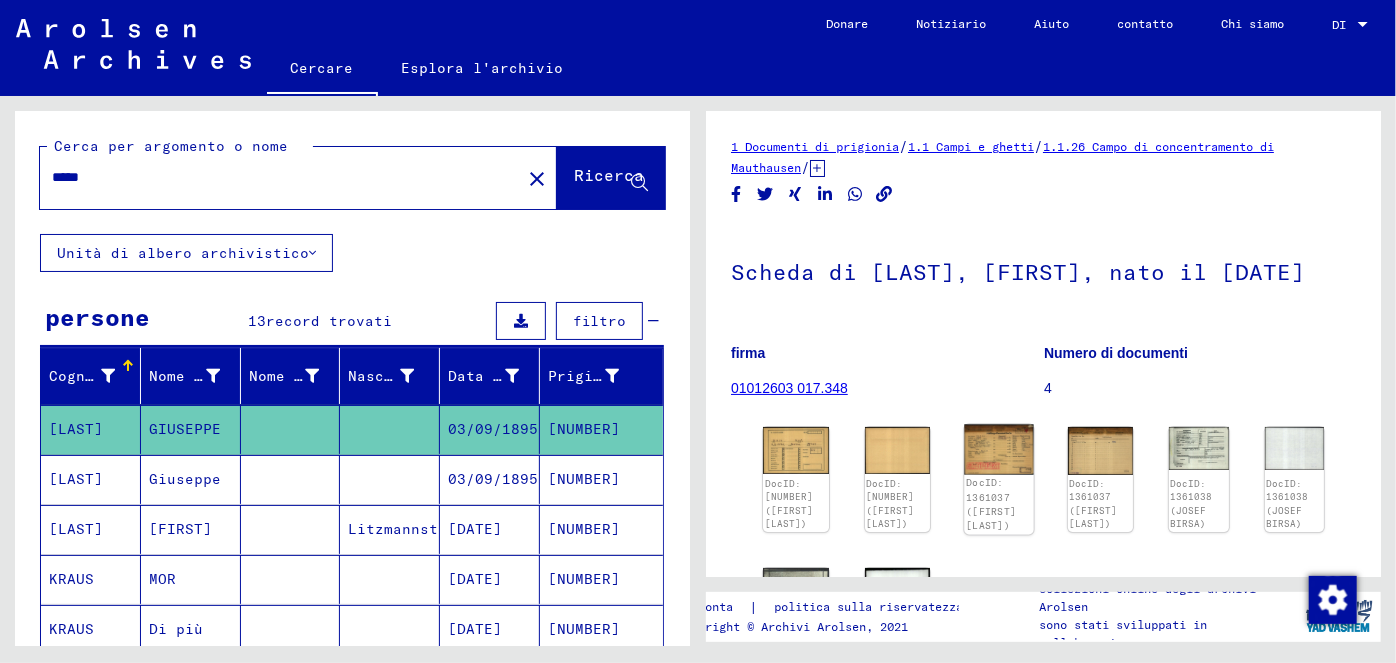 click 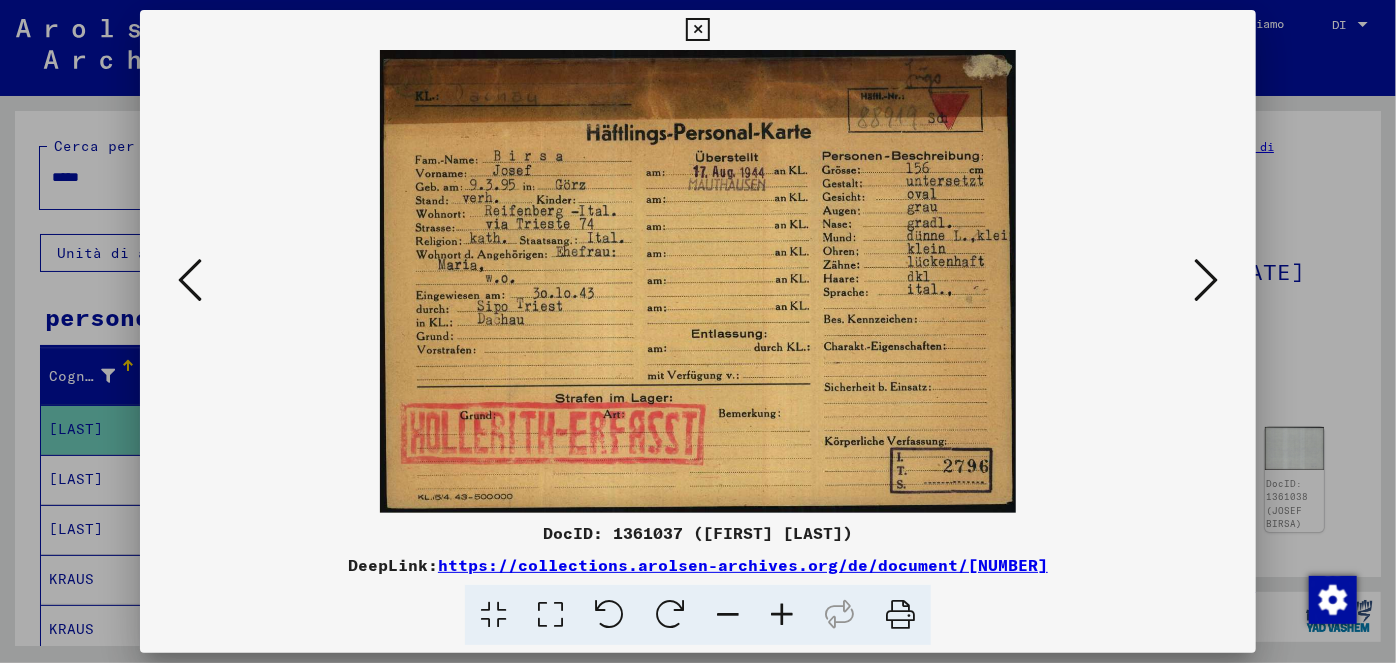 click at bounding box center (1206, 280) 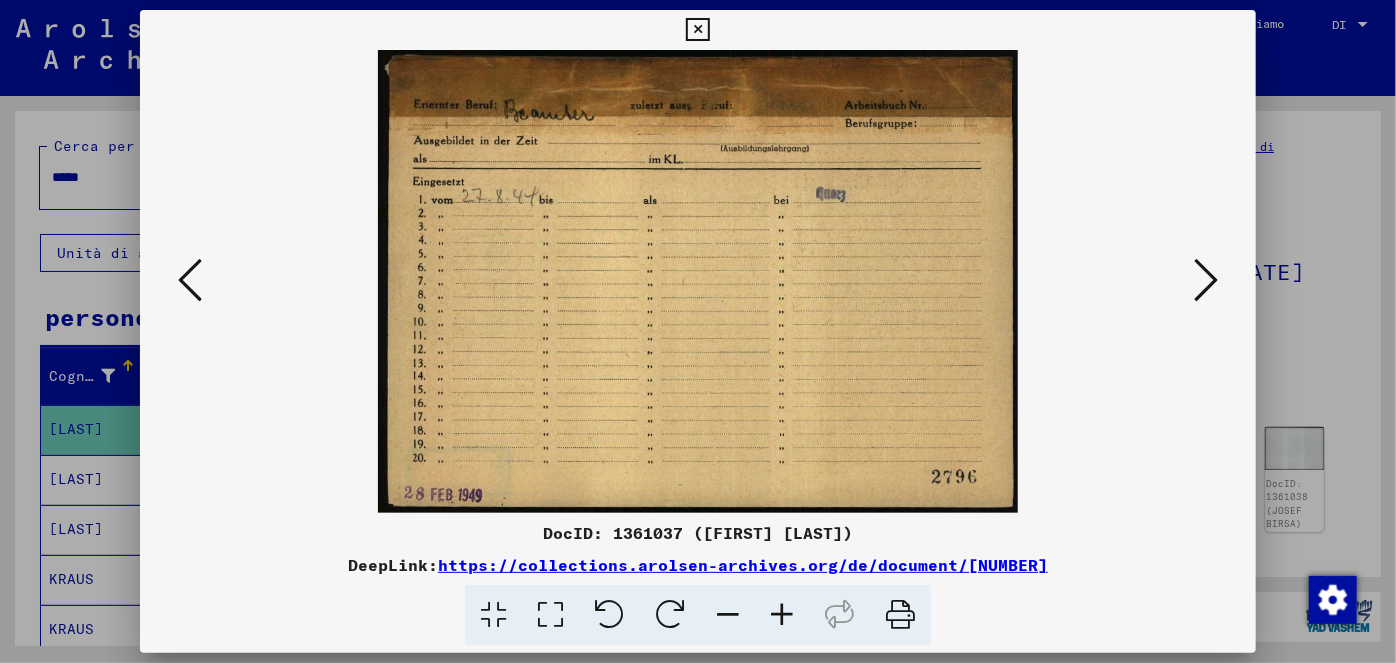 click at bounding box center (190, 280) 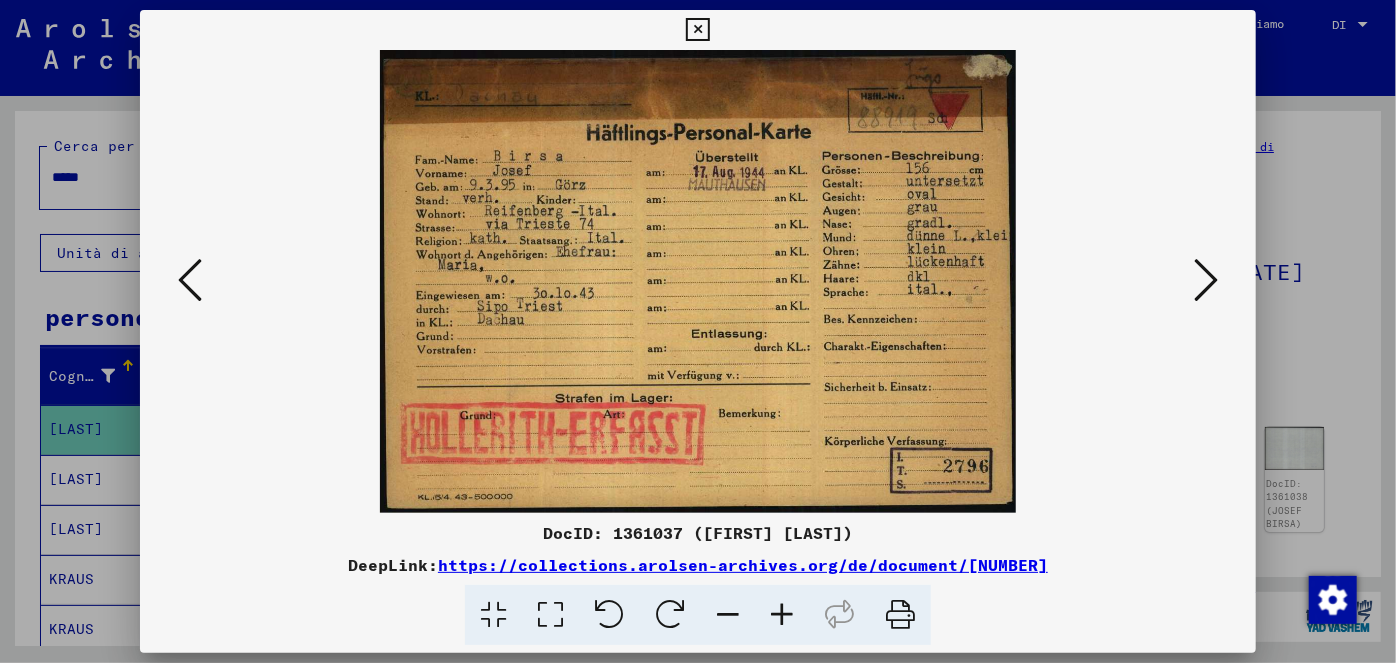 click at bounding box center [697, 30] 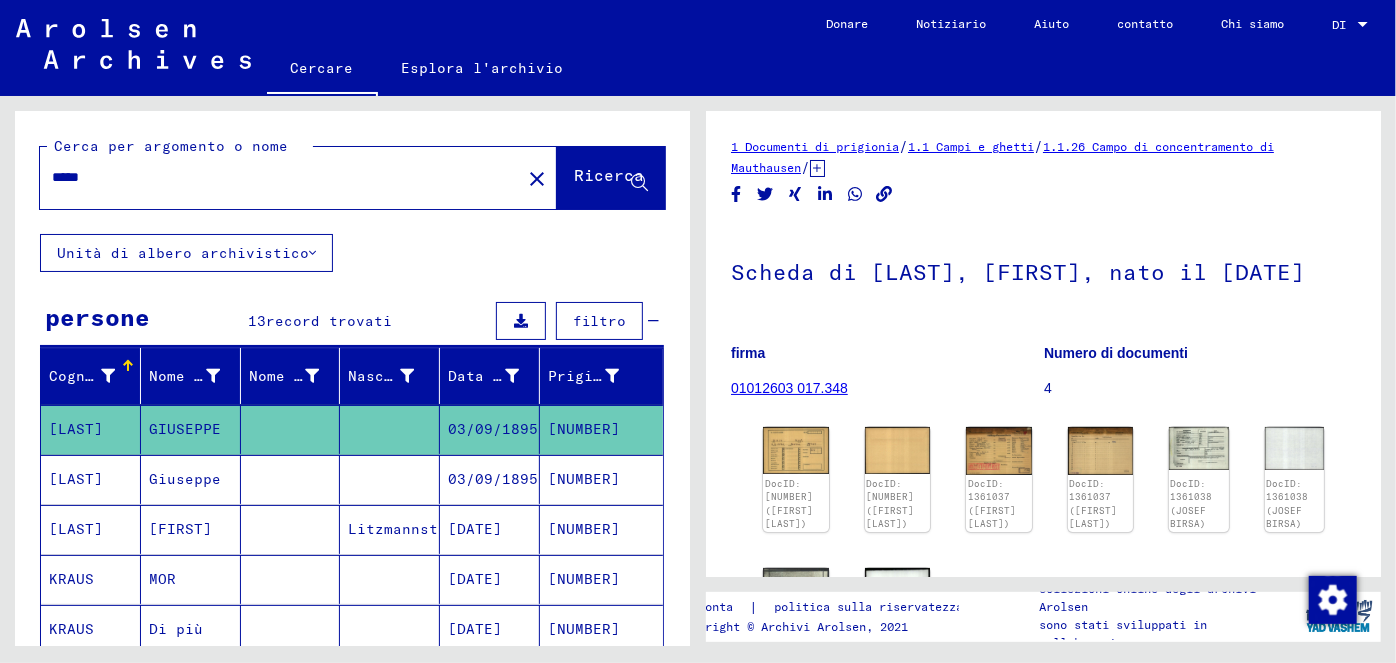 click on "*****" at bounding box center [280, 177] 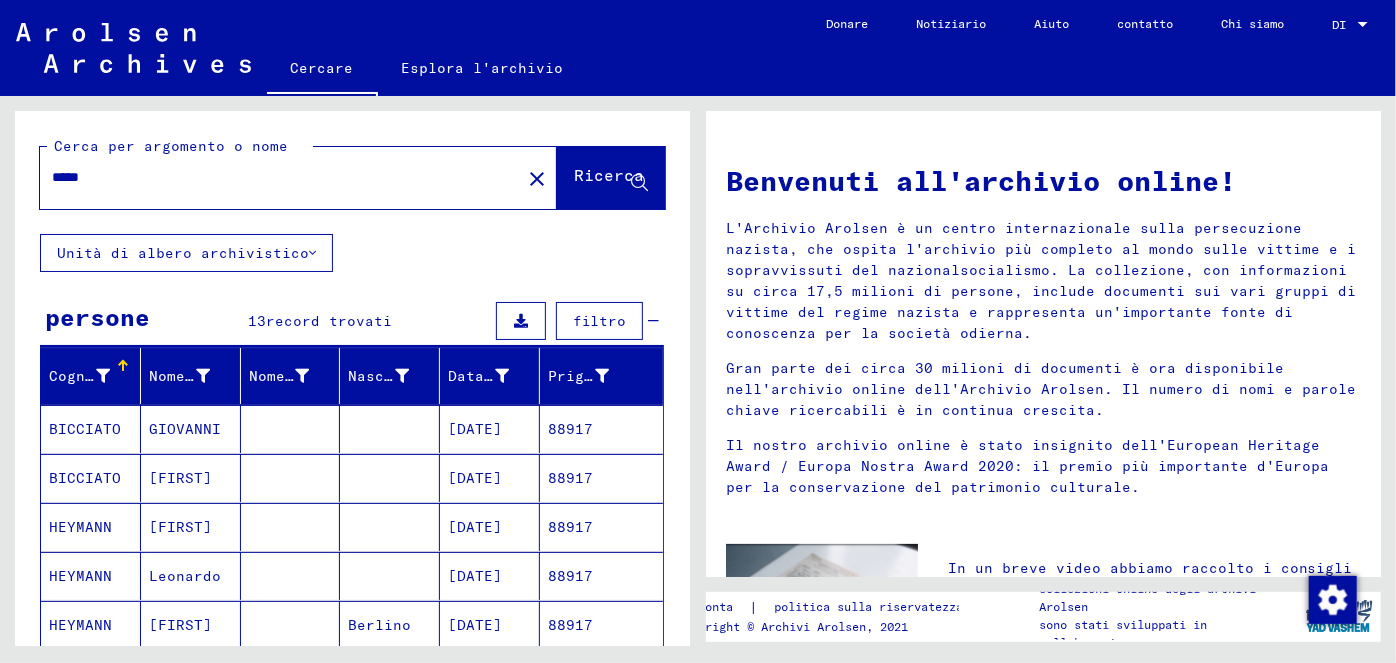 click on "[DATE]" at bounding box center (475, 478) 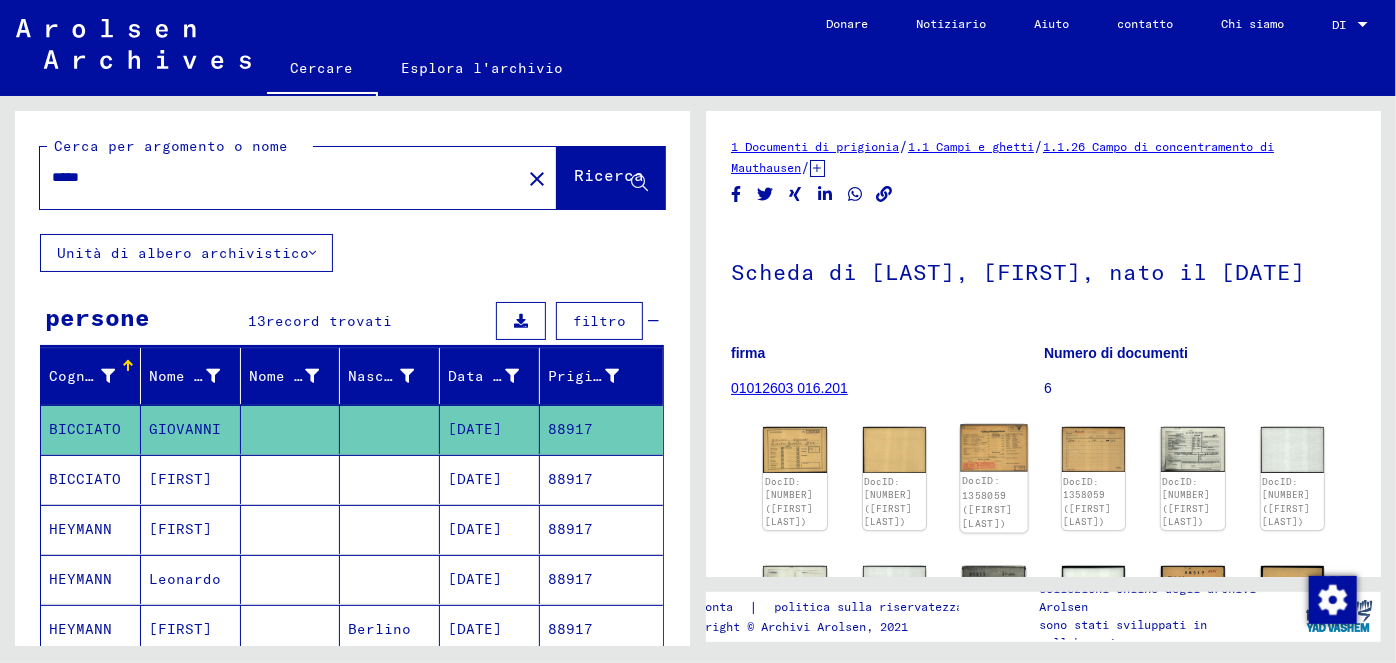 click 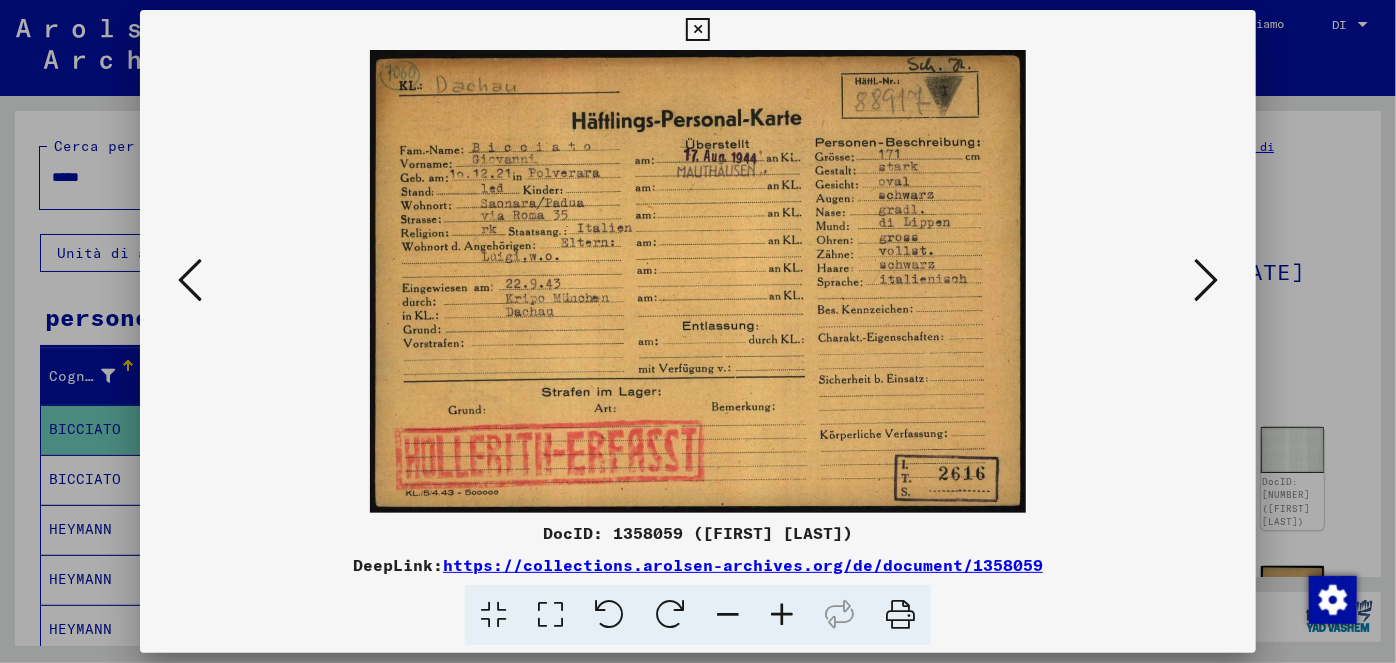 click at bounding box center [697, 30] 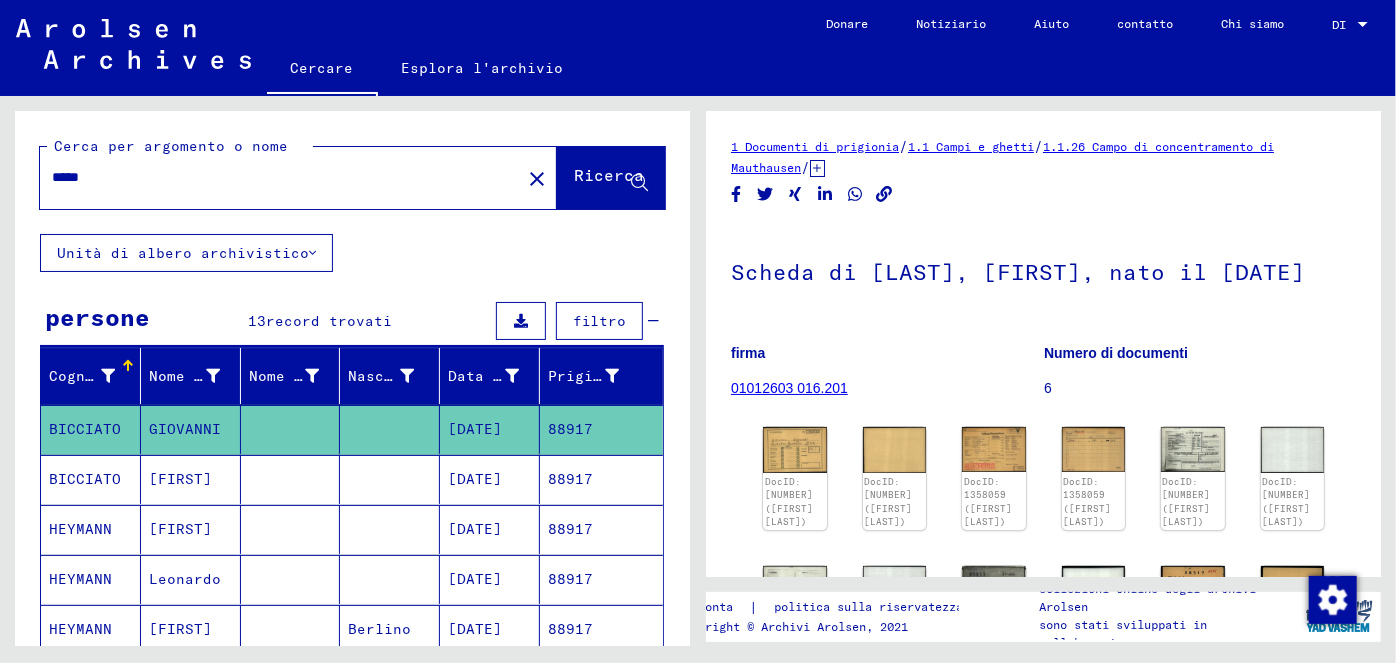 click on "*****" at bounding box center [280, 177] 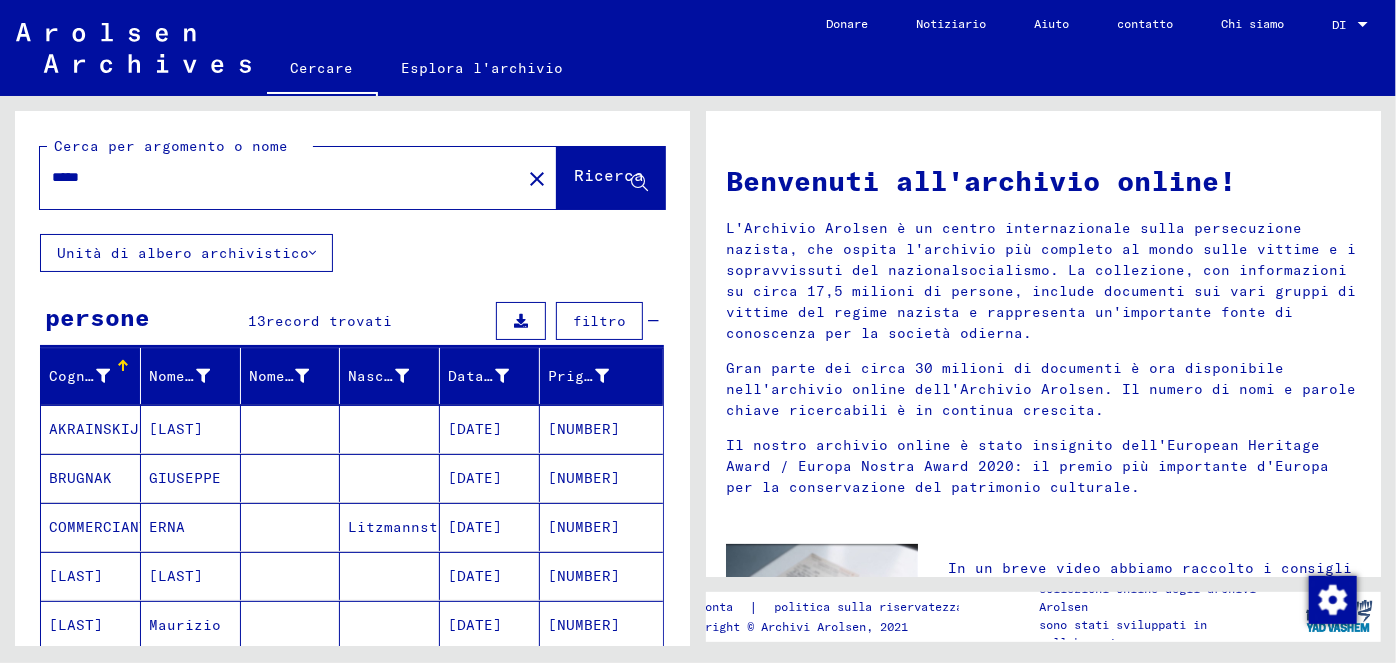 click on "[DATE]" at bounding box center [475, 527] 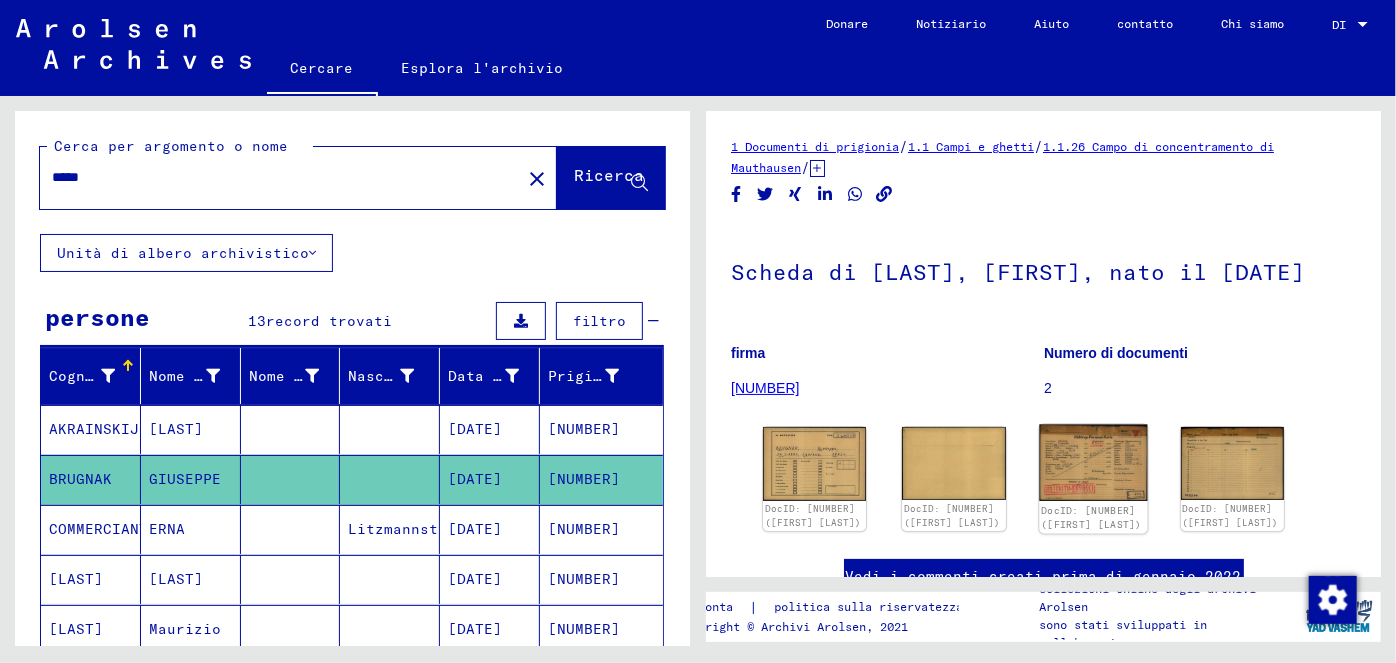 click 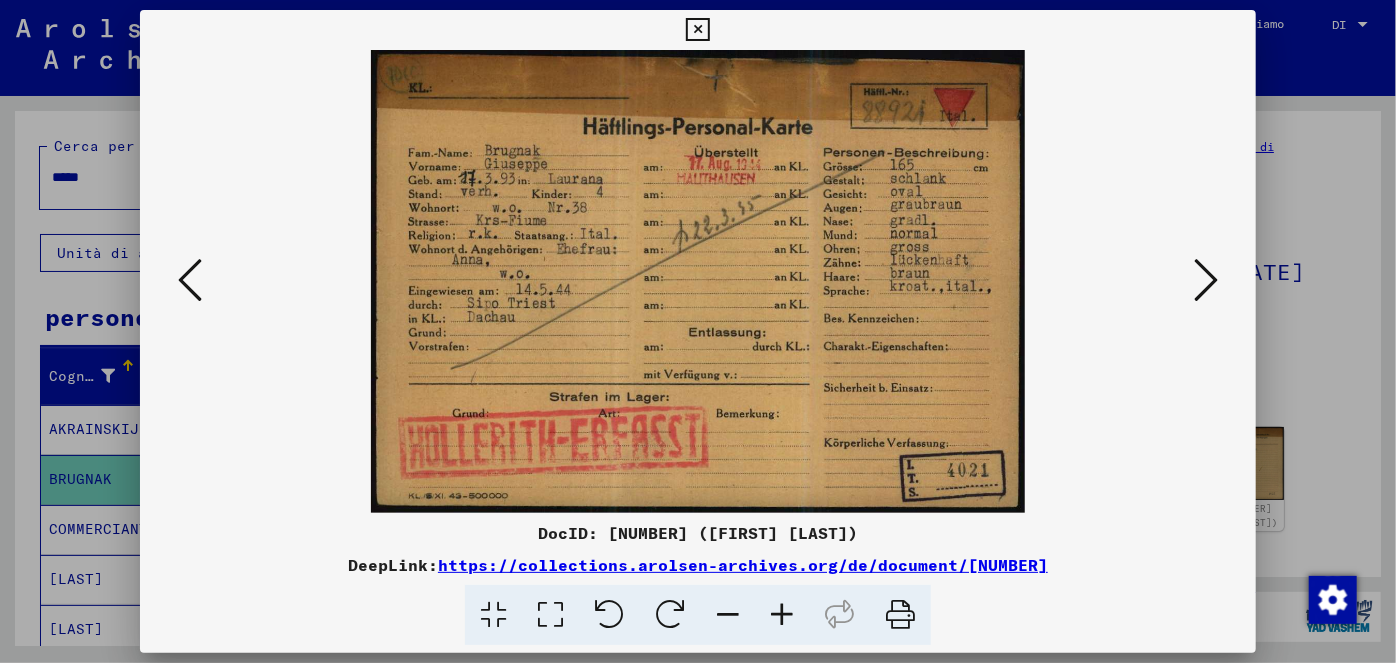 click at bounding box center (697, 30) 